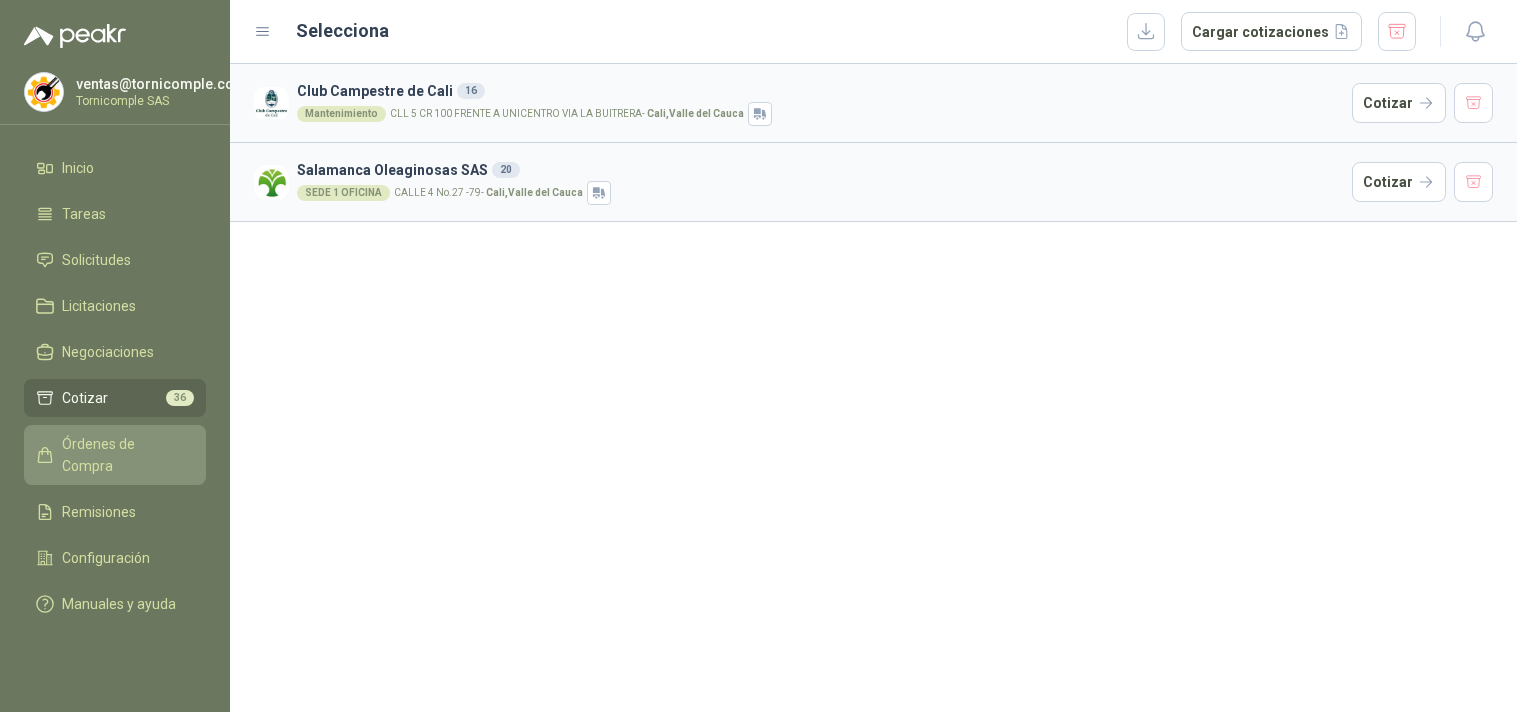 scroll, scrollTop: 0, scrollLeft: 0, axis: both 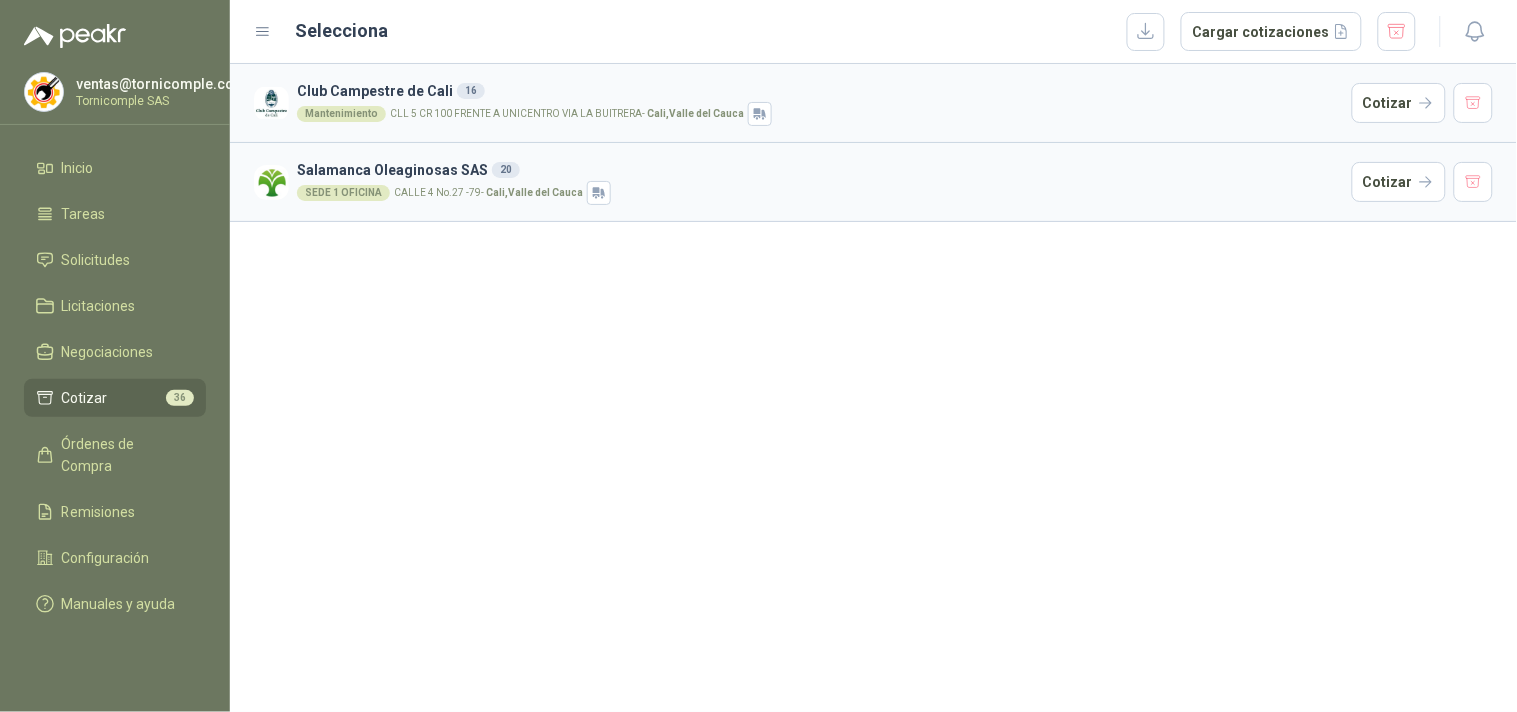 click on "Cotizar" at bounding box center (85, 398) 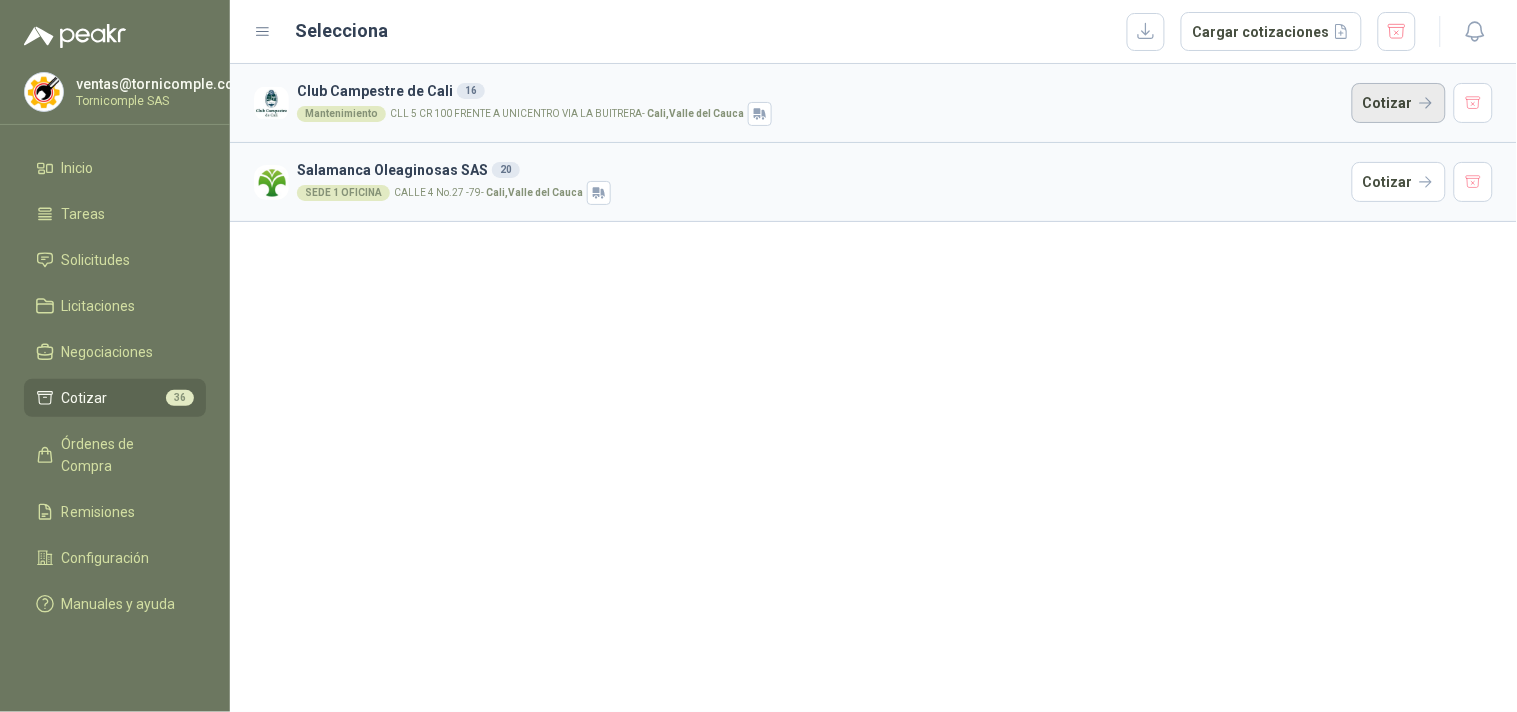 click on "Cotizar" at bounding box center [1399, 103] 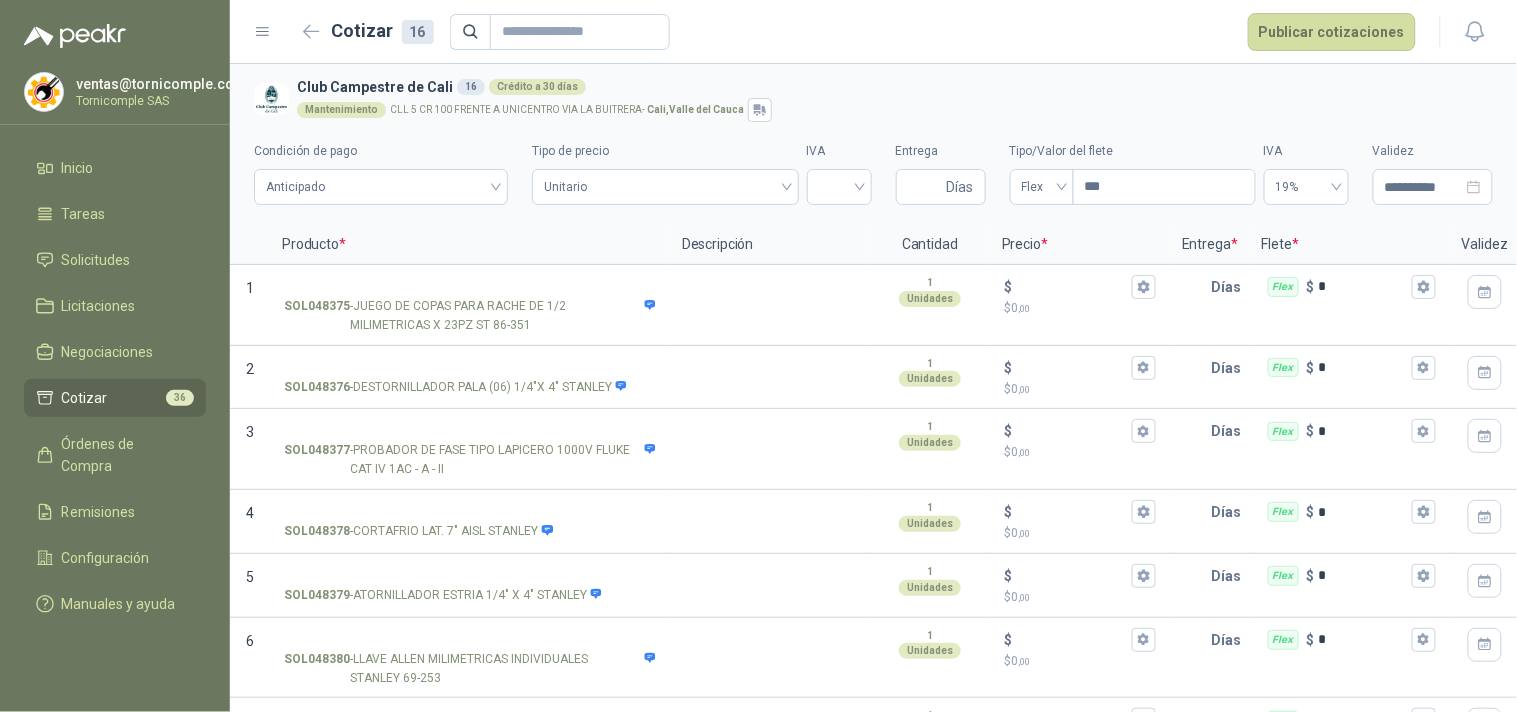 type 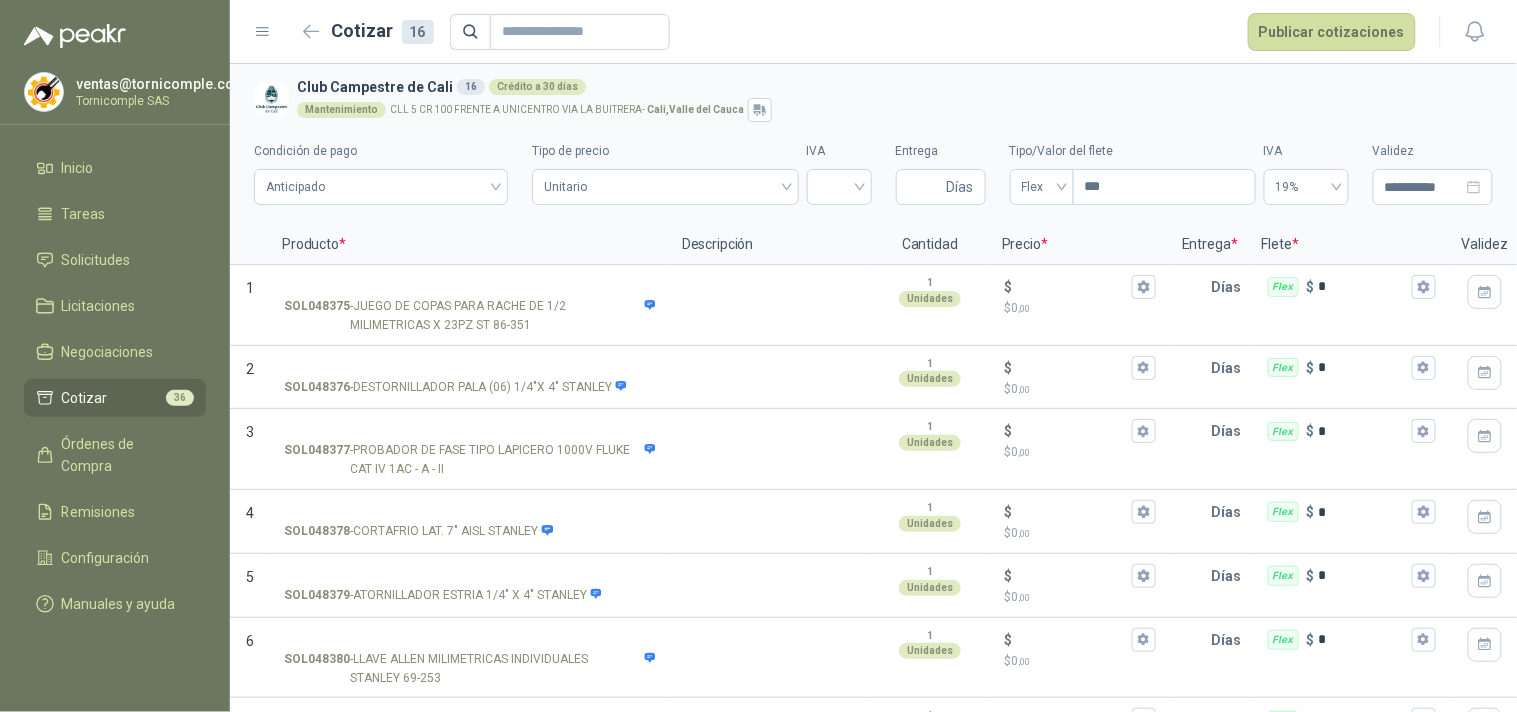 scroll, scrollTop: 708, scrollLeft: 0, axis: vertical 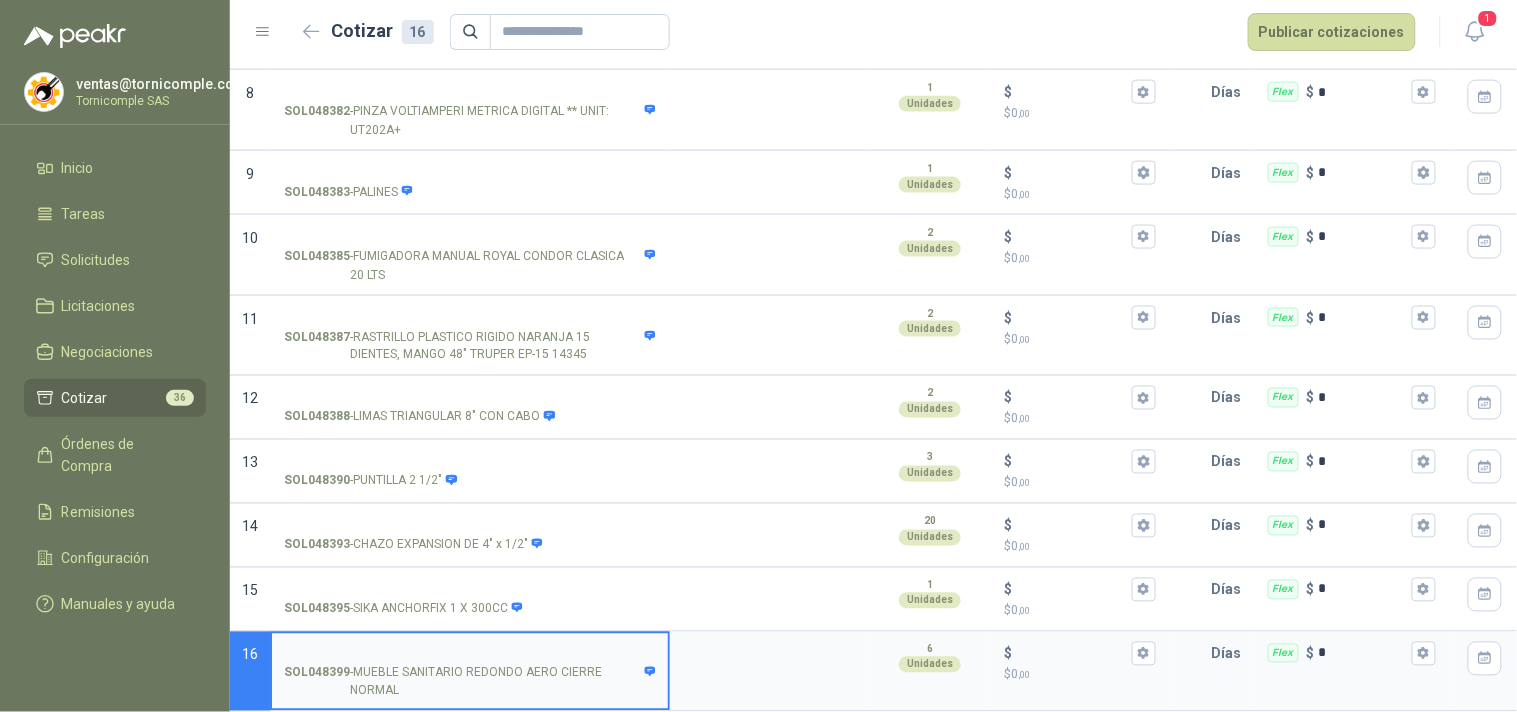 click on "1" at bounding box center [1454, 31] 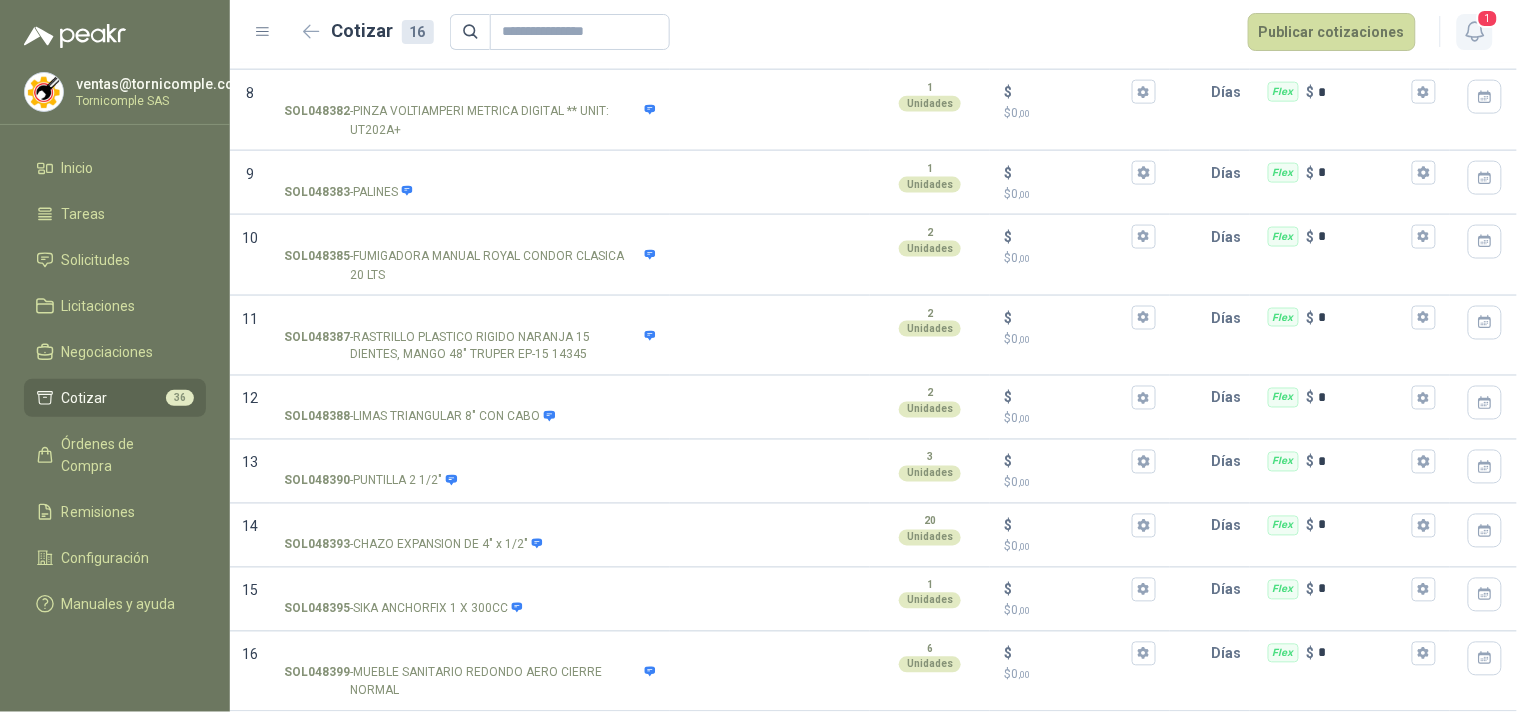 click 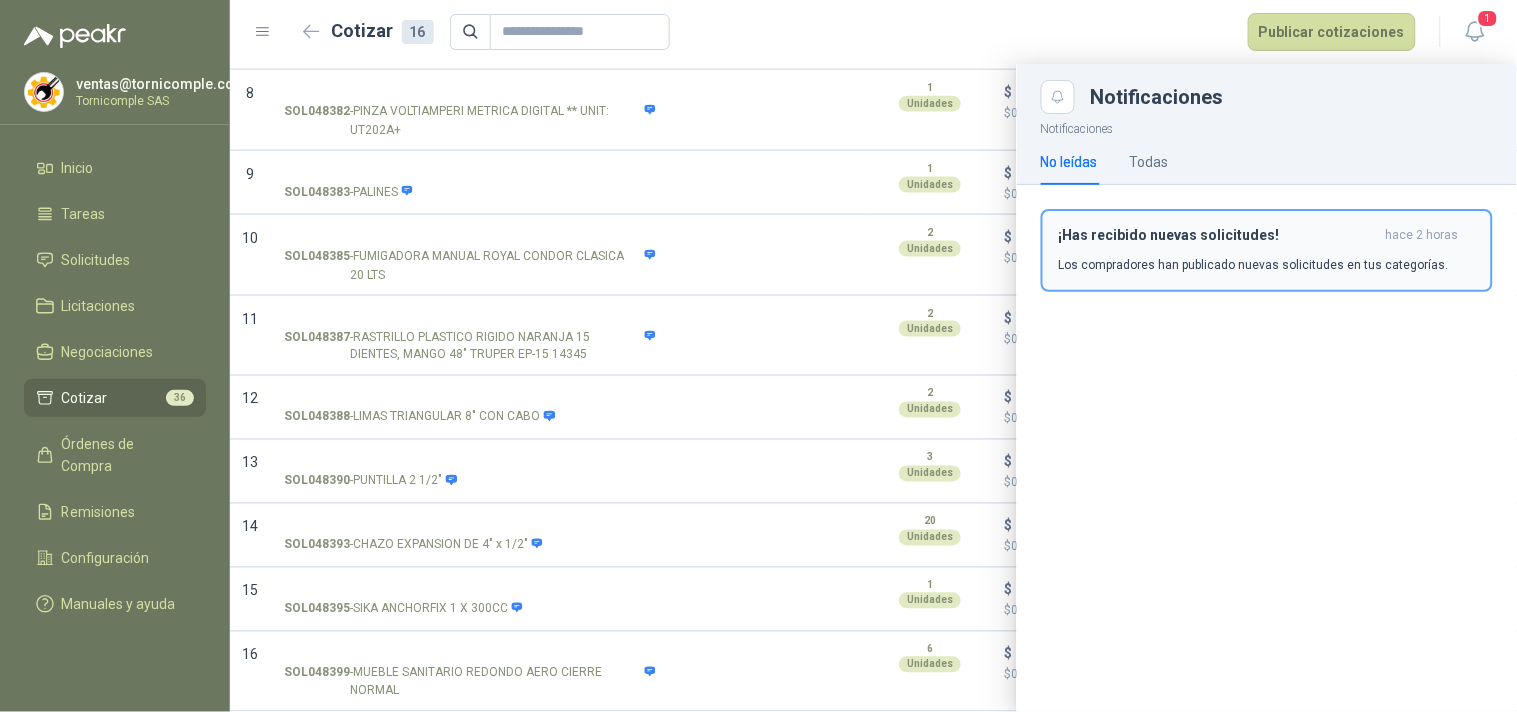 click on "hace 2 horas" at bounding box center (1422, 235) 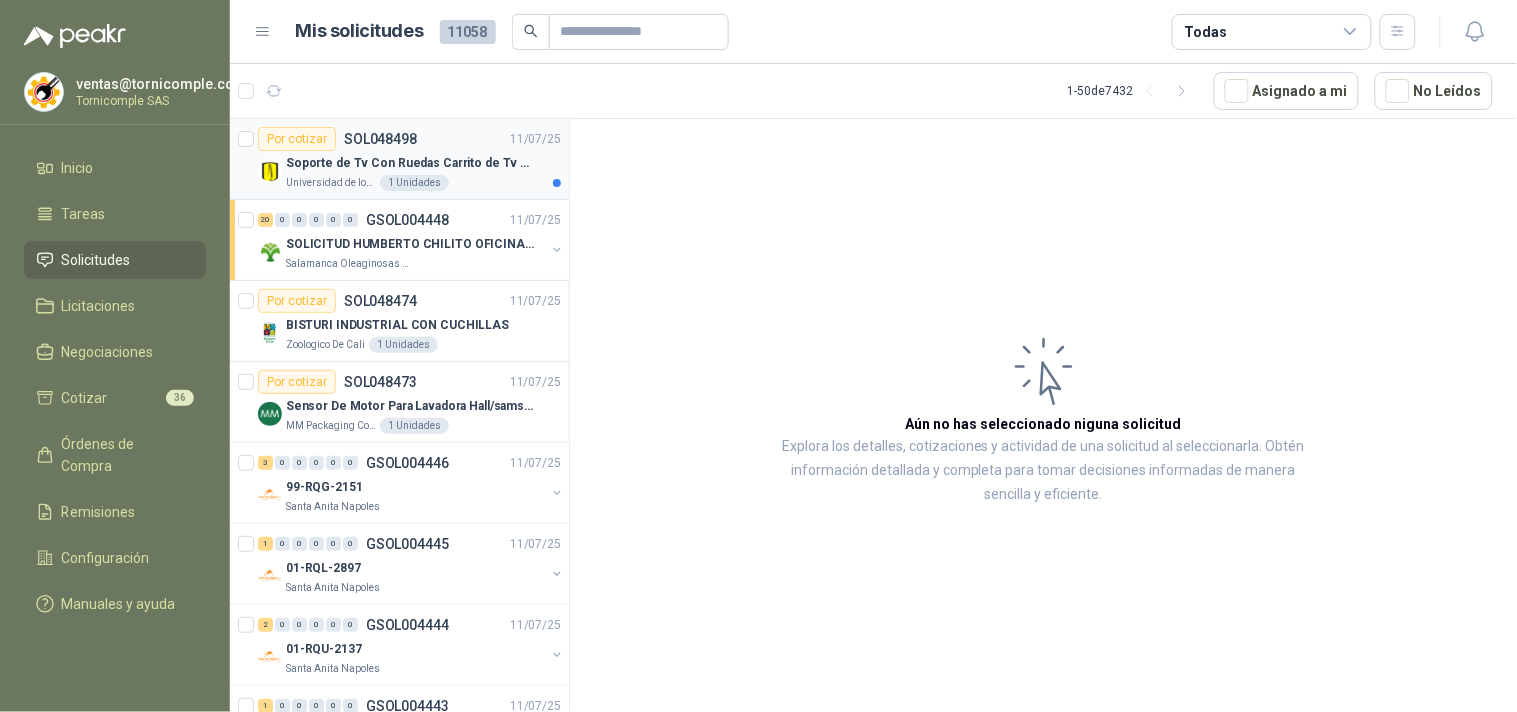 click on "Por cotizar SOL048498 11/07/25" at bounding box center (409, 139) 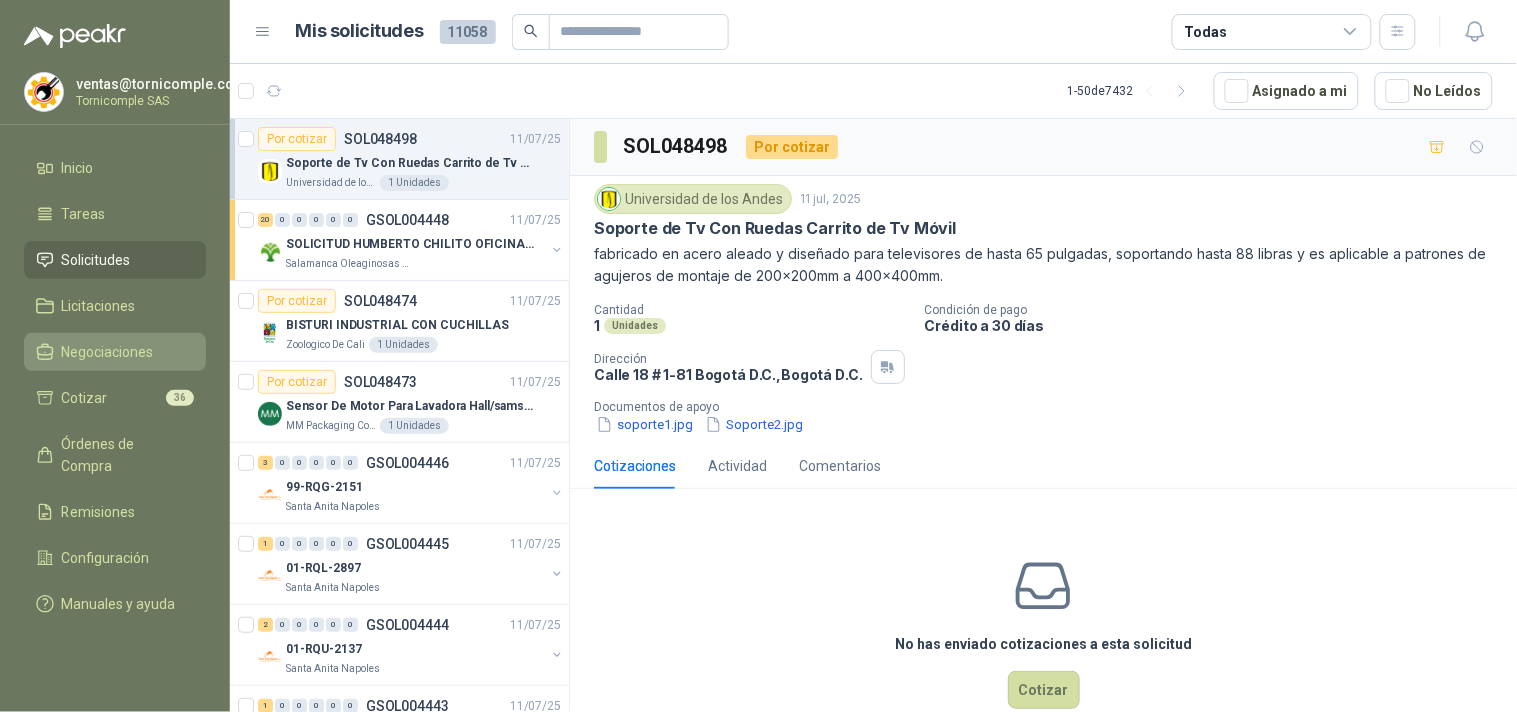 click on "Negociaciones" at bounding box center [108, 352] 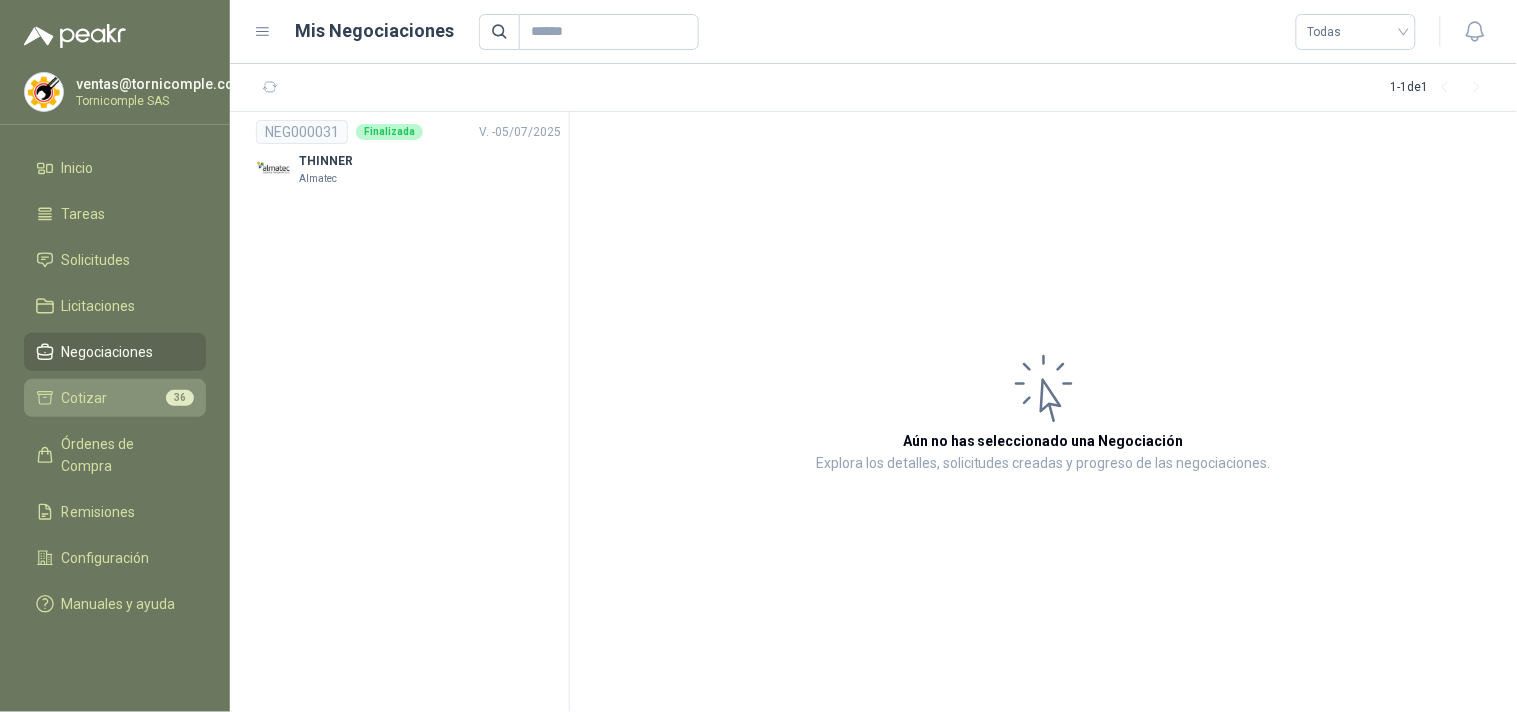 click on "Cotizar 36" at bounding box center (115, 398) 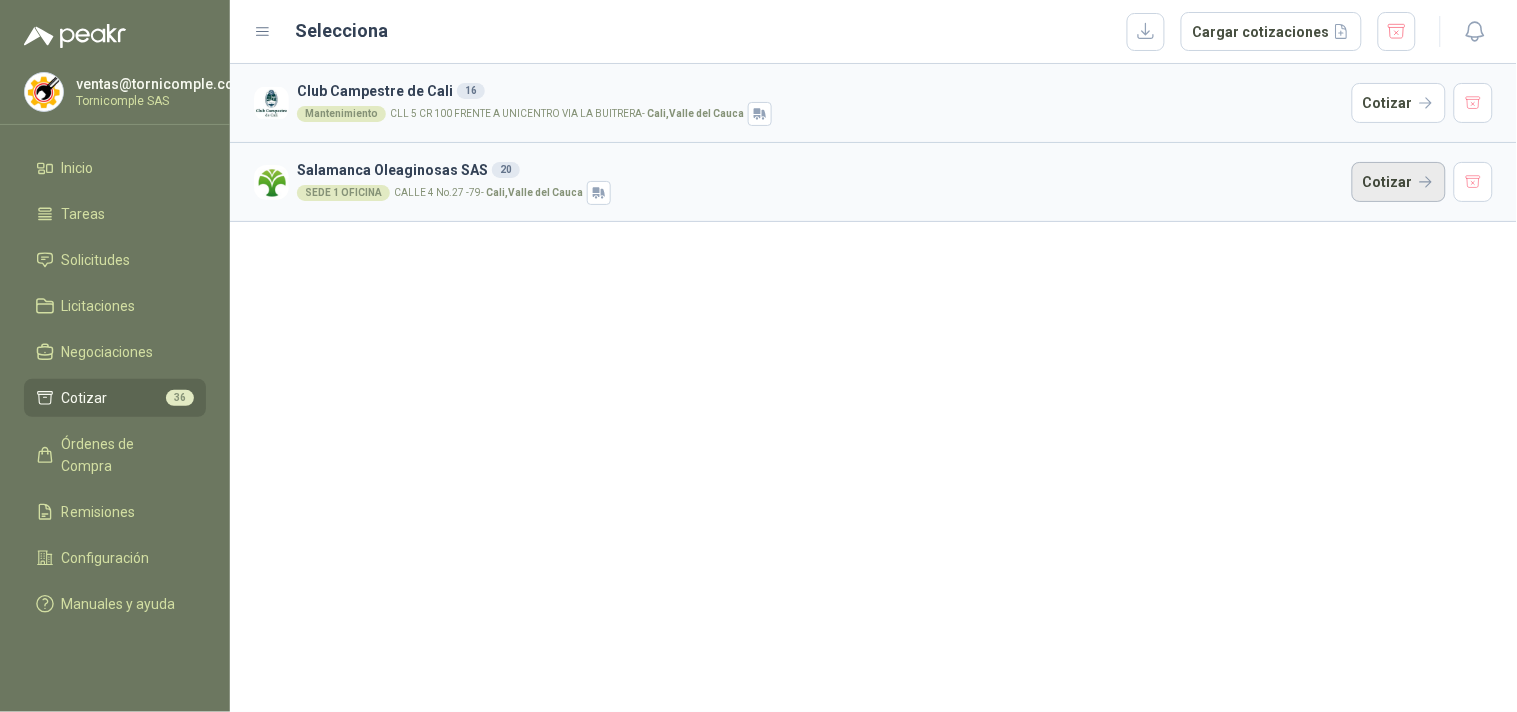 click on "Cotizar" at bounding box center (1399, 182) 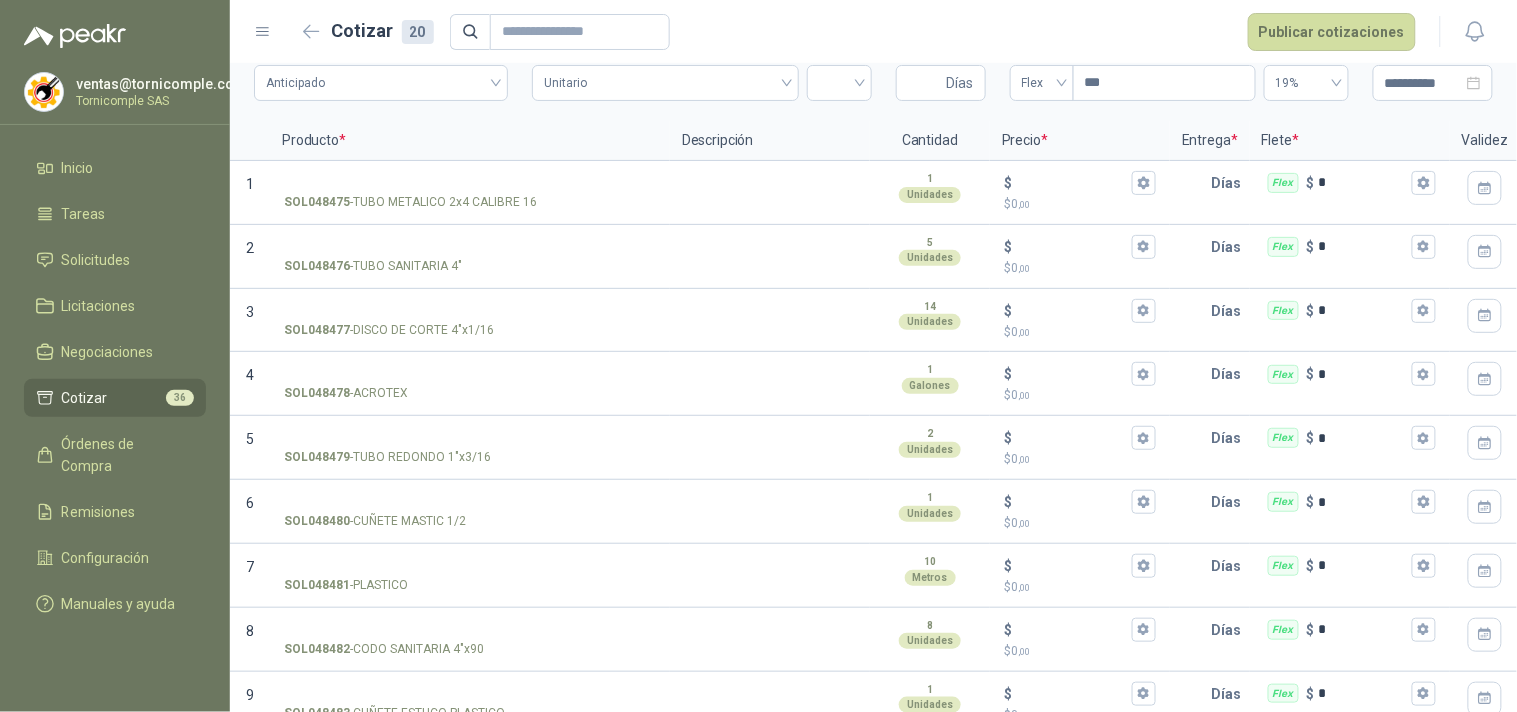 scroll, scrollTop: 0, scrollLeft: 0, axis: both 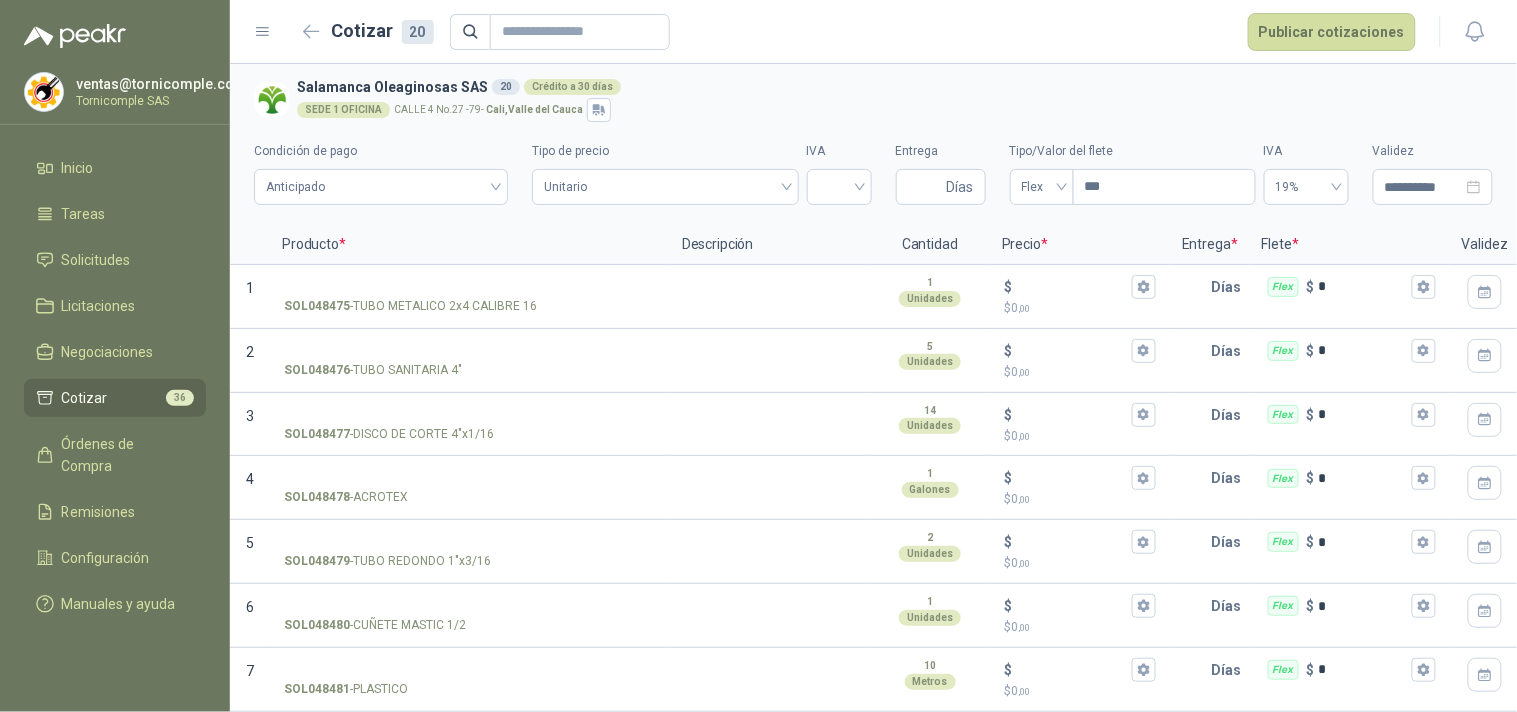 click on "Cotizar 36" at bounding box center [115, 398] 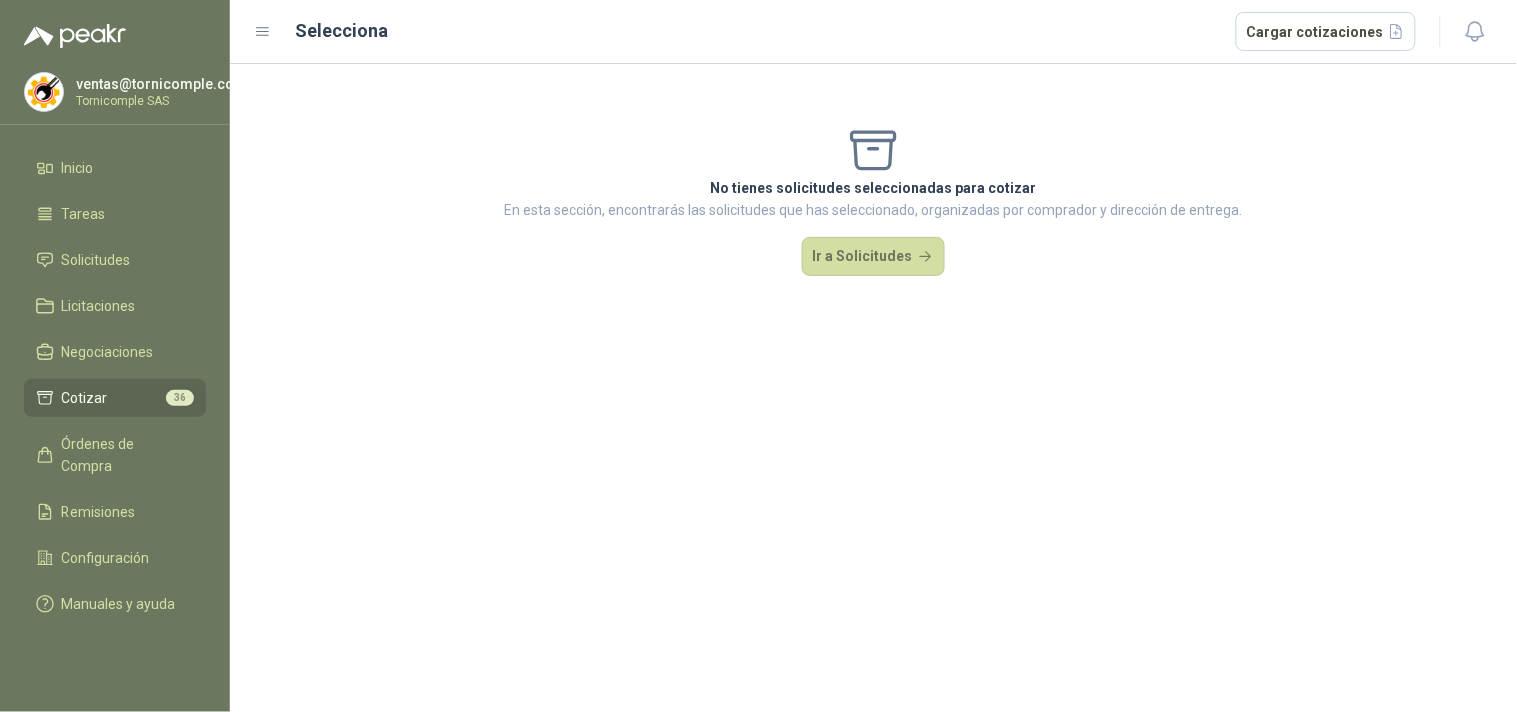 click on "Cotizar 36" at bounding box center [115, 398] 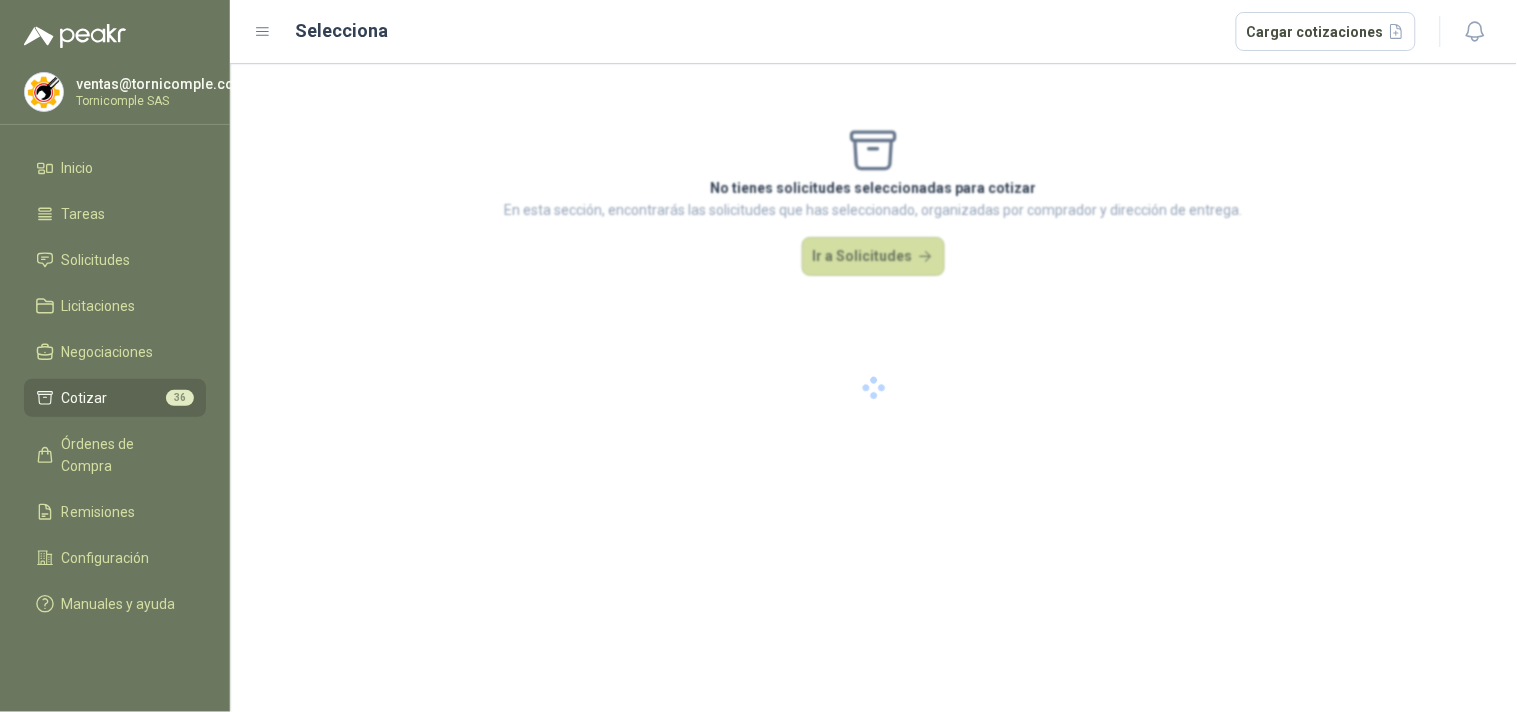 click on "Cotizar 36" at bounding box center [115, 398] 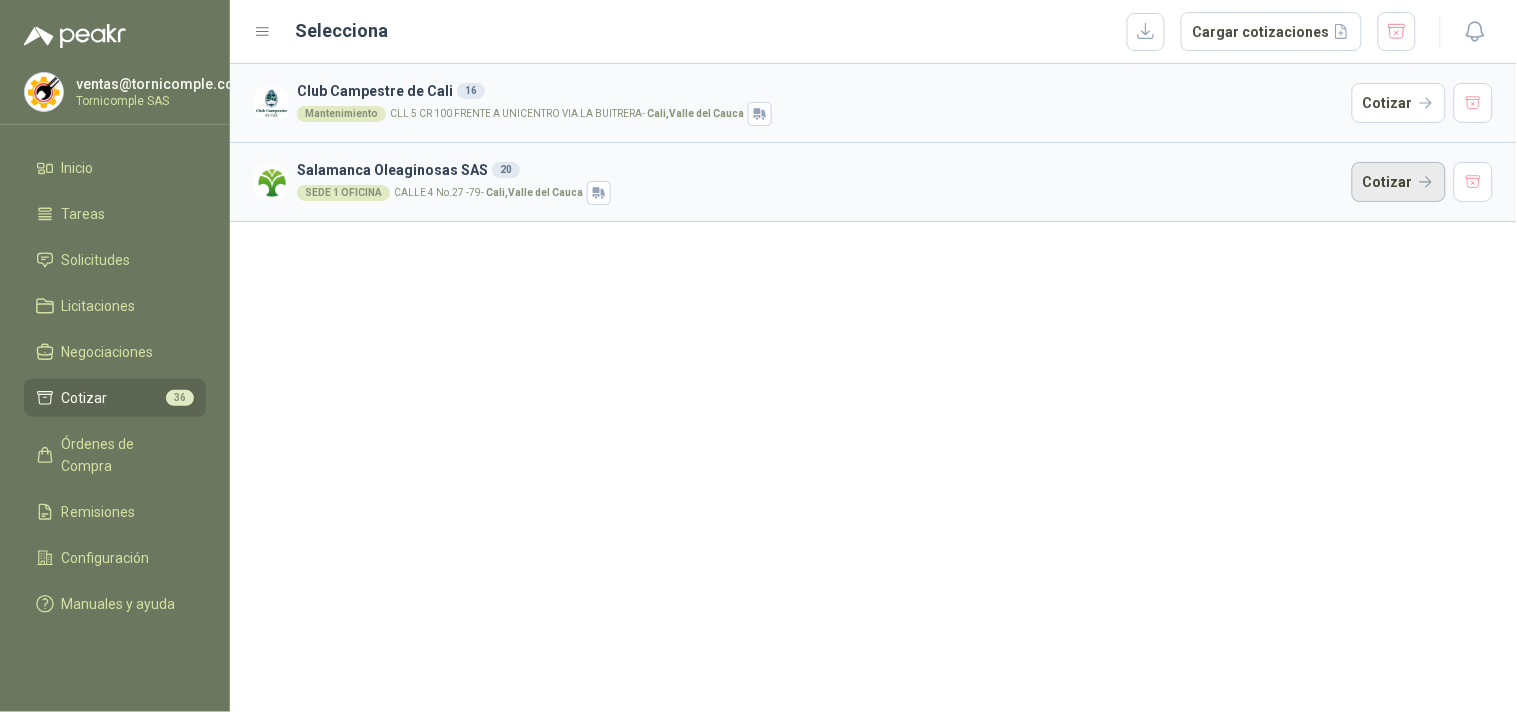 click on "Cotizar" at bounding box center [1399, 182] 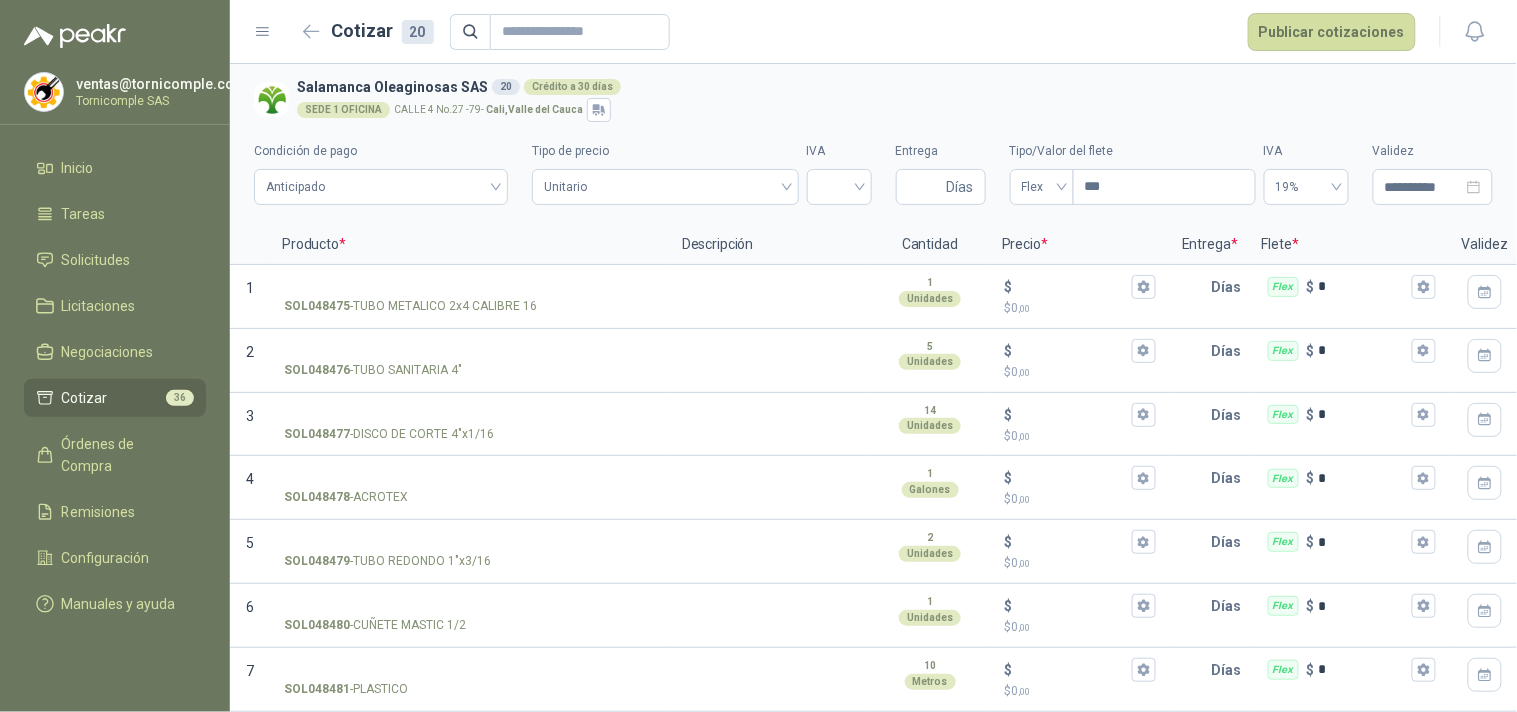 type 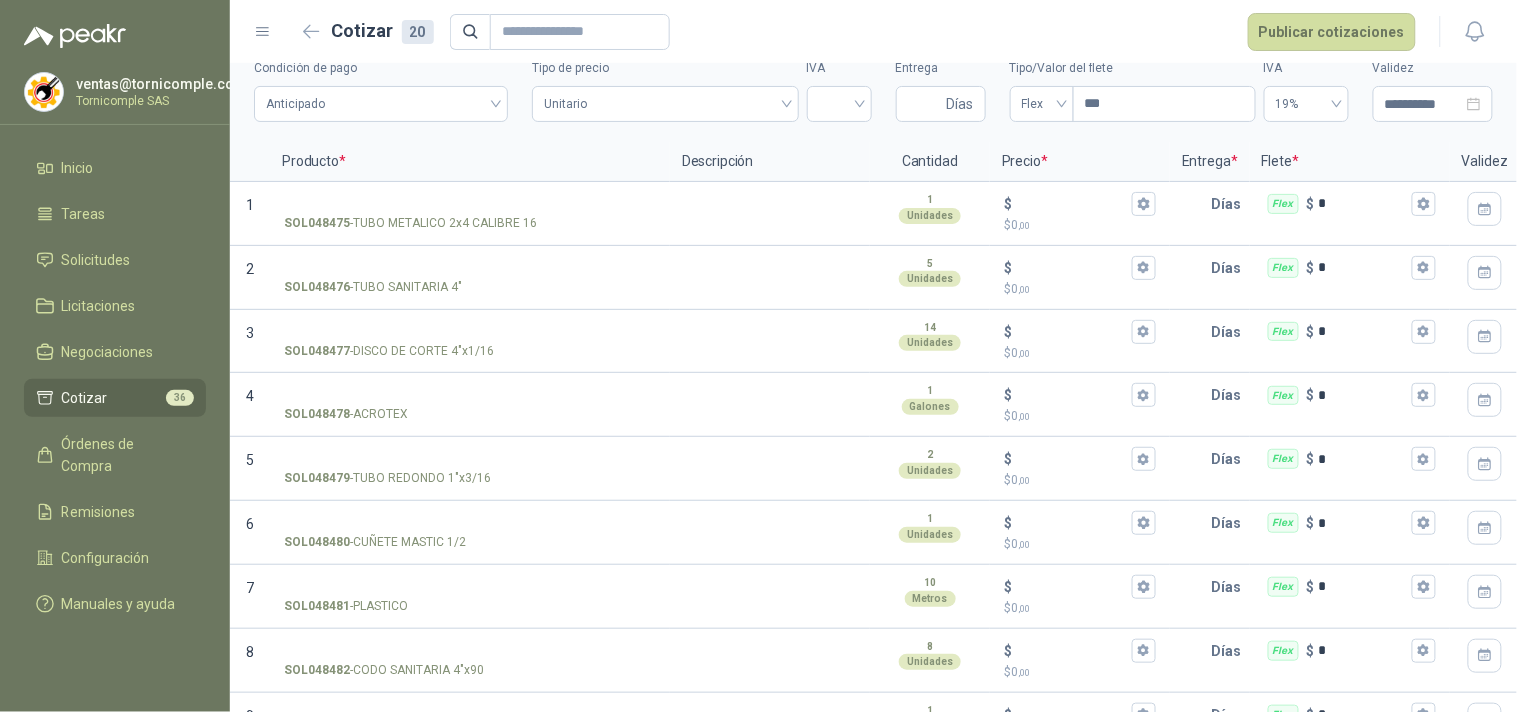scroll, scrollTop: 0, scrollLeft: 0, axis: both 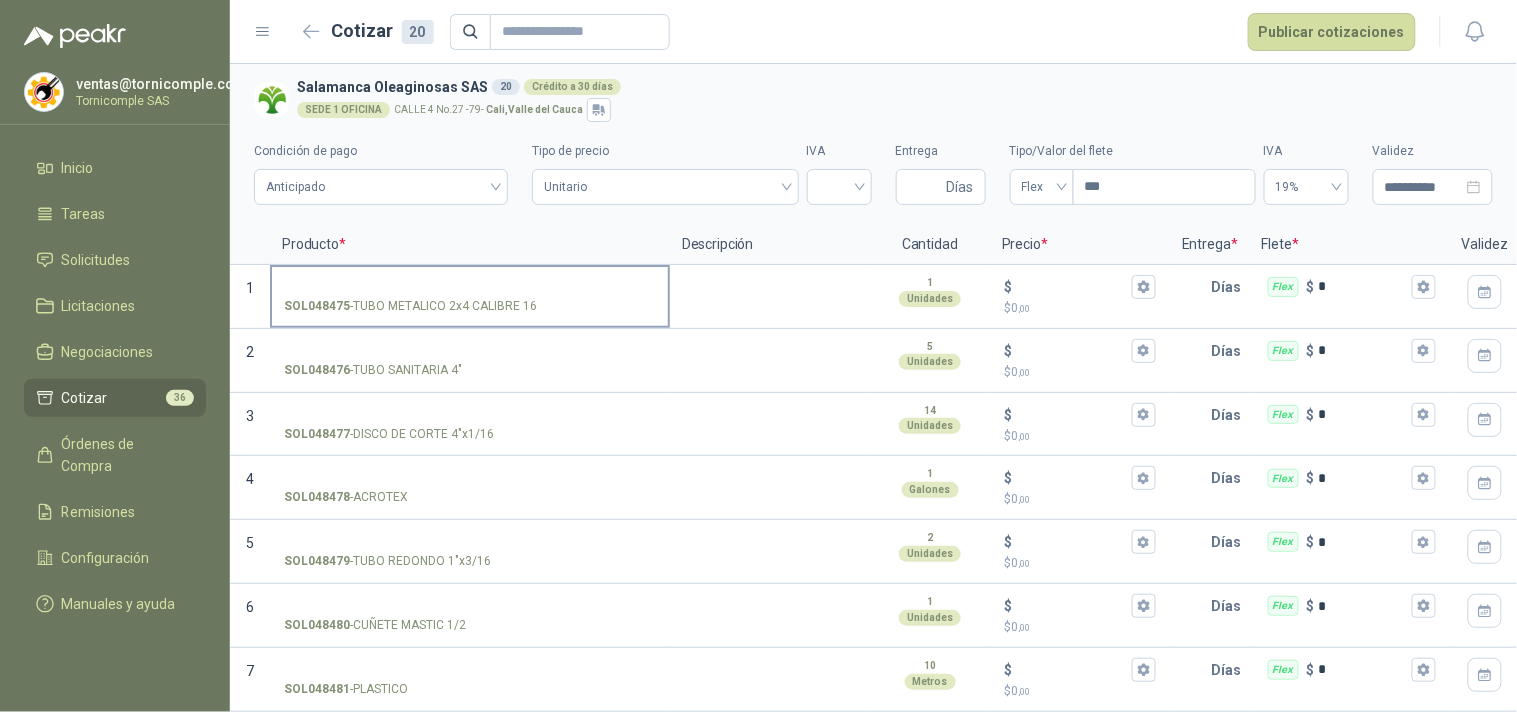 drag, startPoint x: 411, startPoint y: 306, endPoint x: 536, endPoint y: 297, distance: 125.32358 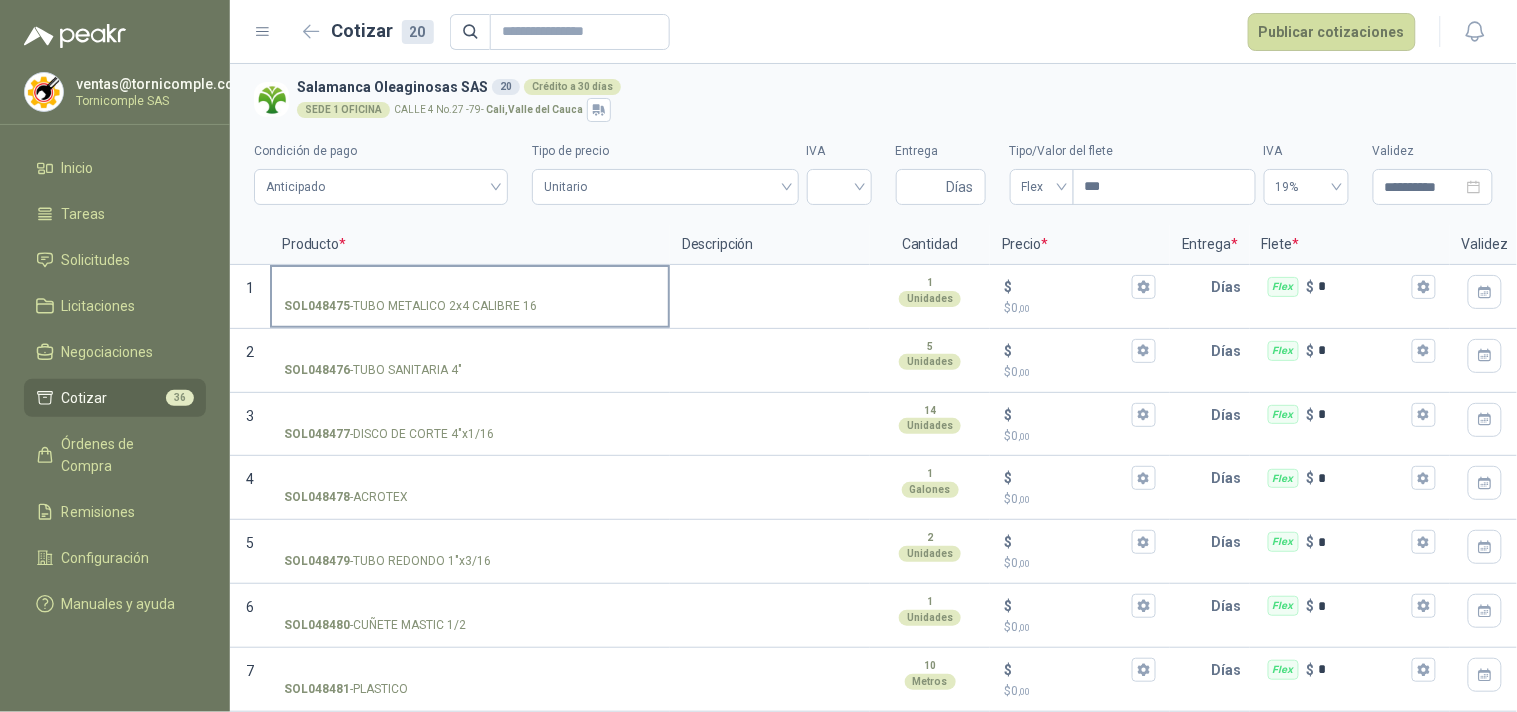 click on "SOL048475  -  TUBO METALICO 2x4 CALIBRE 16" at bounding box center [470, 306] 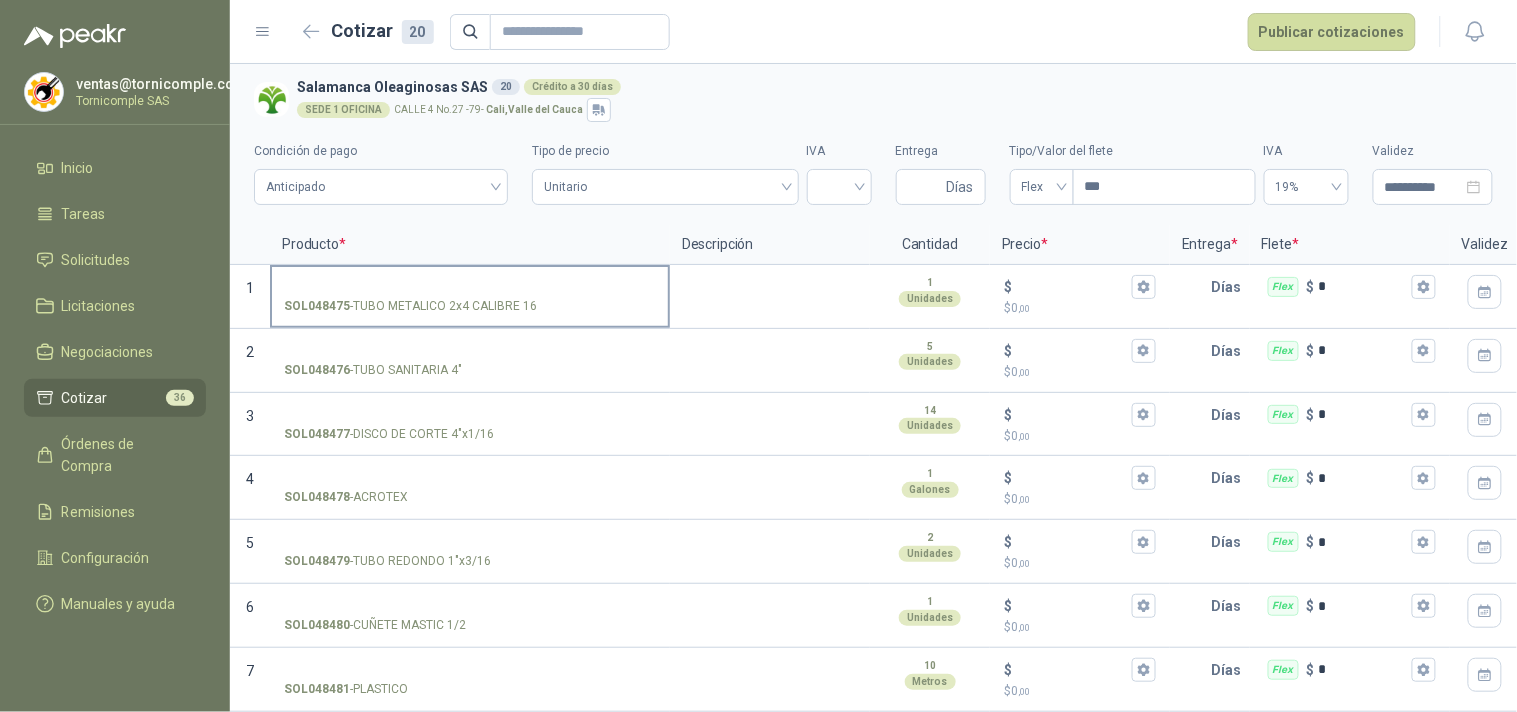 drag, startPoint x: 353, startPoint y: 306, endPoint x: 526, endPoint y: 301, distance: 173.07224 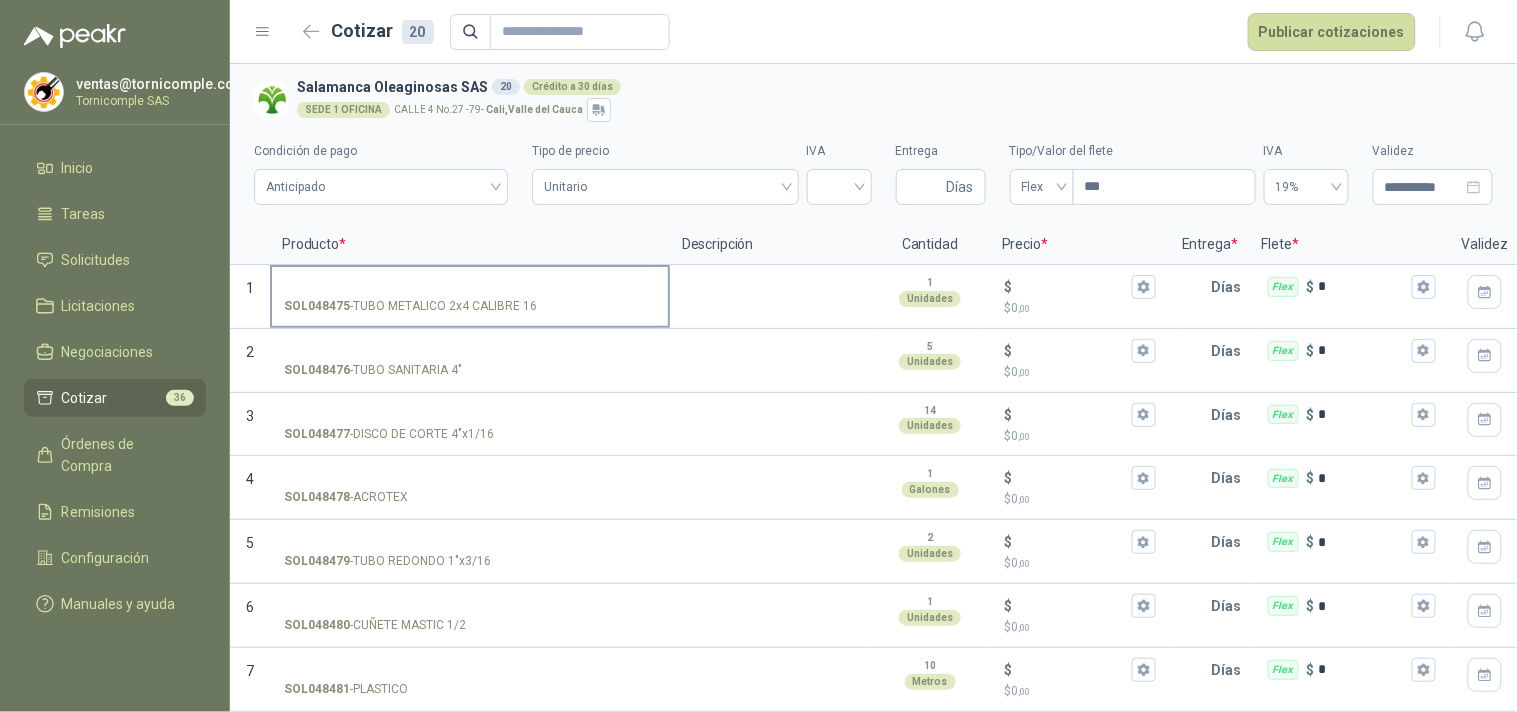 click on "SOL048475  -  TUBO METALICO 2x4 CALIBRE 16" at bounding box center [470, 306] 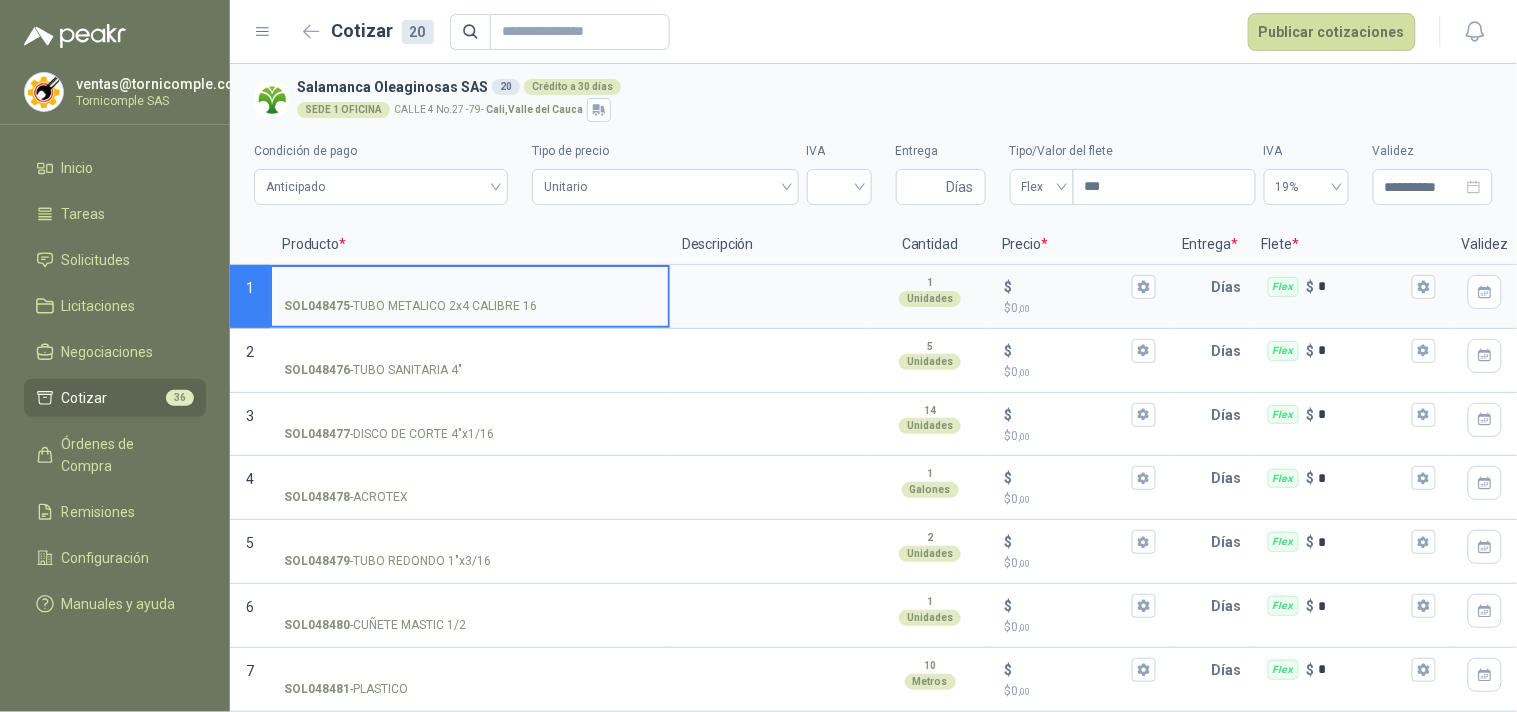 click on "SOL048475  -  TUBO METALICO 2x4 CALIBRE 16" at bounding box center (410, 306) 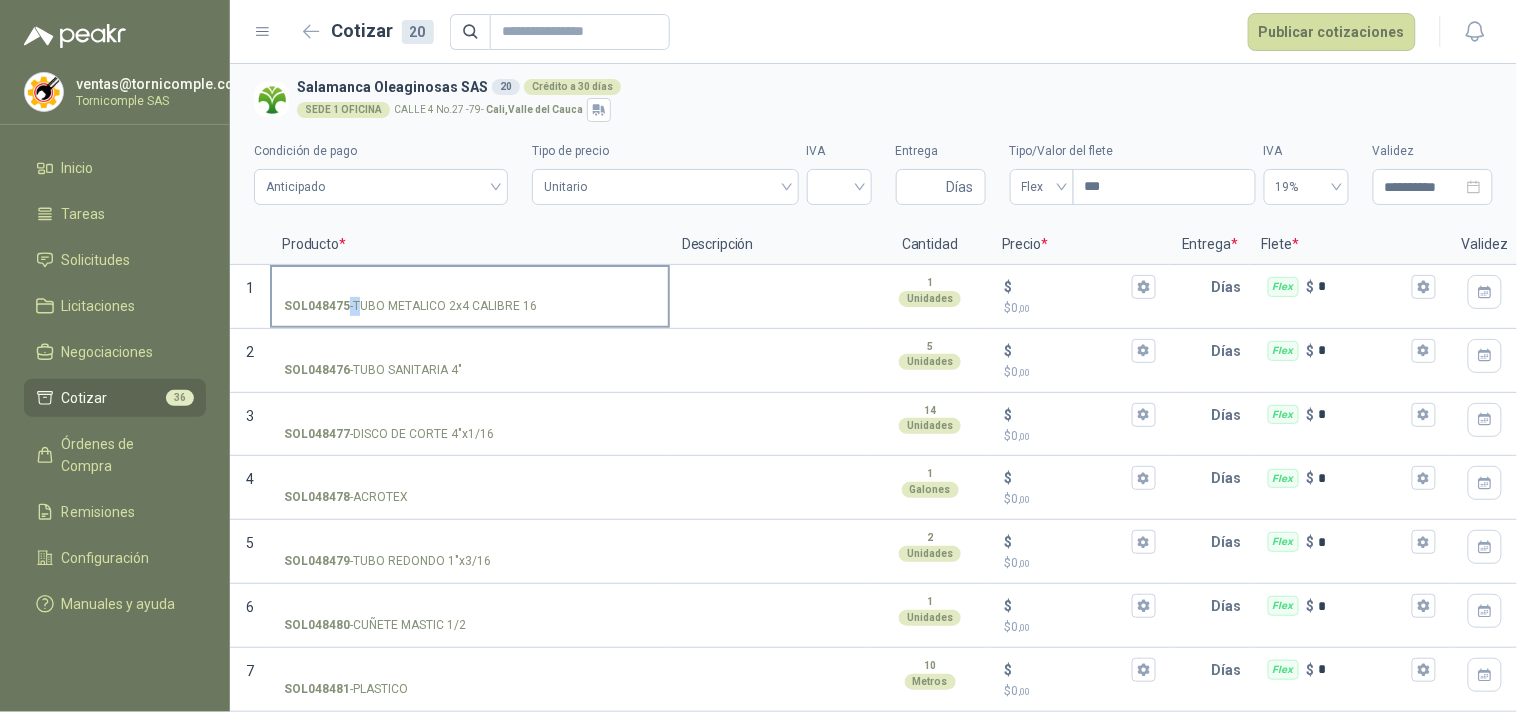 click on "SOL048475  -  TUBO METALICO 2x4 CALIBRE 16" at bounding box center (410, 306) 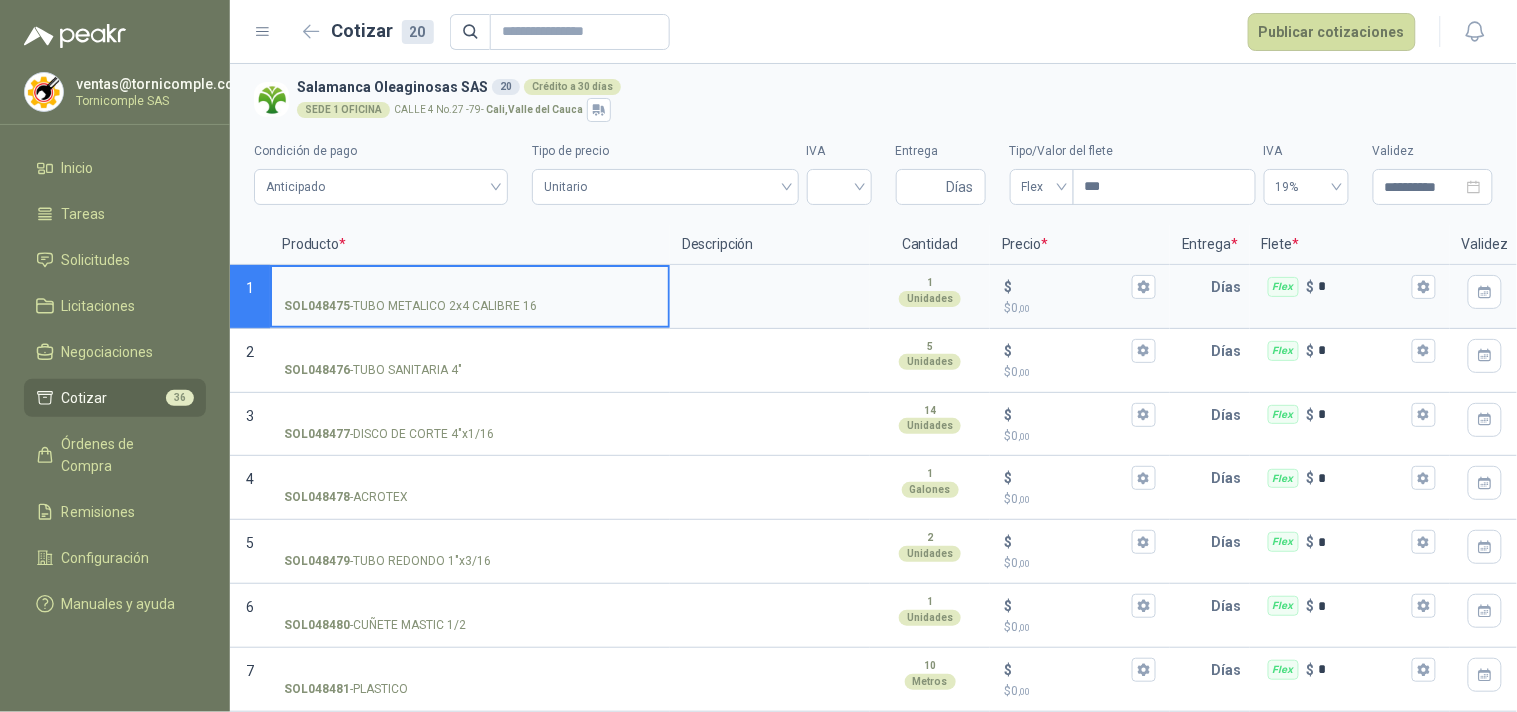 click on "SOL048475  -  TUBO METALICO 2x4 CALIBRE 16" at bounding box center [410, 306] 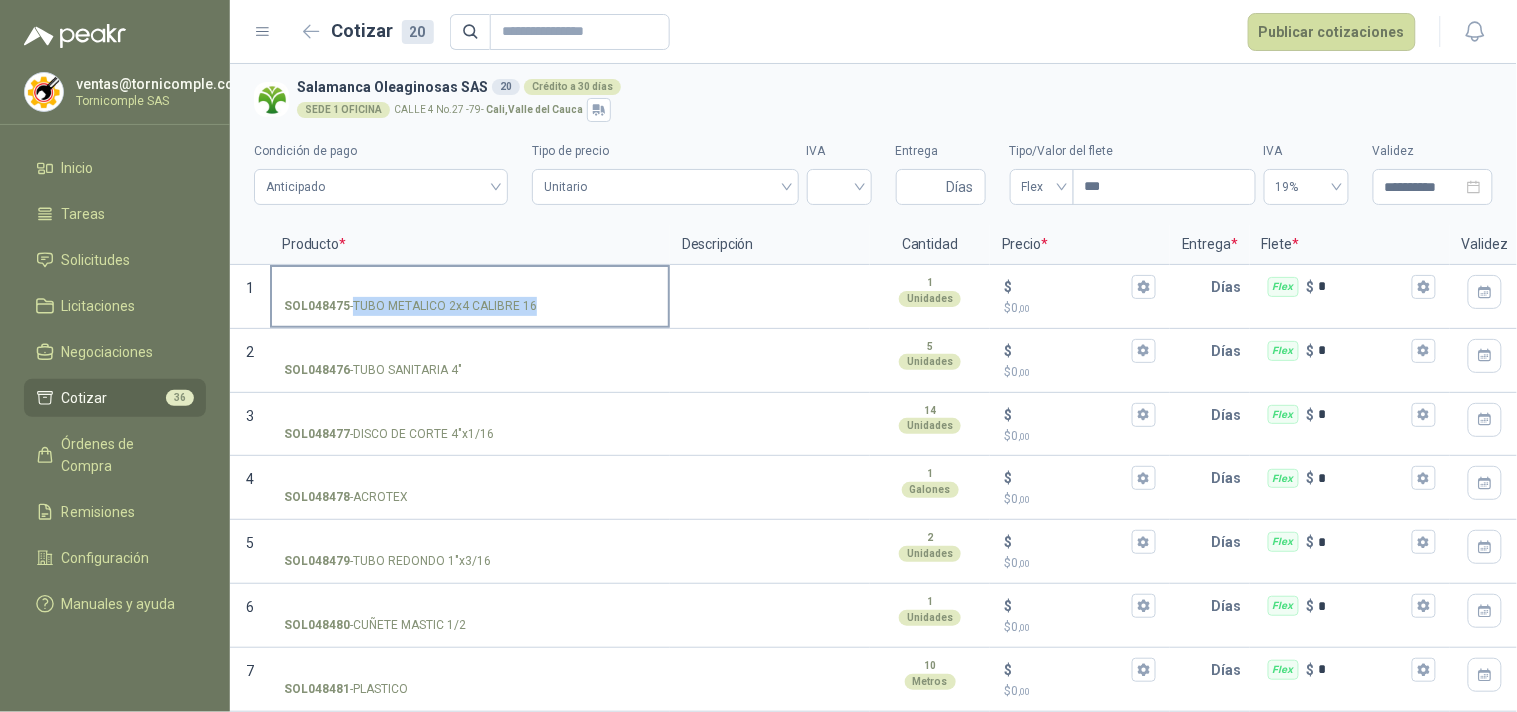 drag, startPoint x: 356, startPoint y: 303, endPoint x: 527, endPoint y: 303, distance: 171 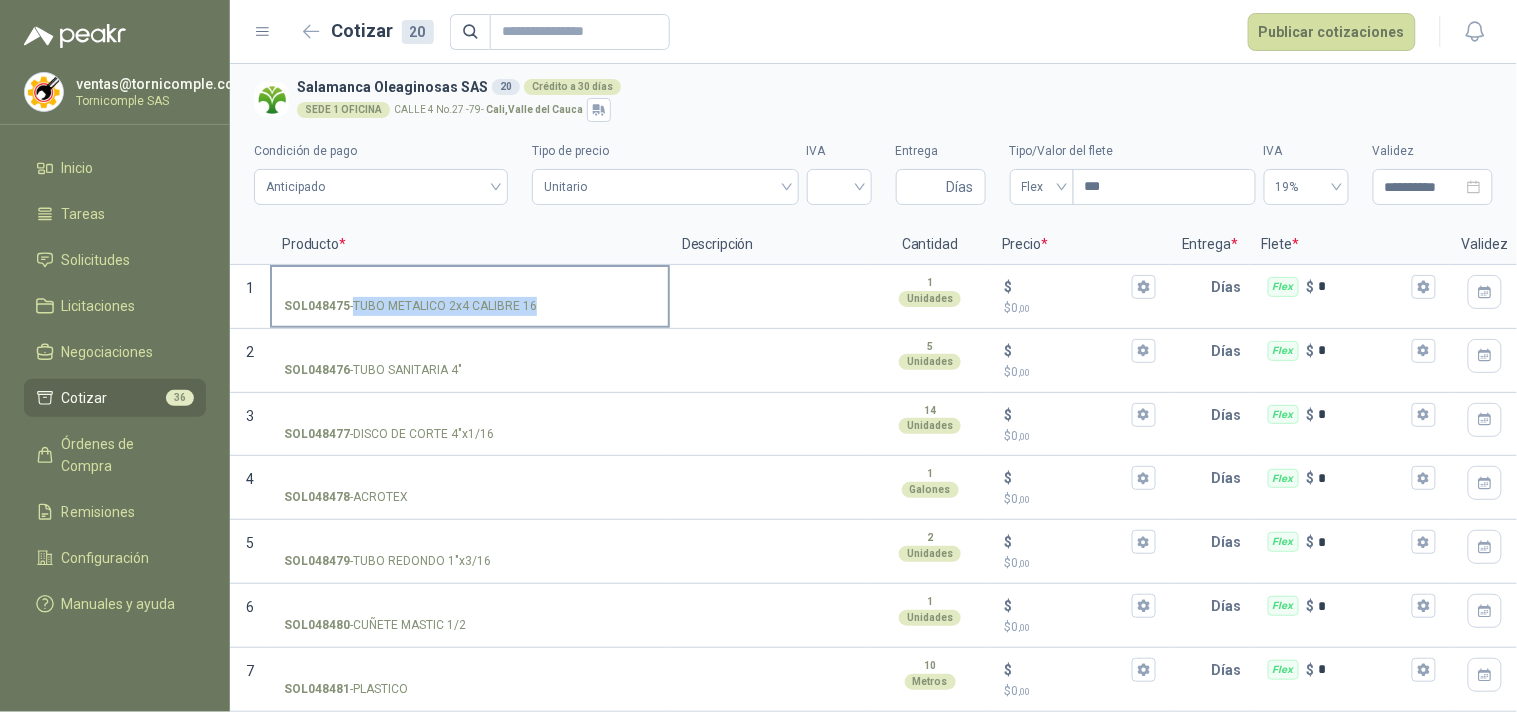 click on "SOL048475  -  TUBO METALICO 2x4 CALIBRE 16" at bounding box center (410, 306) 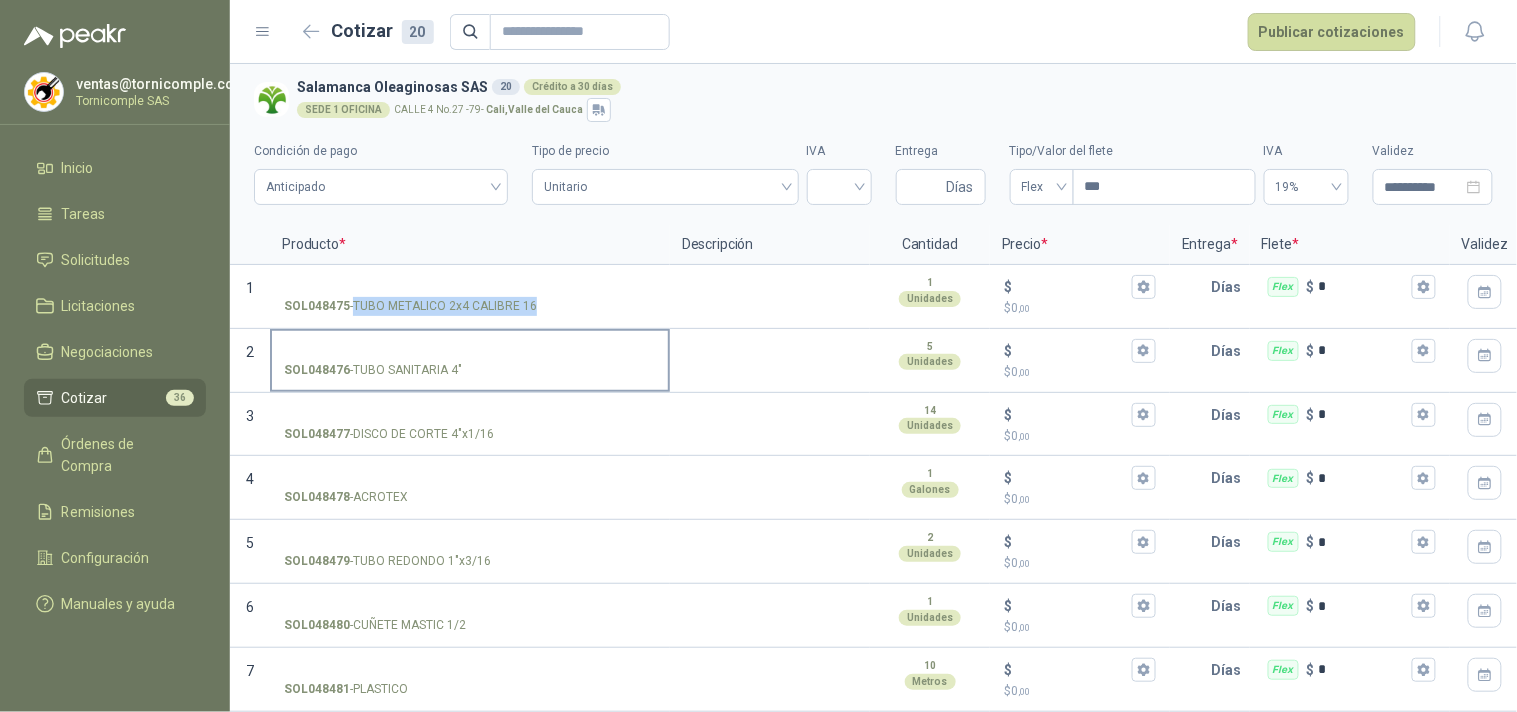 drag, startPoint x: 462, startPoint y: 355, endPoint x: 477, endPoint y: 355, distance: 15 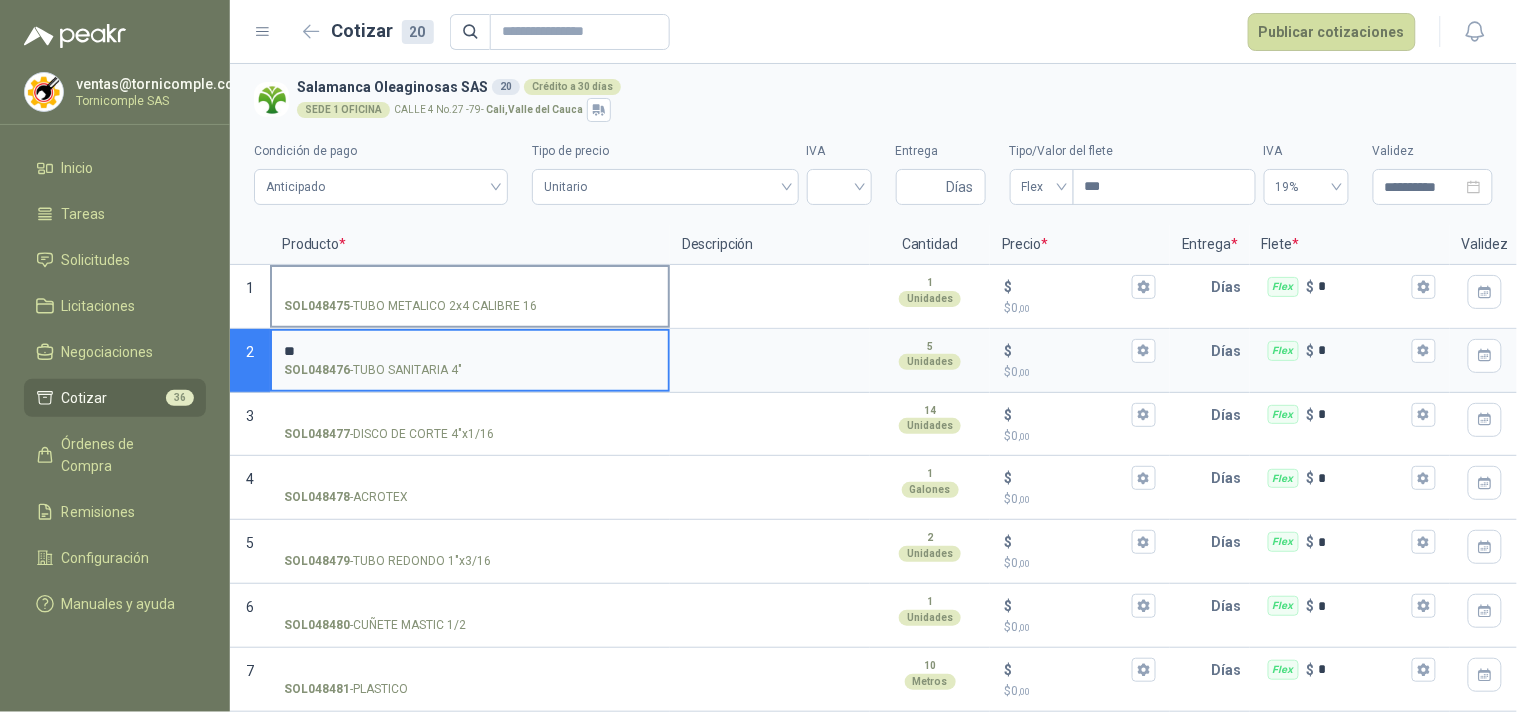 type on "*" 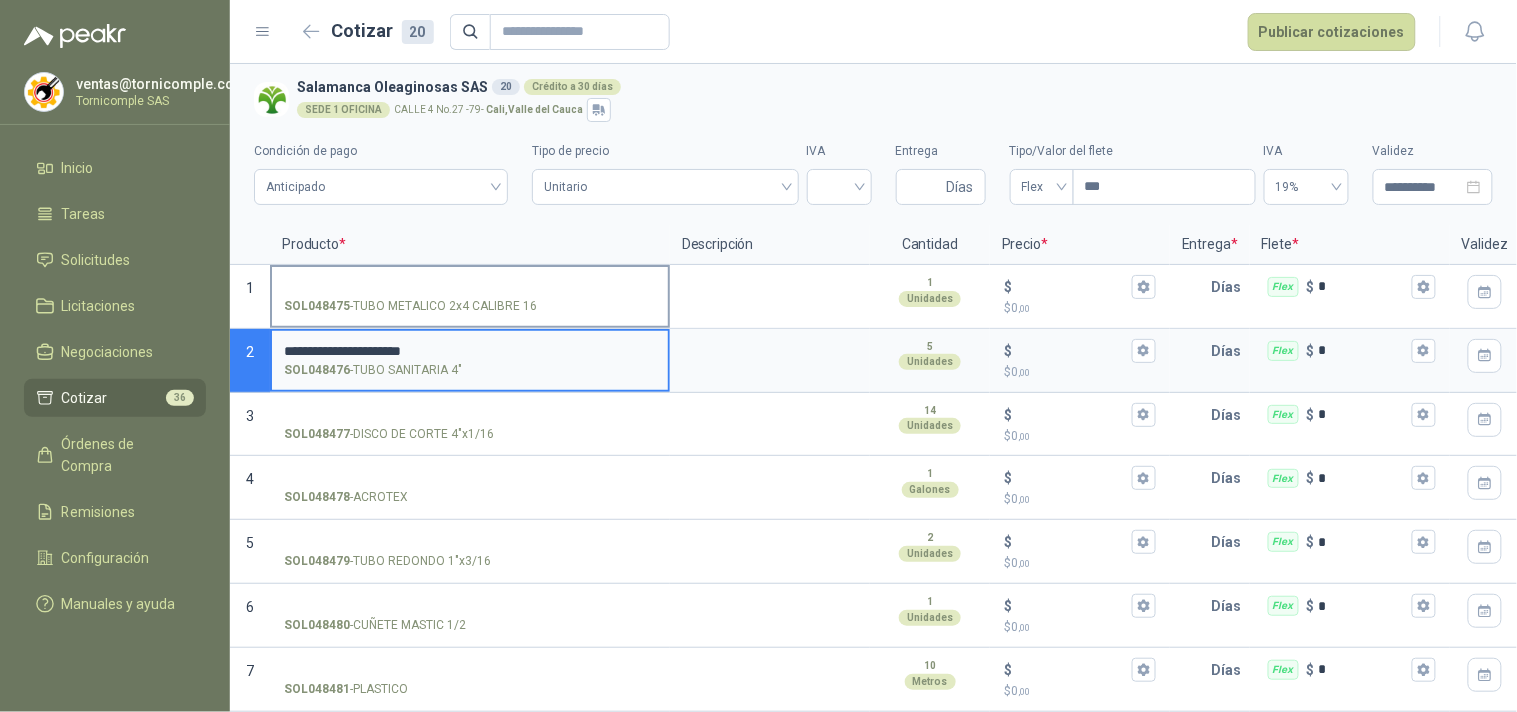 type on "**********" 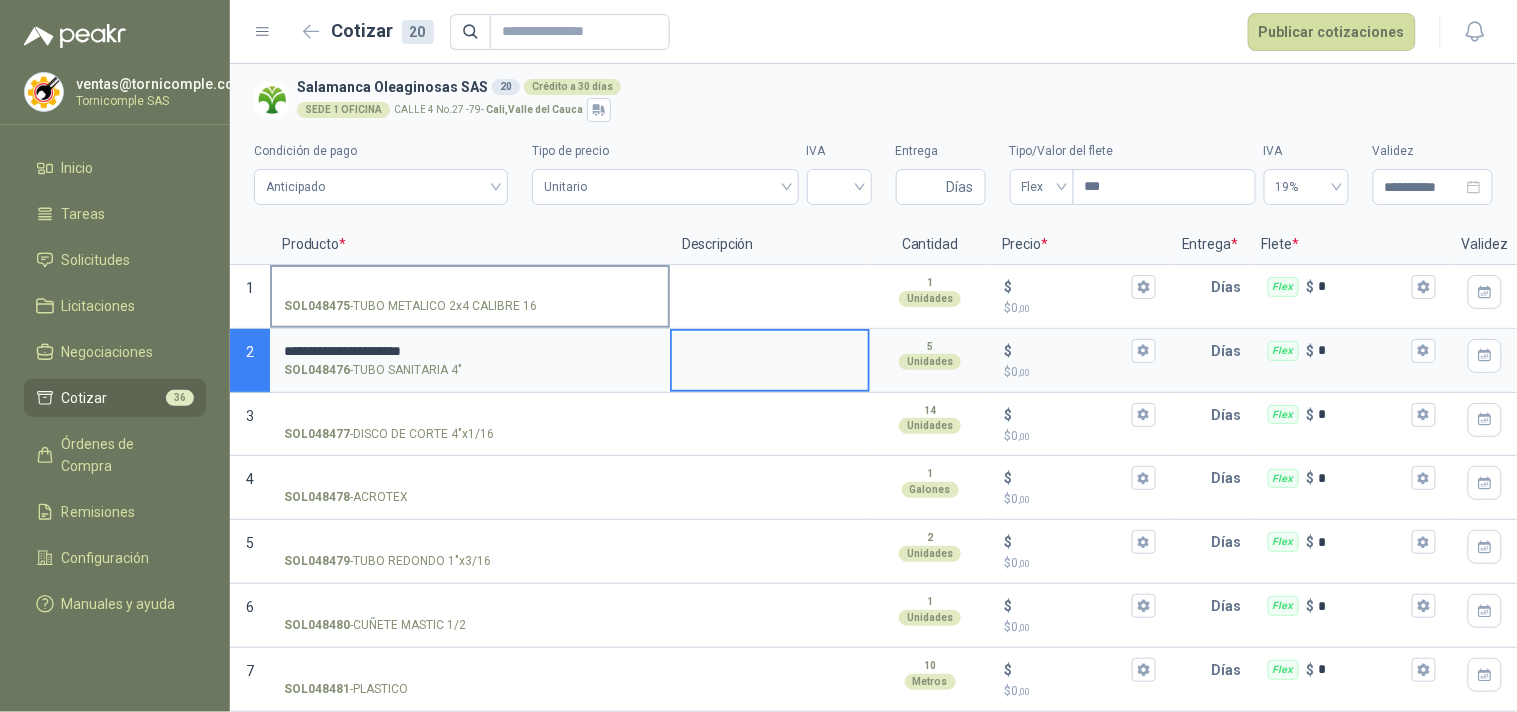 type 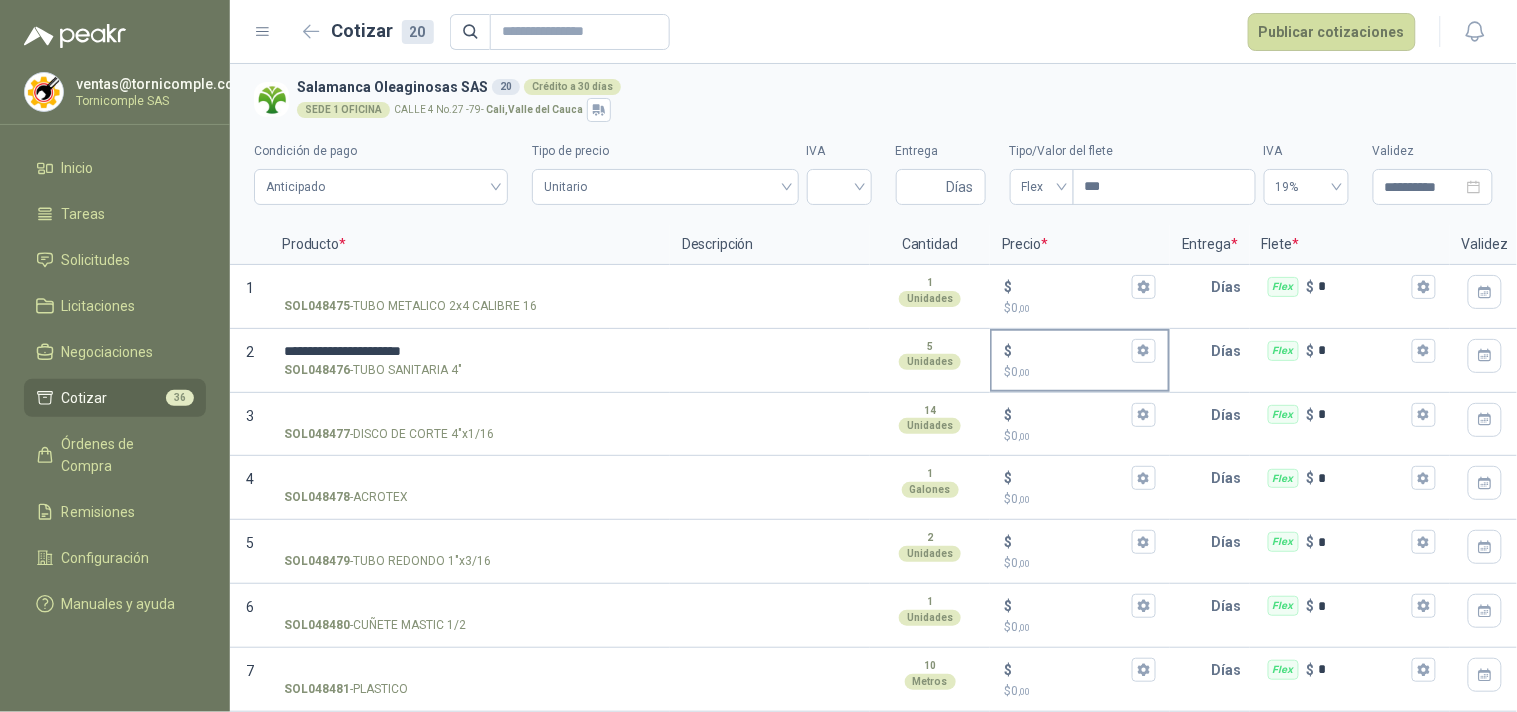 click on "$ $  0 ,00" at bounding box center [1072, 350] 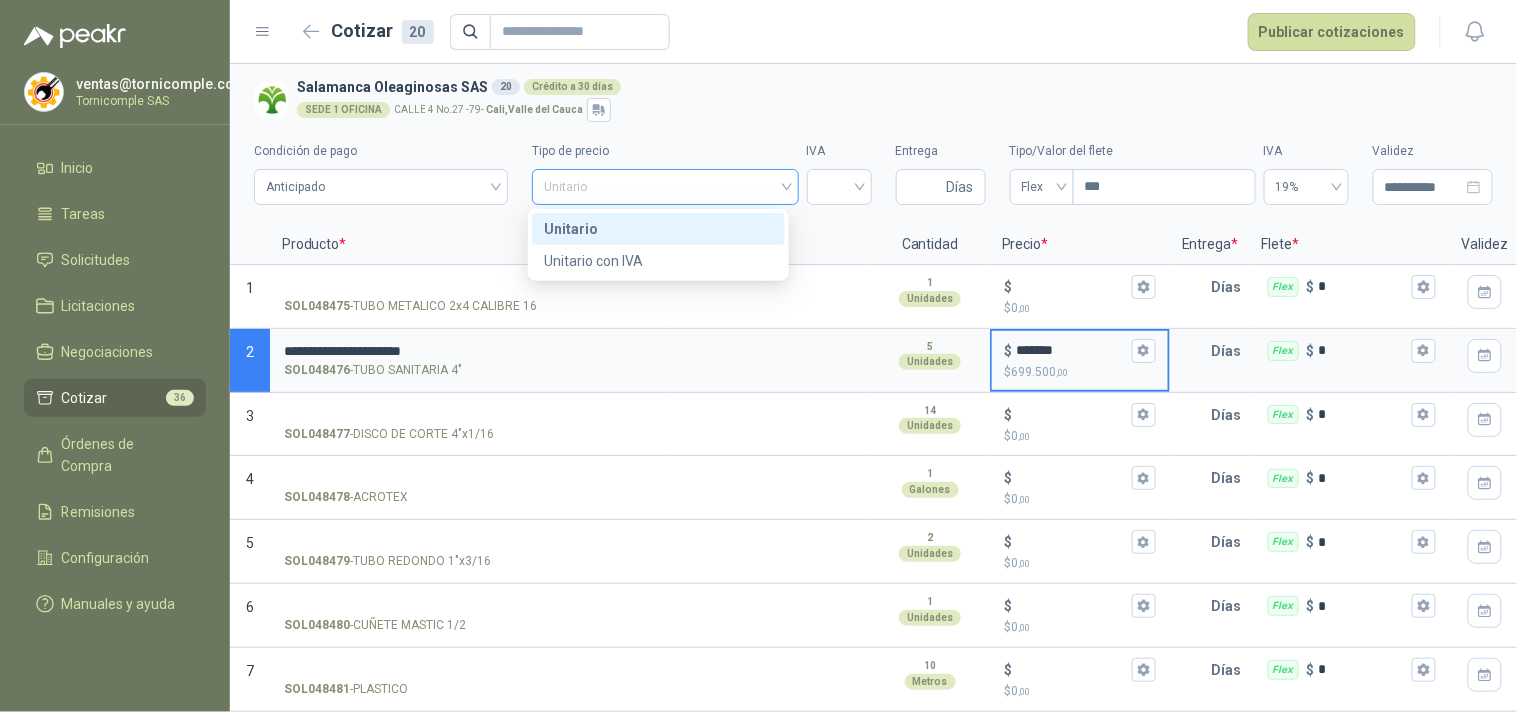 click on "Unitario" at bounding box center [665, 187] 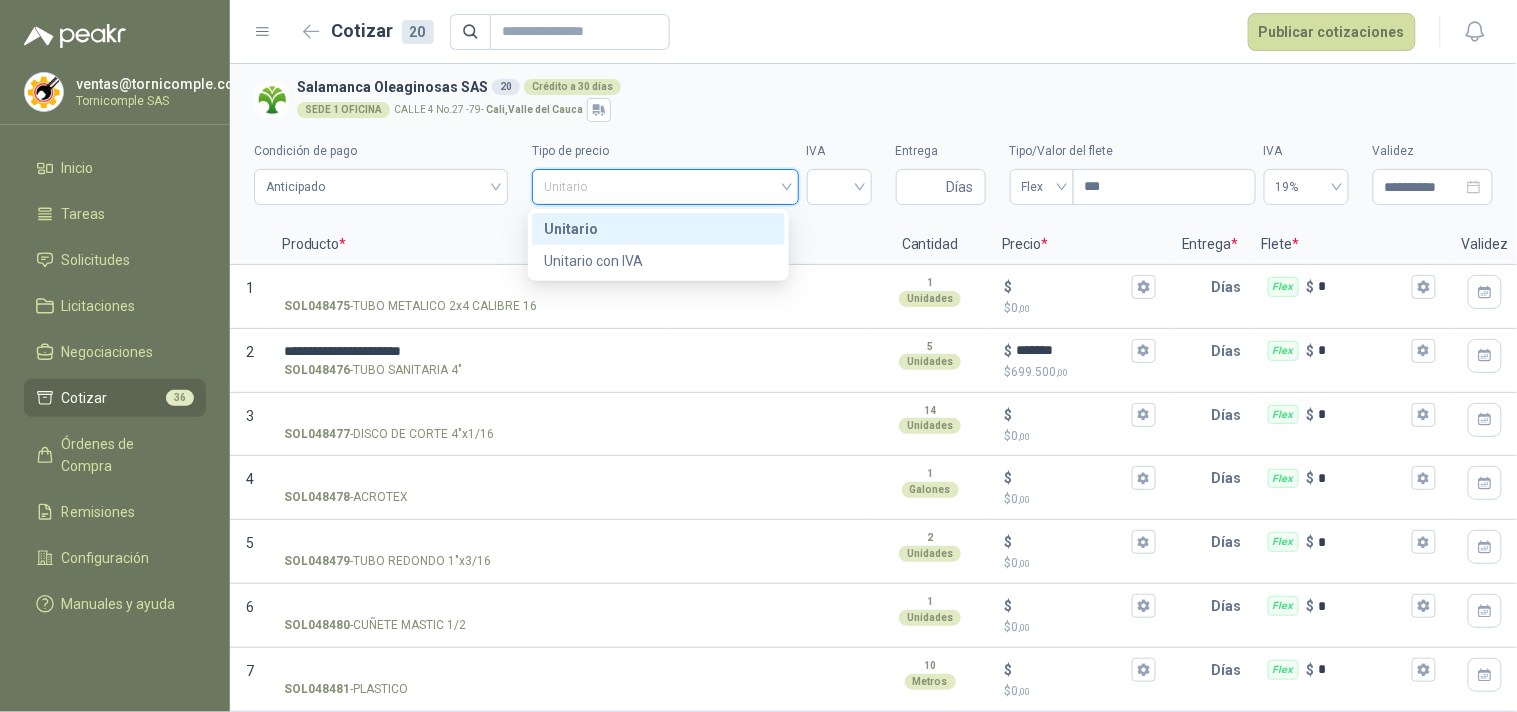 click on "Unitario con IVA" at bounding box center (658, 261) 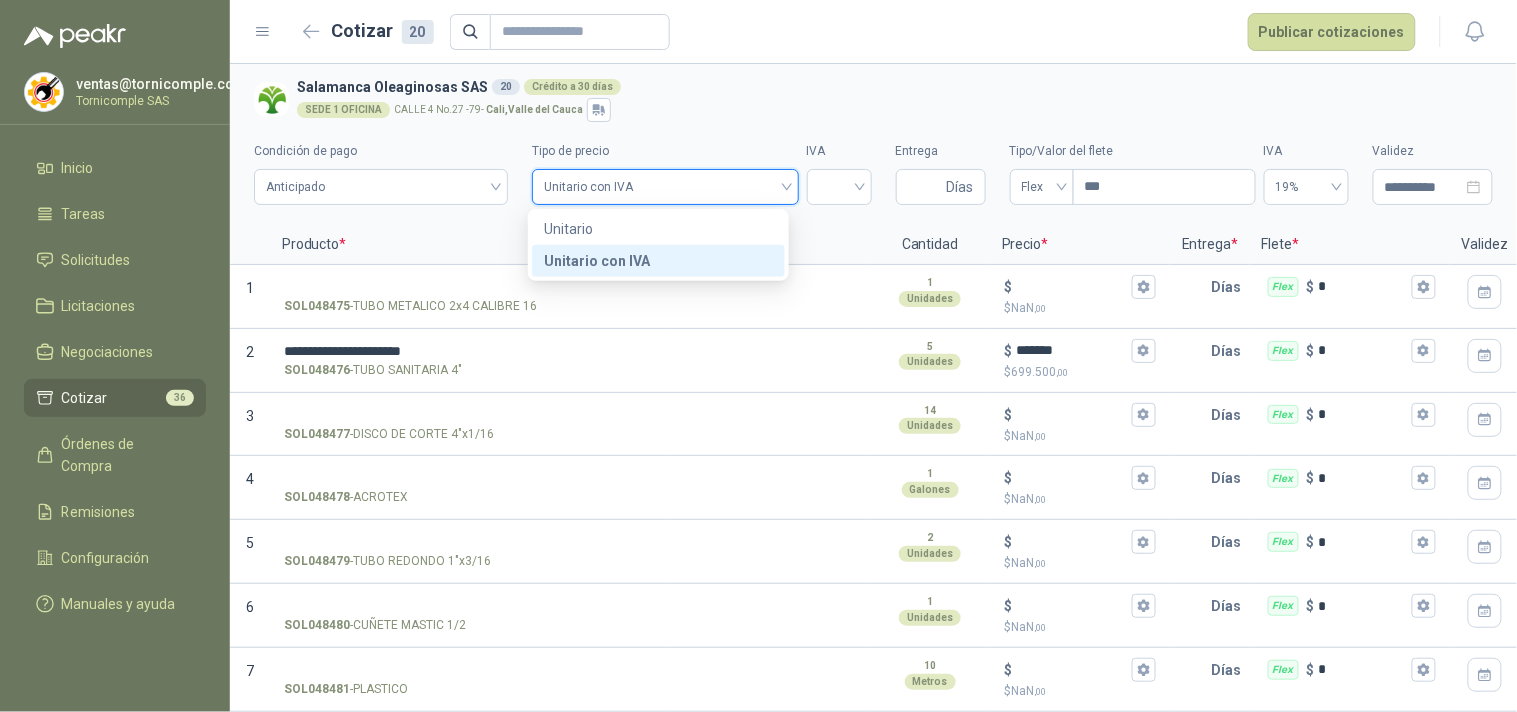 type 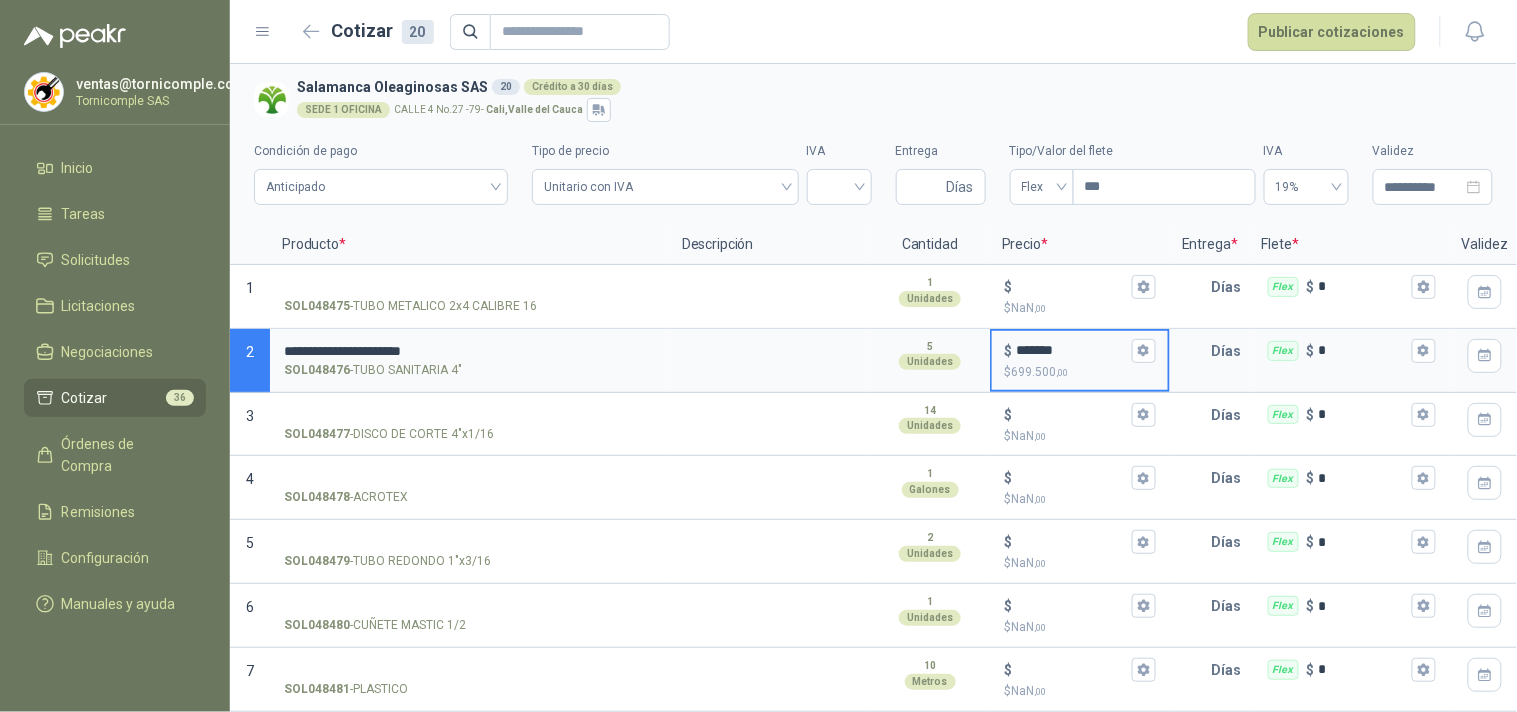 drag, startPoint x: 1018, startPoint y: 350, endPoint x: 1036, endPoint y: 332, distance: 25.455845 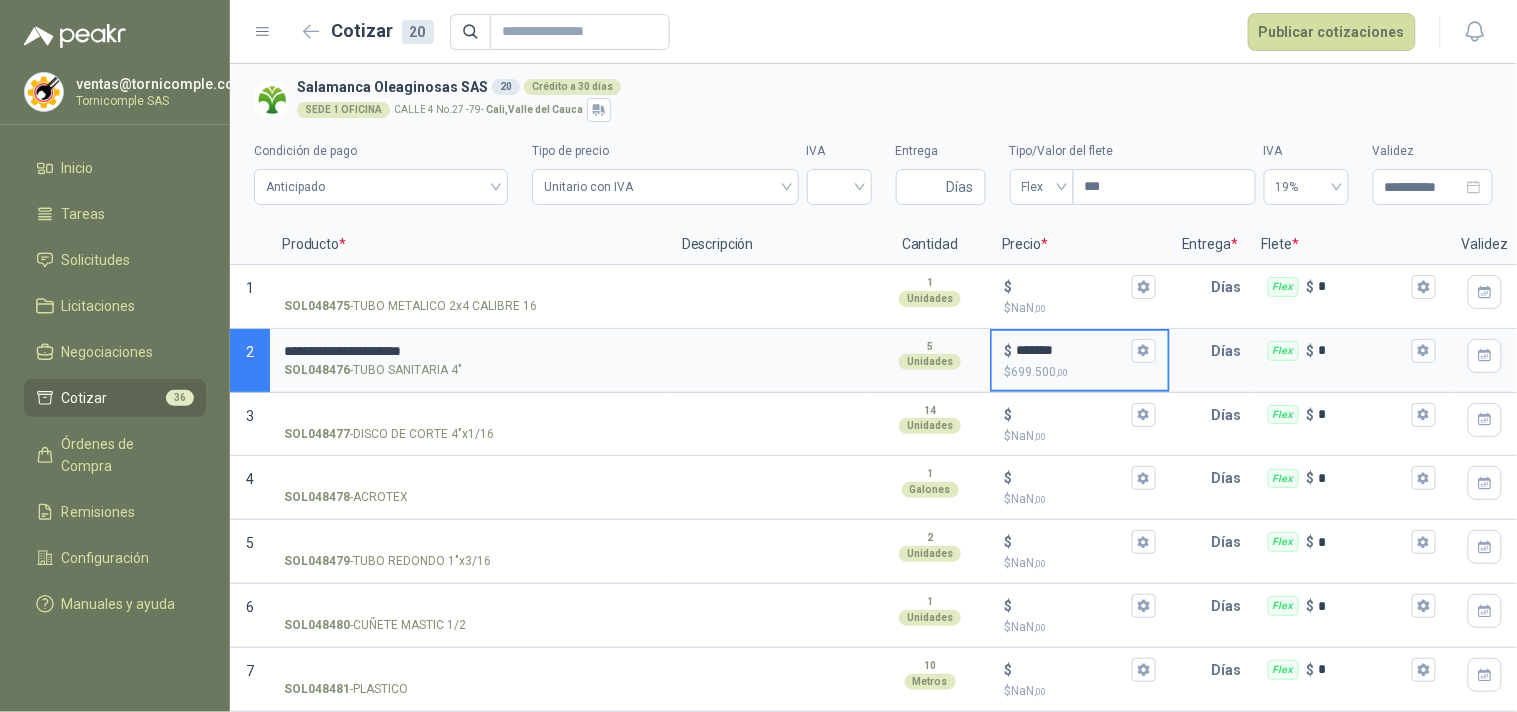 click on "*******" at bounding box center (1072, 350) 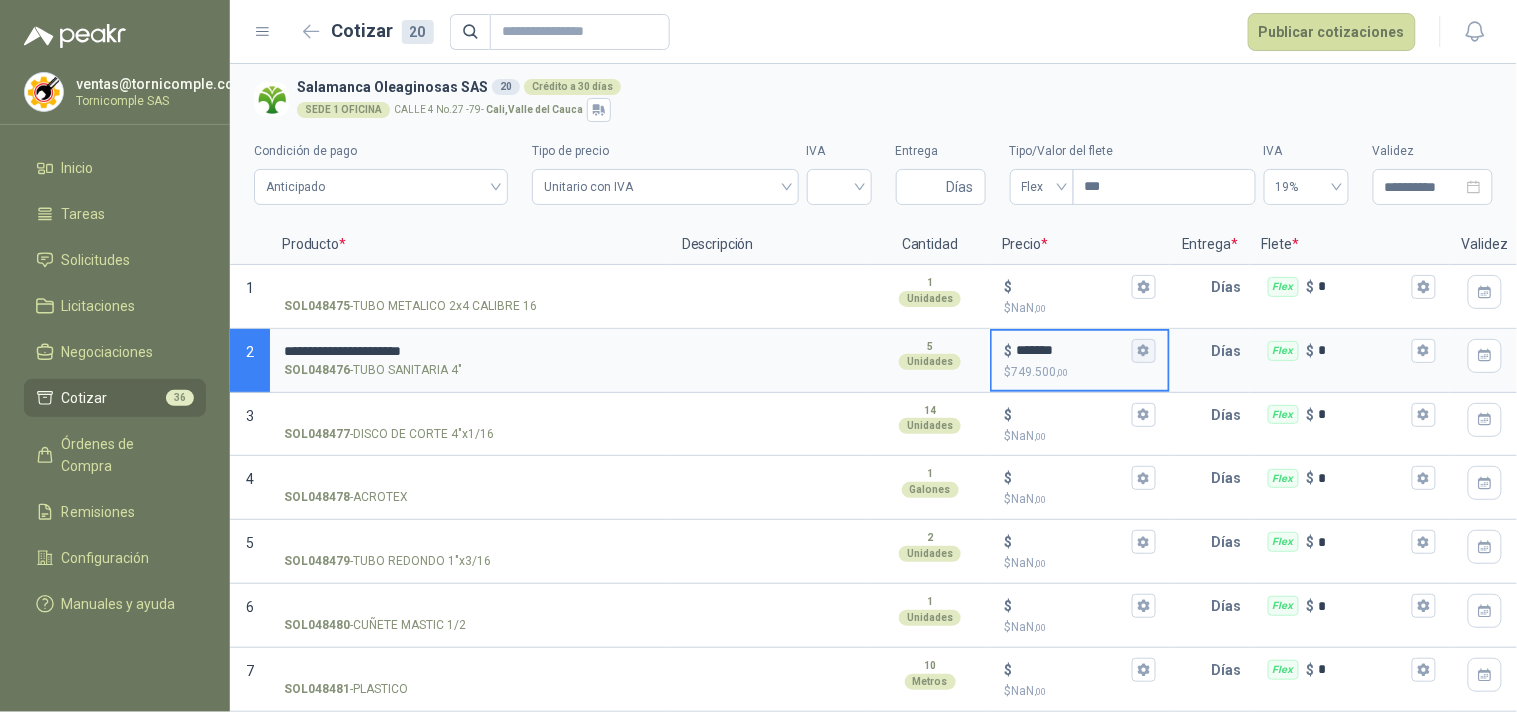 type on "*******" 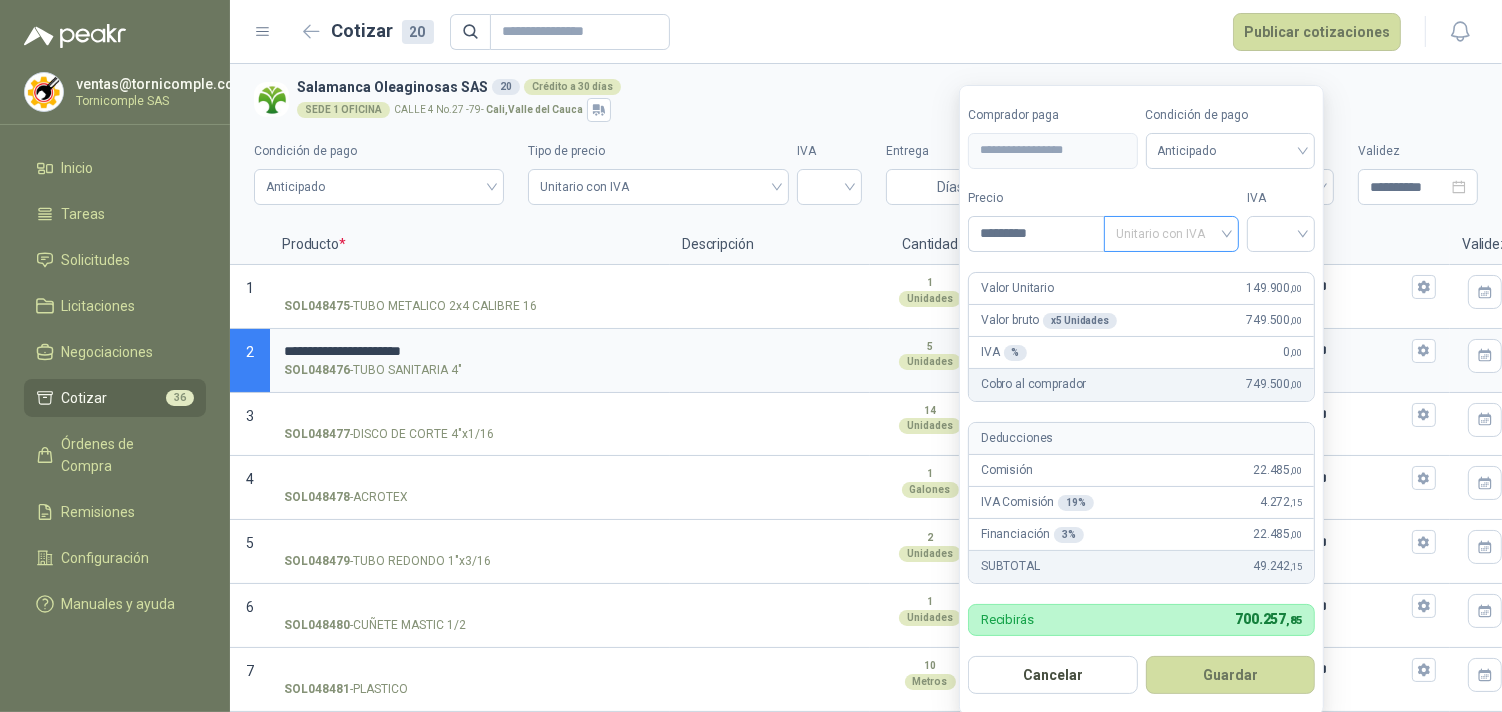 click on "Unitario con IVA" at bounding box center (1171, 234) 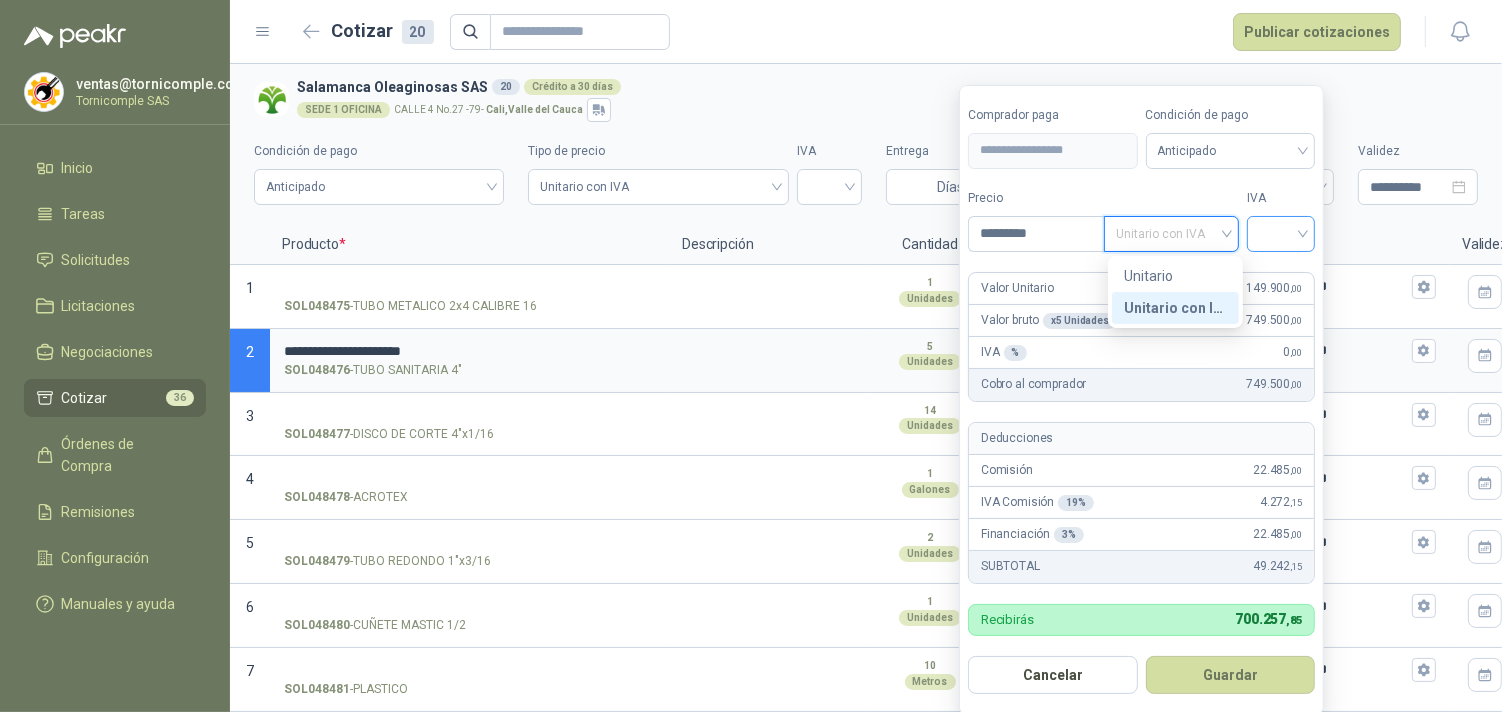click at bounding box center [1281, 232] 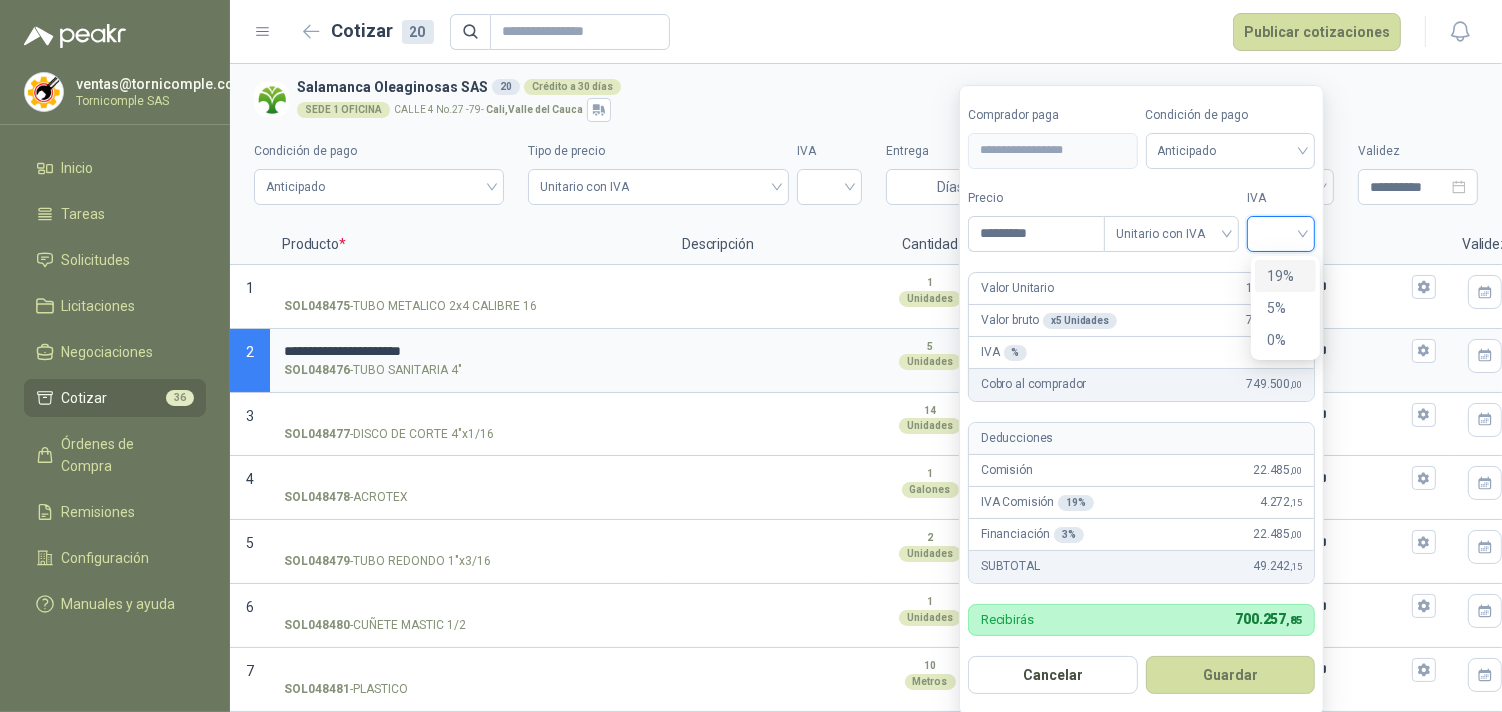 click on "19%" at bounding box center [1285, 276] 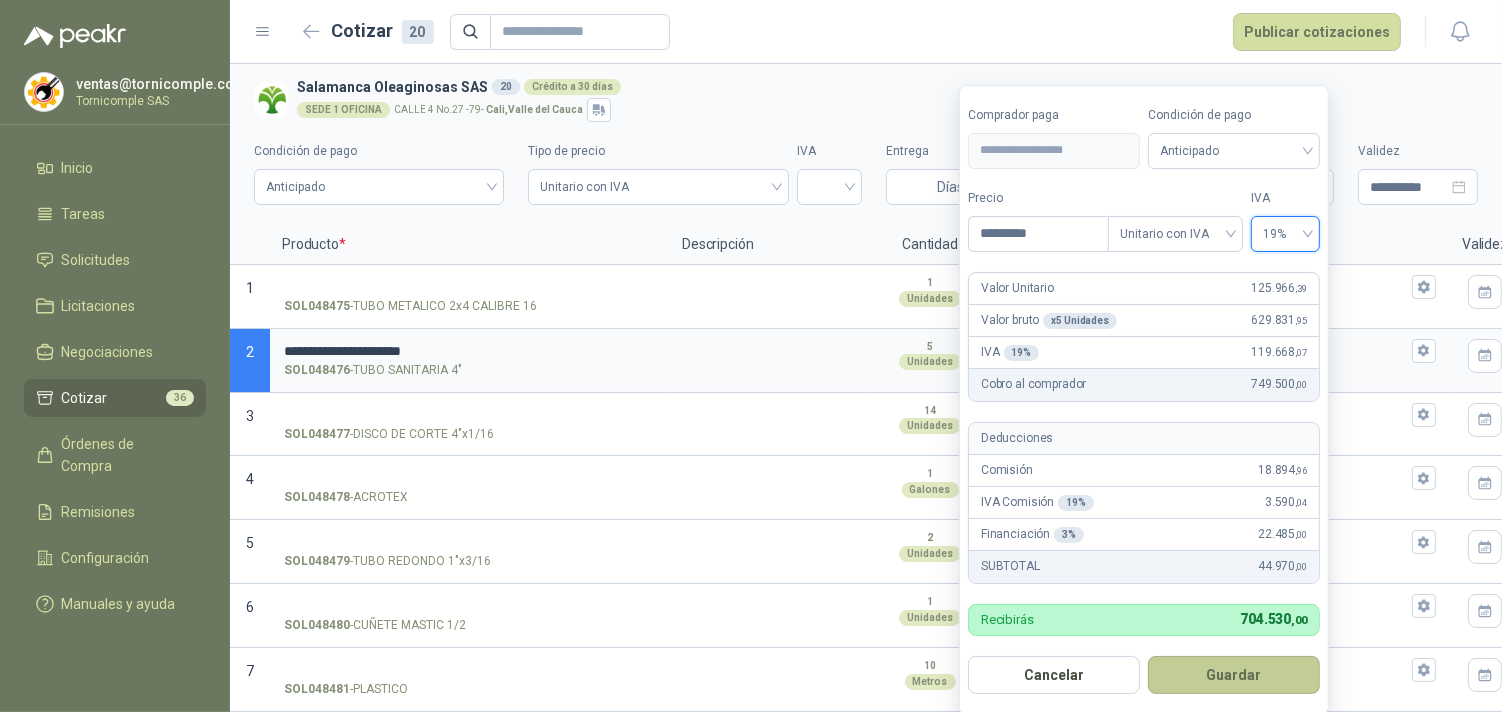 drag, startPoint x: 1281, startPoint y: 705, endPoint x: 1278, endPoint y: 683, distance: 22.203604 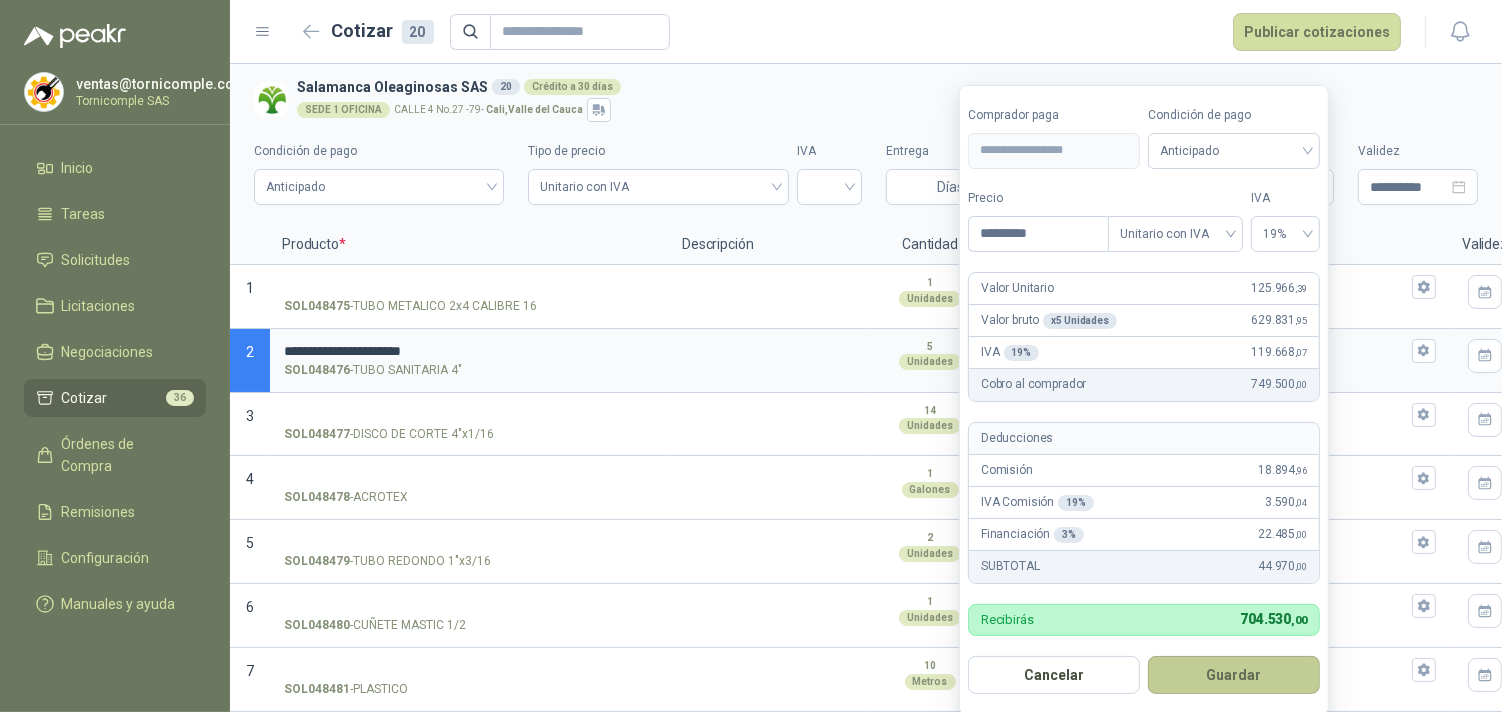 click on "Guardar" at bounding box center (1234, 675) 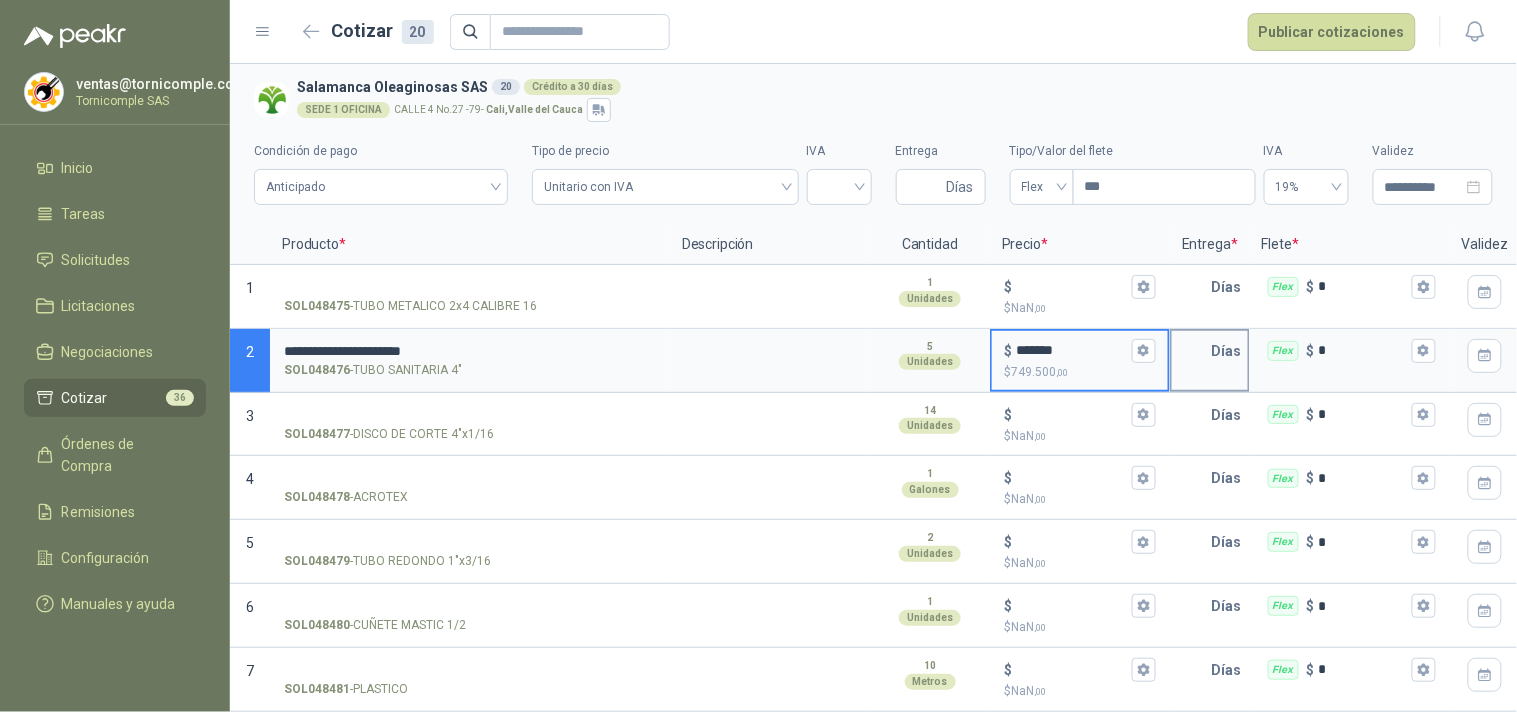 click at bounding box center [1192, 351] 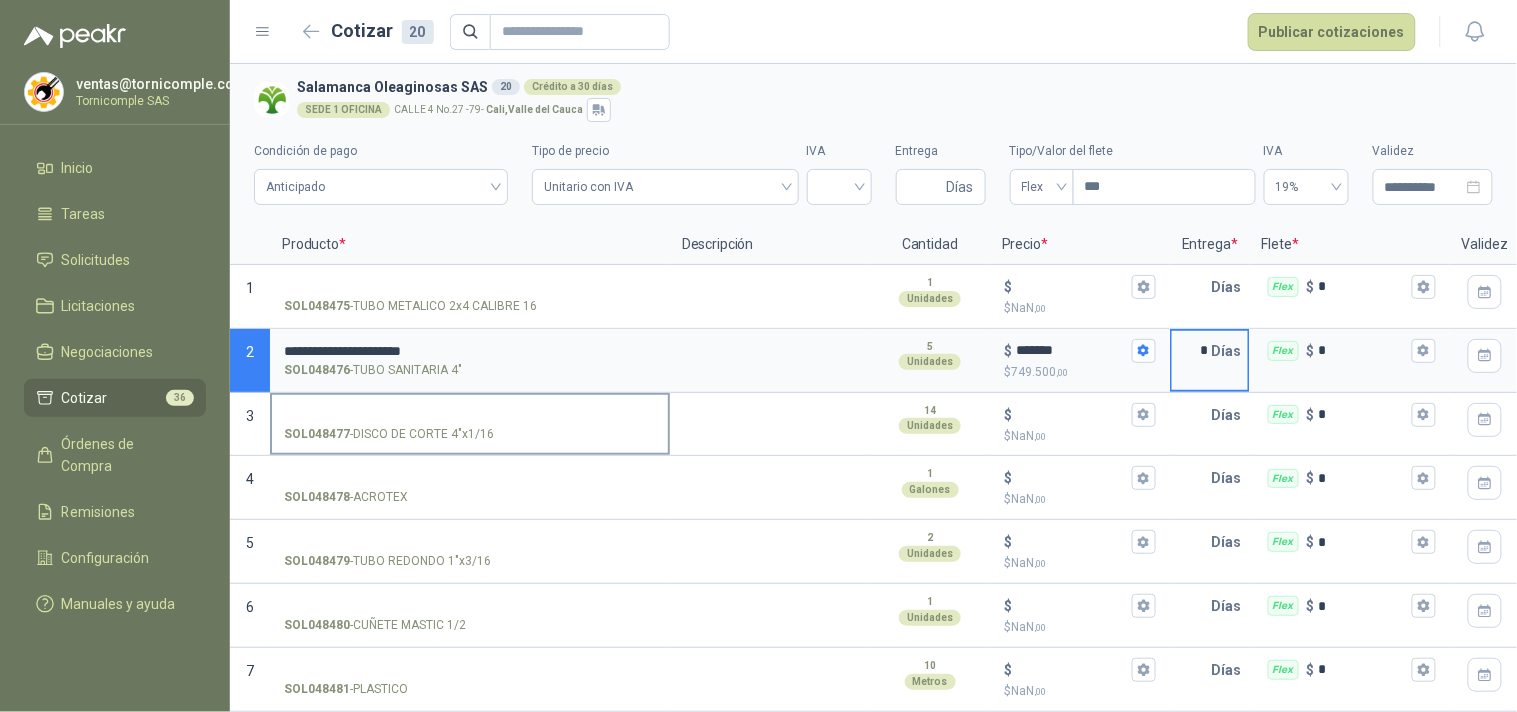 type on "*" 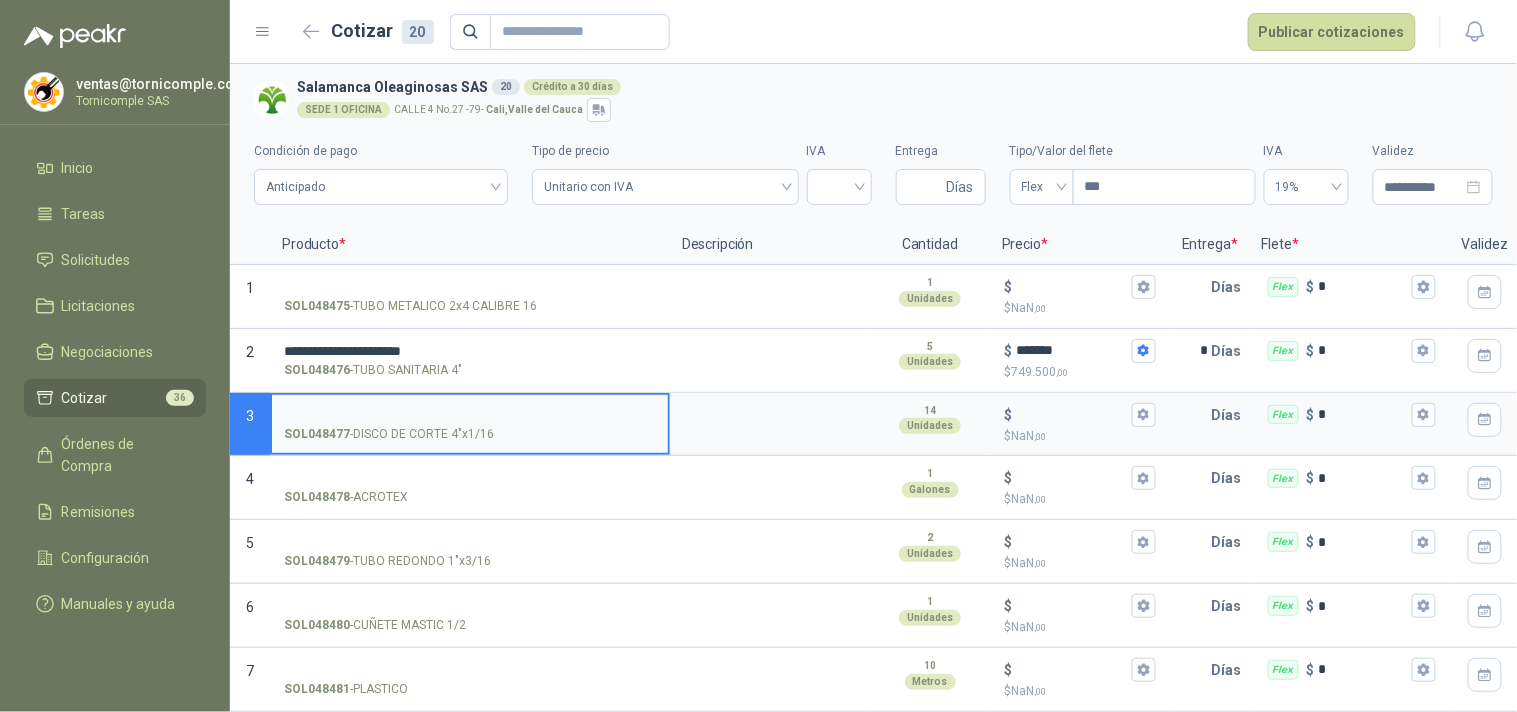 click on "SOL048477  -  DISCO DE CORTE 4"x1/16" at bounding box center [470, 415] 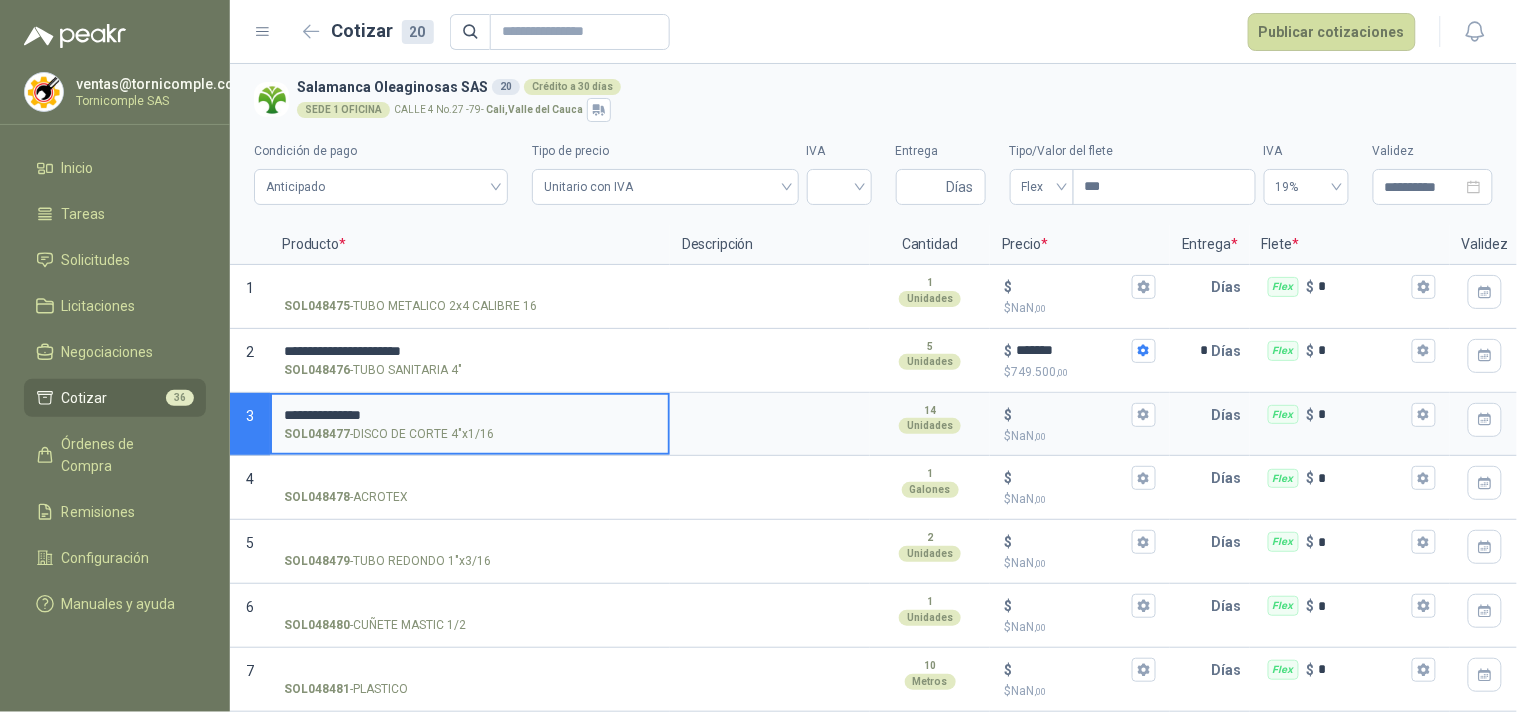type on "**********" 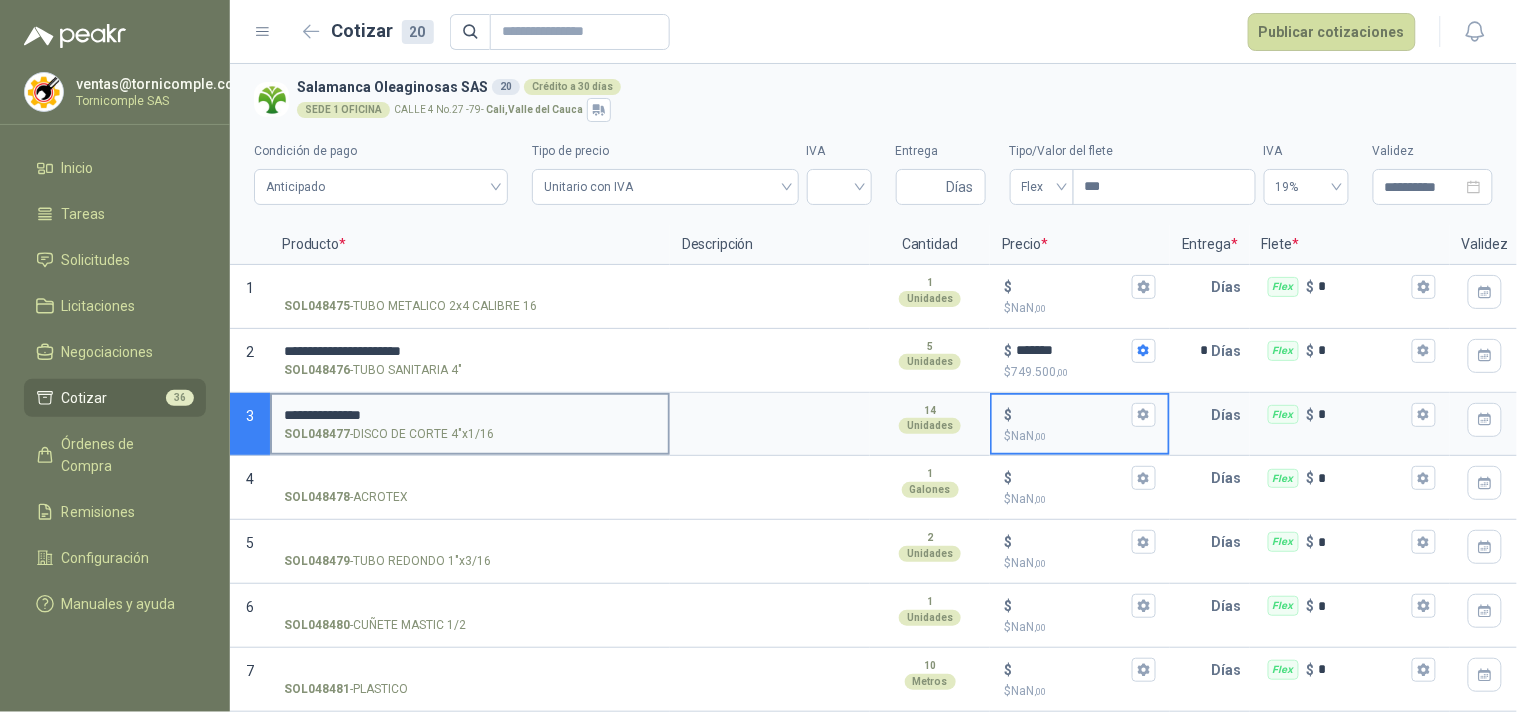 type 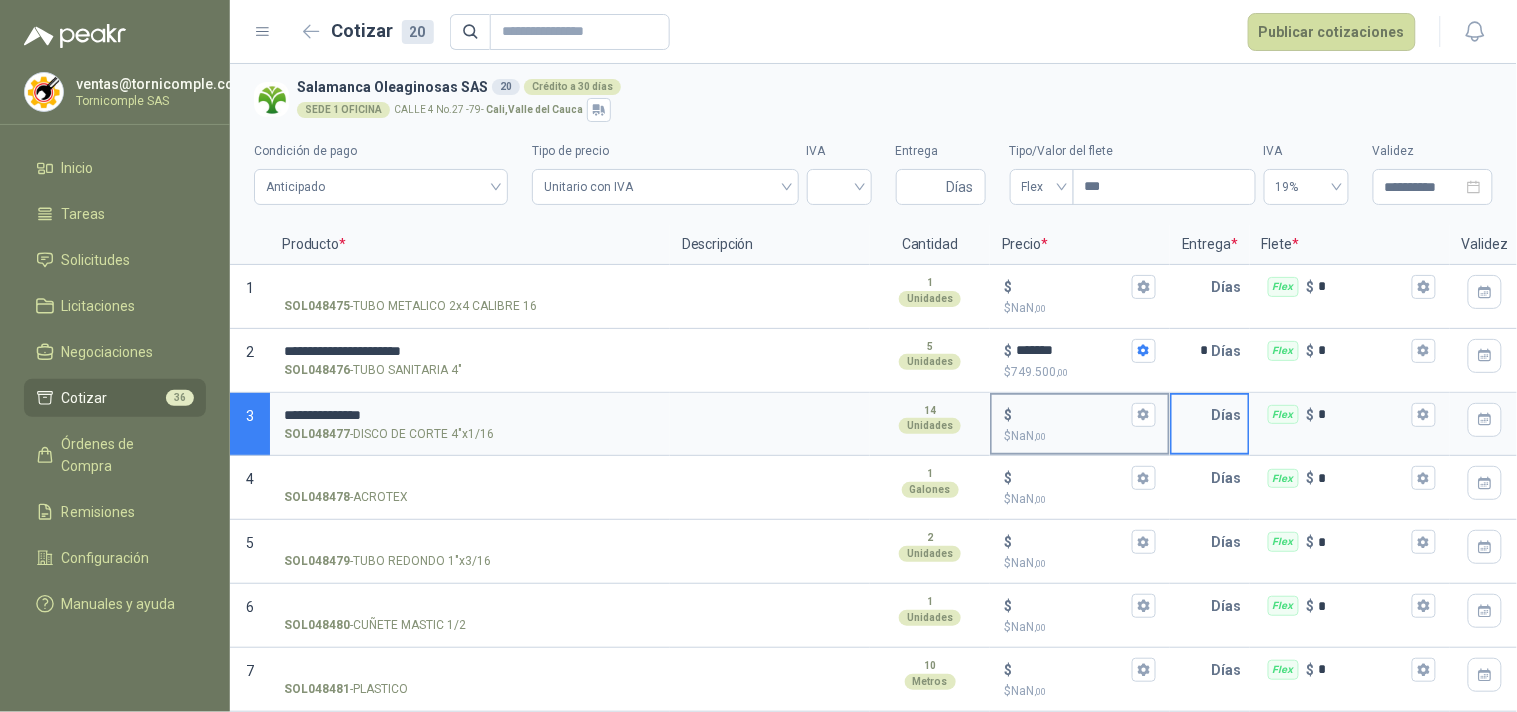 click on "$ $  NaN ,00" at bounding box center [1072, 414] 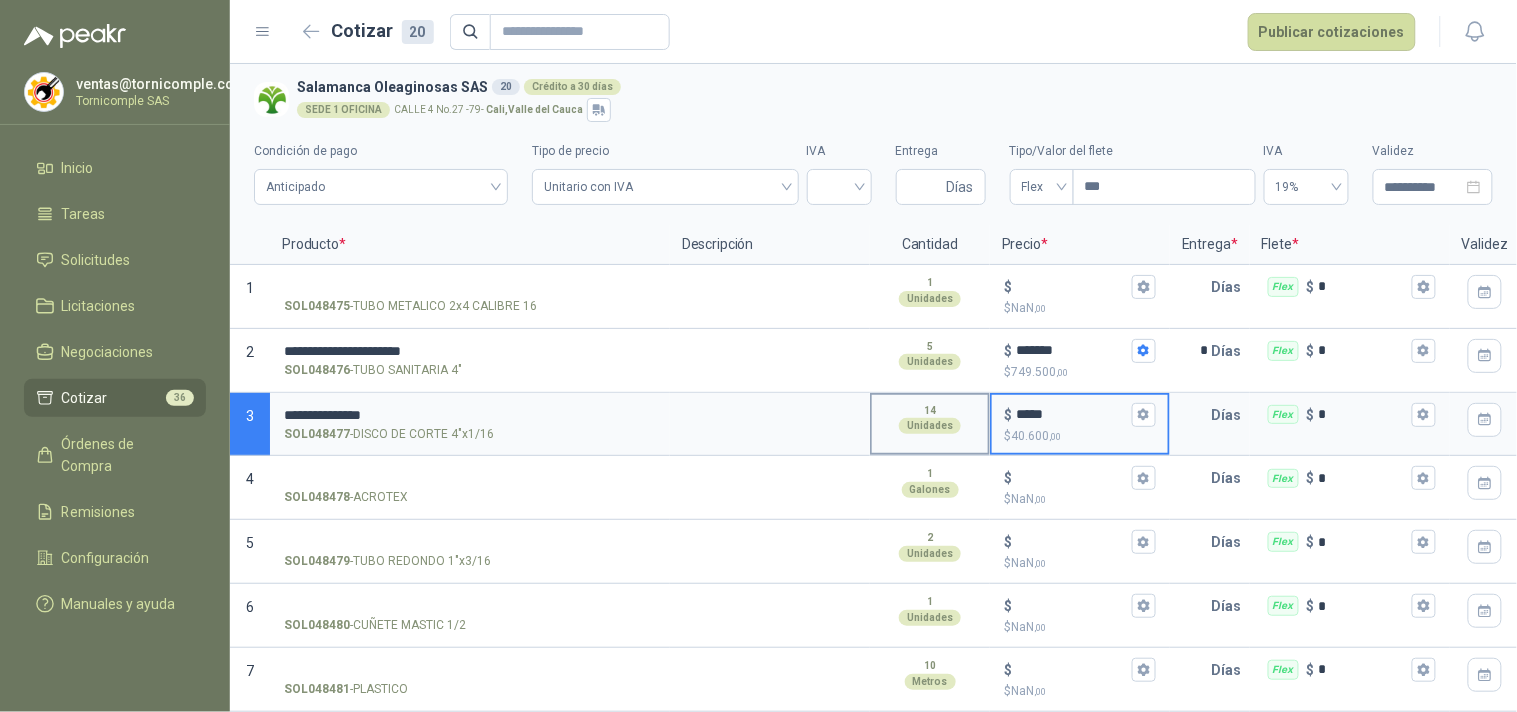 drag, startPoint x: 1082, startPoint y: 420, endPoint x: 948, endPoint y: 425, distance: 134.09325 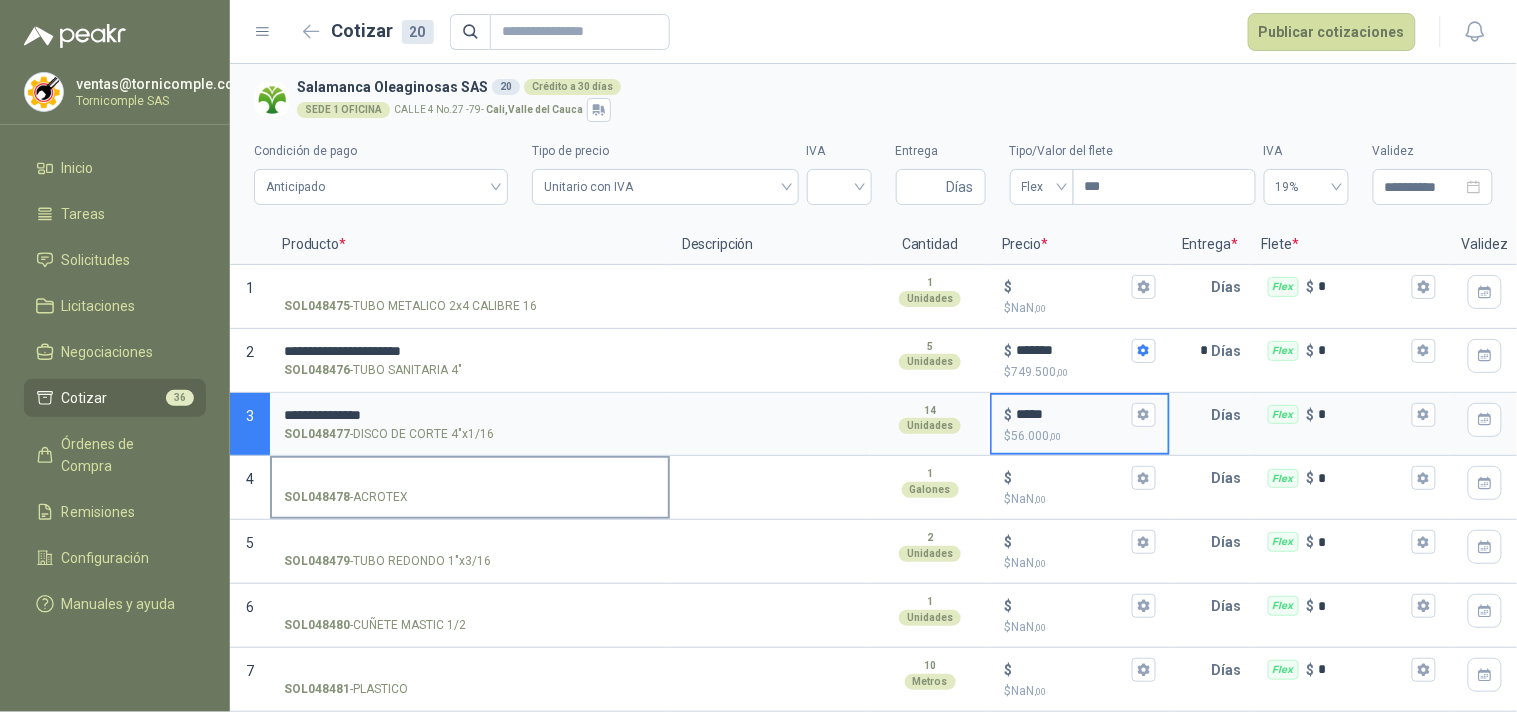 type on "*****" 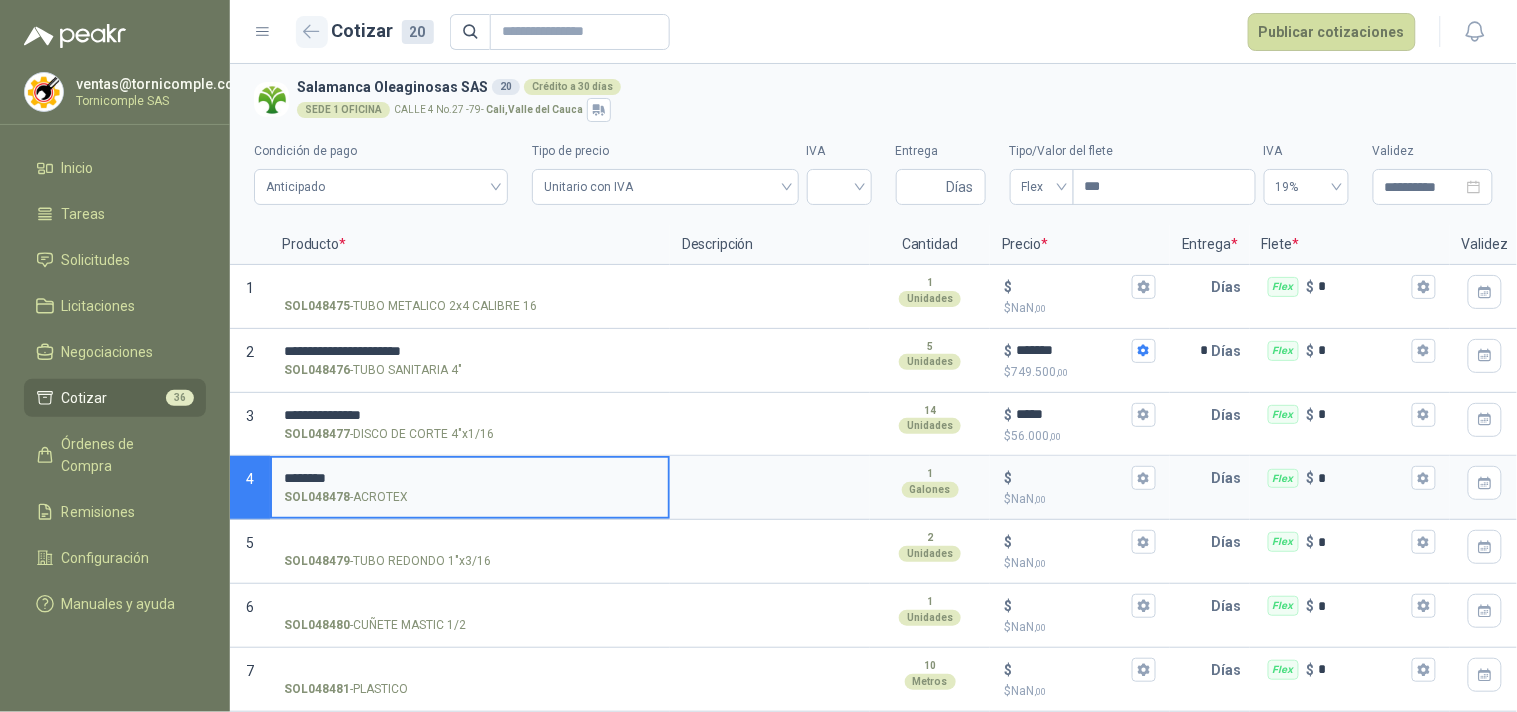 type on "*******" 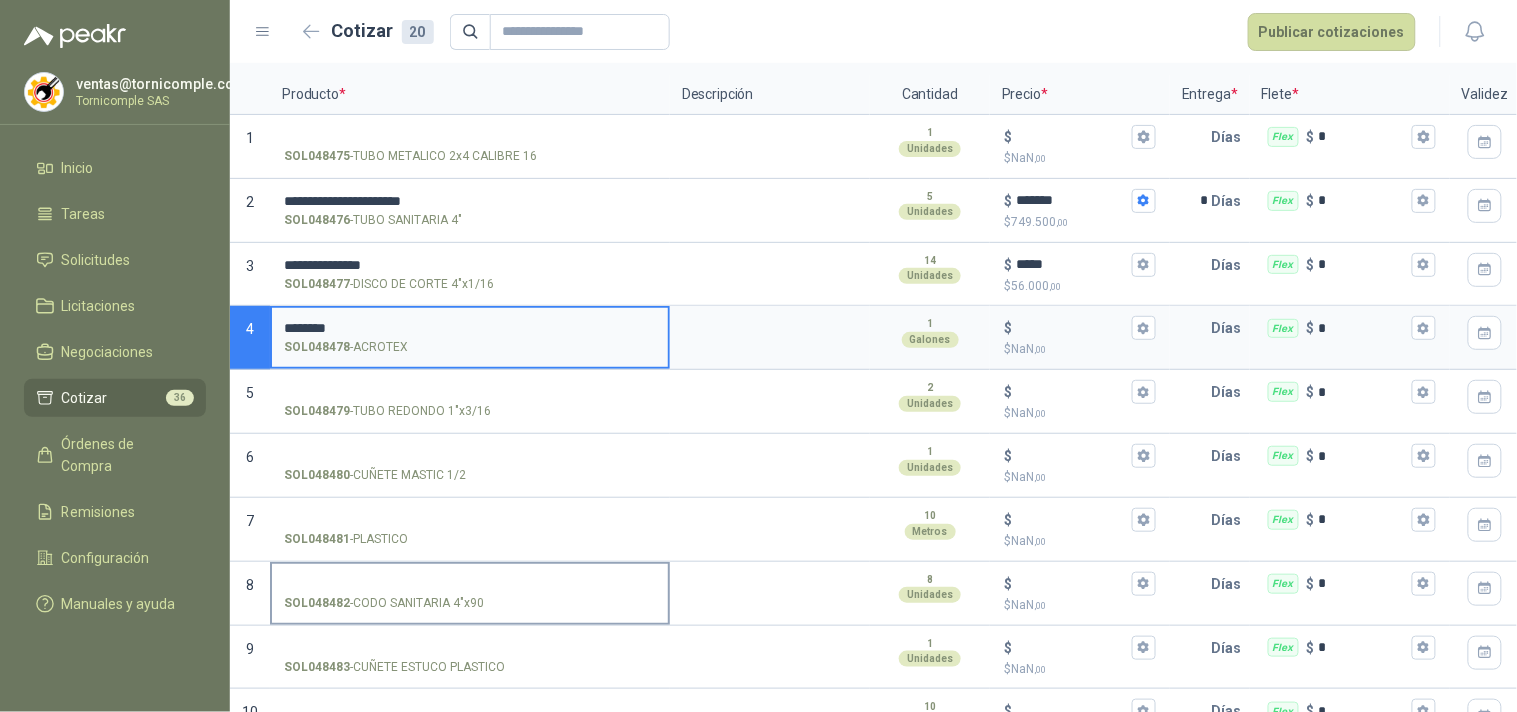 scroll, scrollTop: 111, scrollLeft: 0, axis: vertical 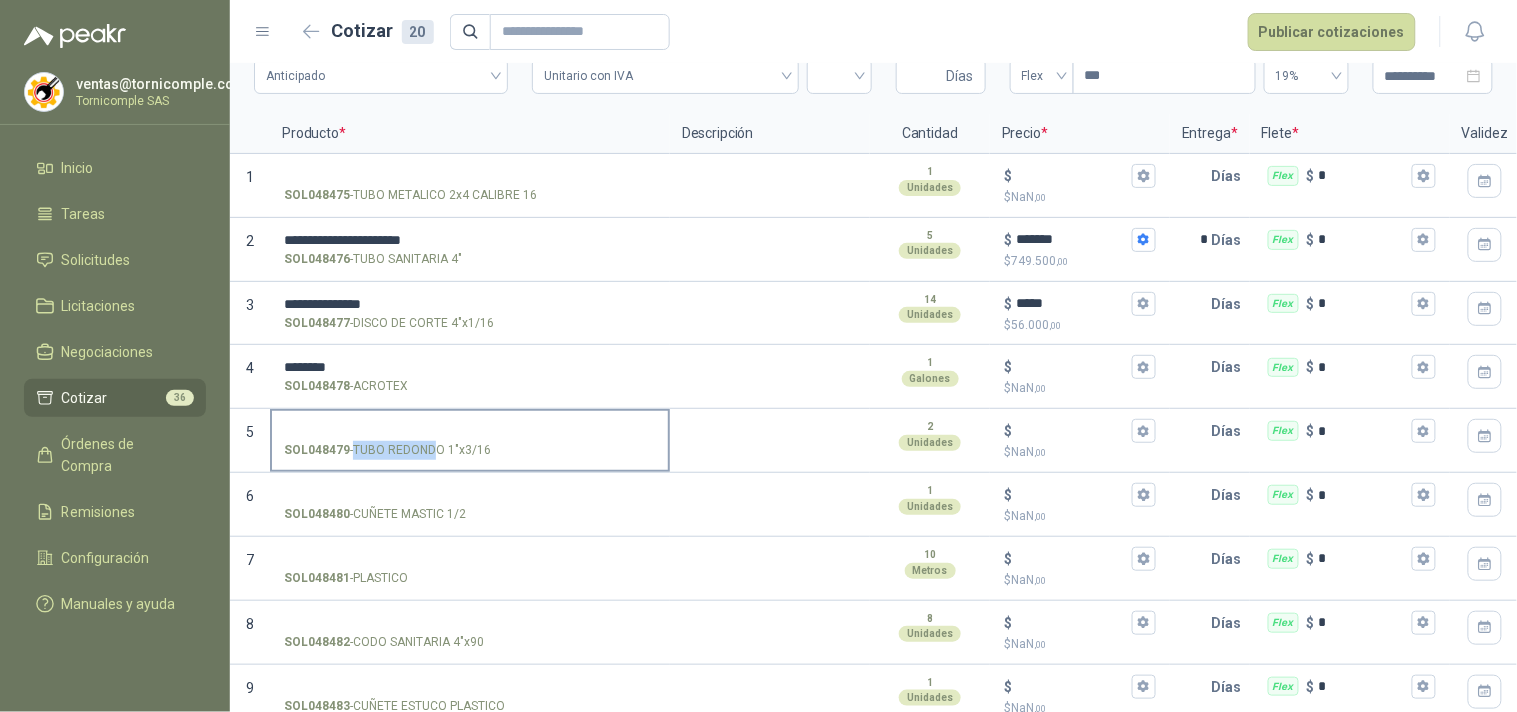 drag, startPoint x: 355, startPoint y: 445, endPoint x: 408, endPoint y: 450, distance: 53.235325 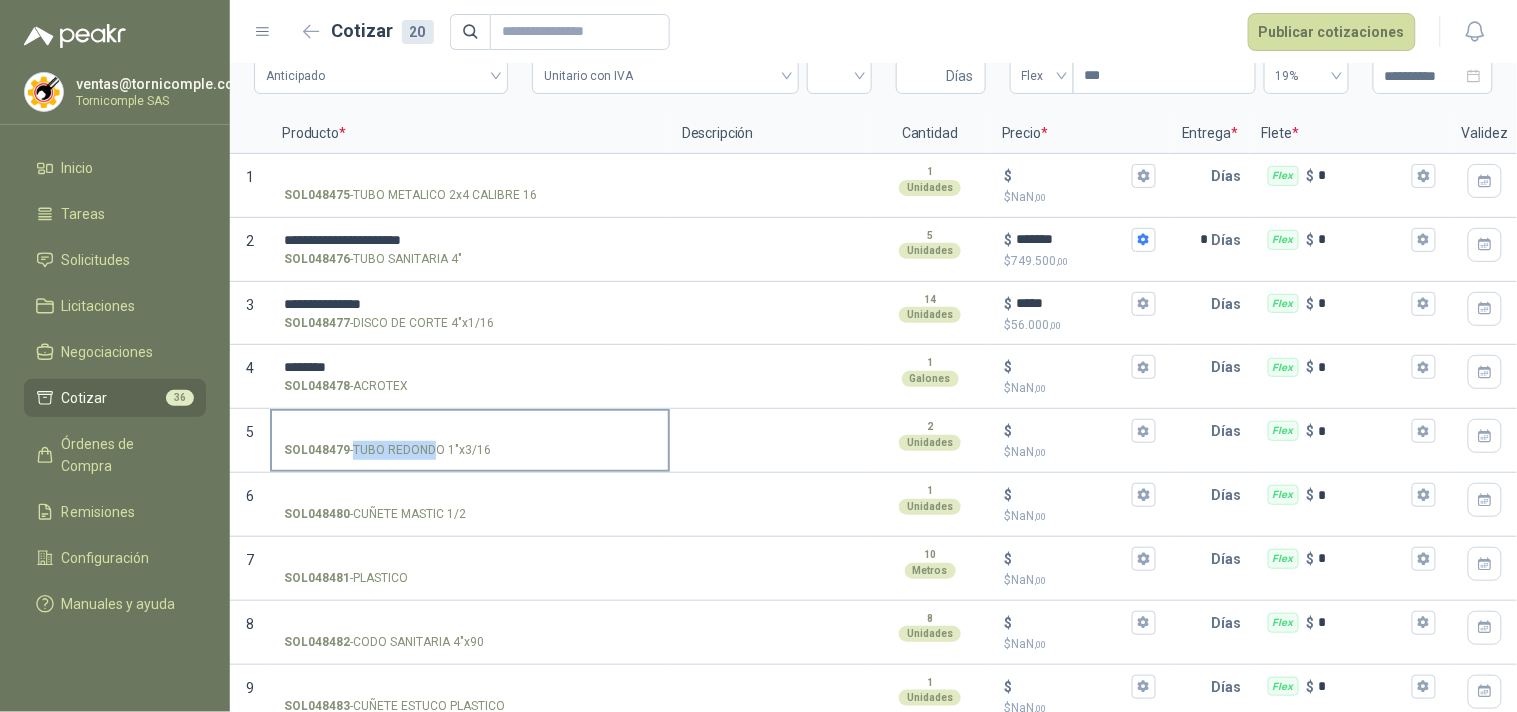 click on "SOL048479  -  TUBO REDONDO 1"x3/16" at bounding box center (387, 450) 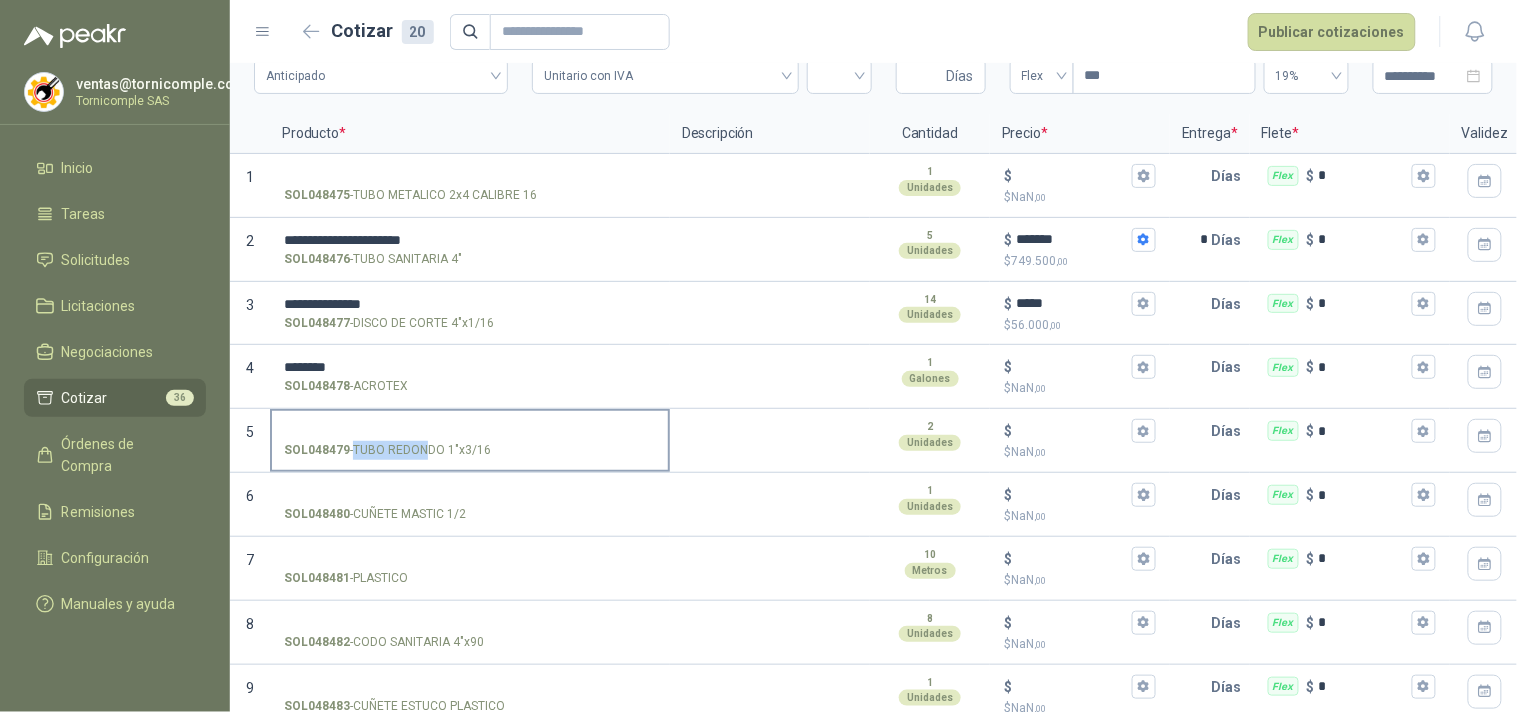 click on "SOL048479  -  TUBO REDONDO 1"x3/16" at bounding box center (387, 450) 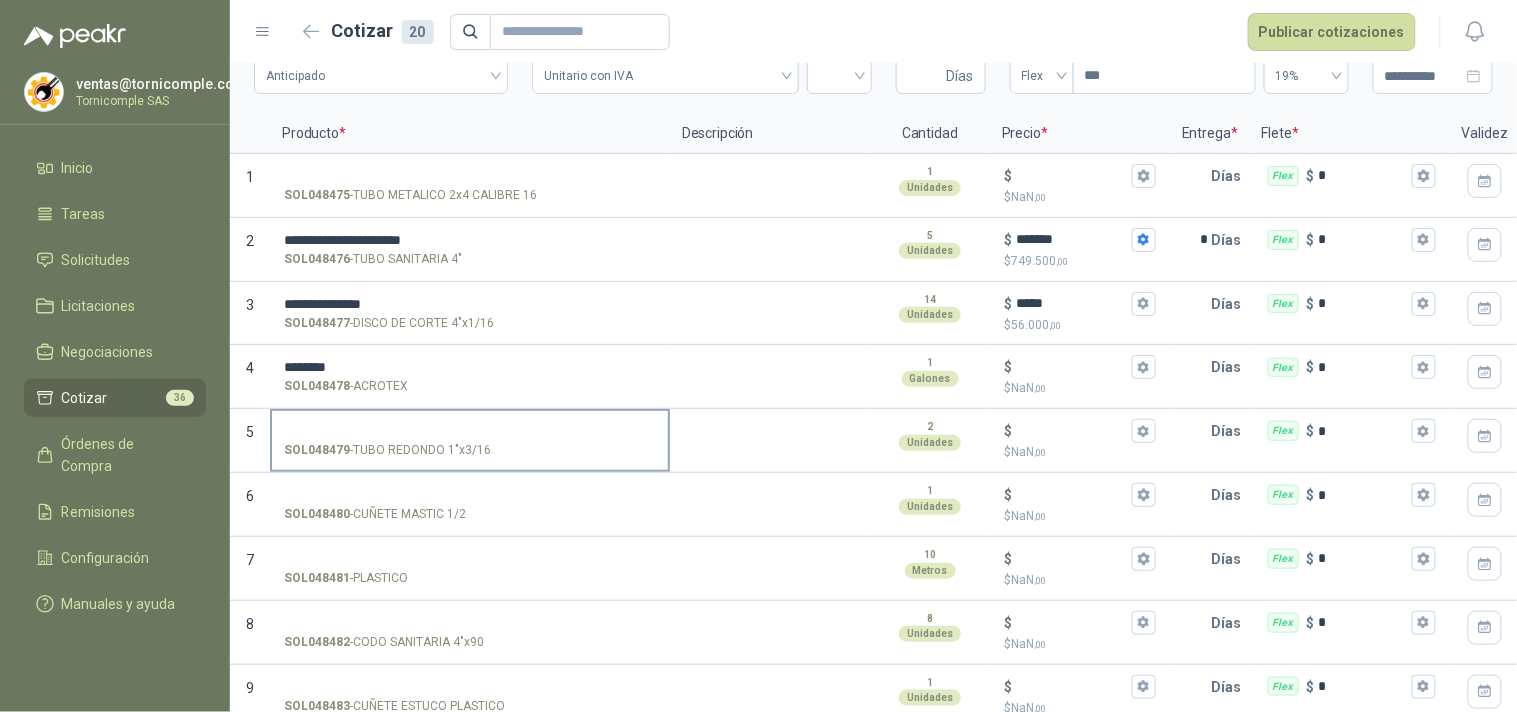 drag, startPoint x: 350, startPoint y: 445, endPoint x: 481, endPoint y: 446, distance: 131.00381 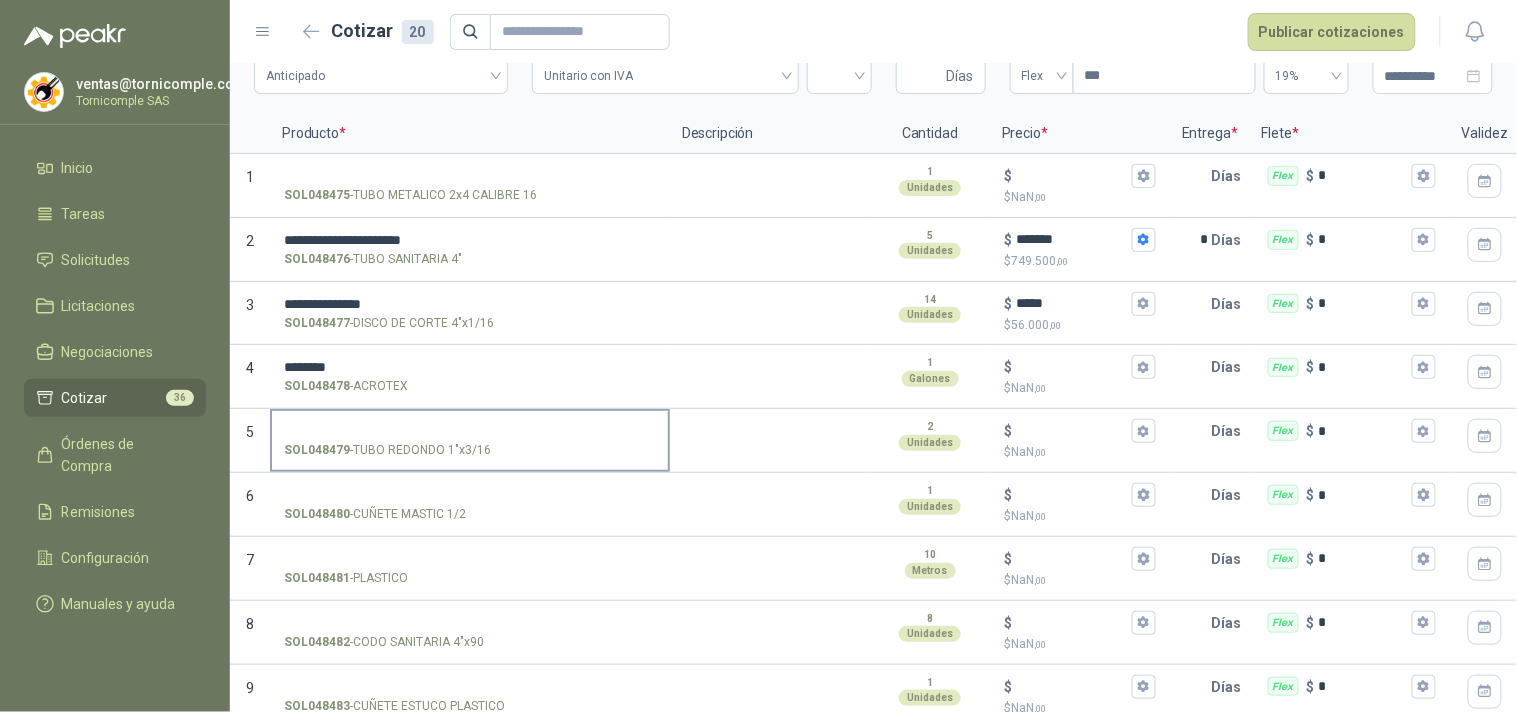 click on "SOL048479  -  TUBO REDONDO 1"x3/16" at bounding box center (470, 450) 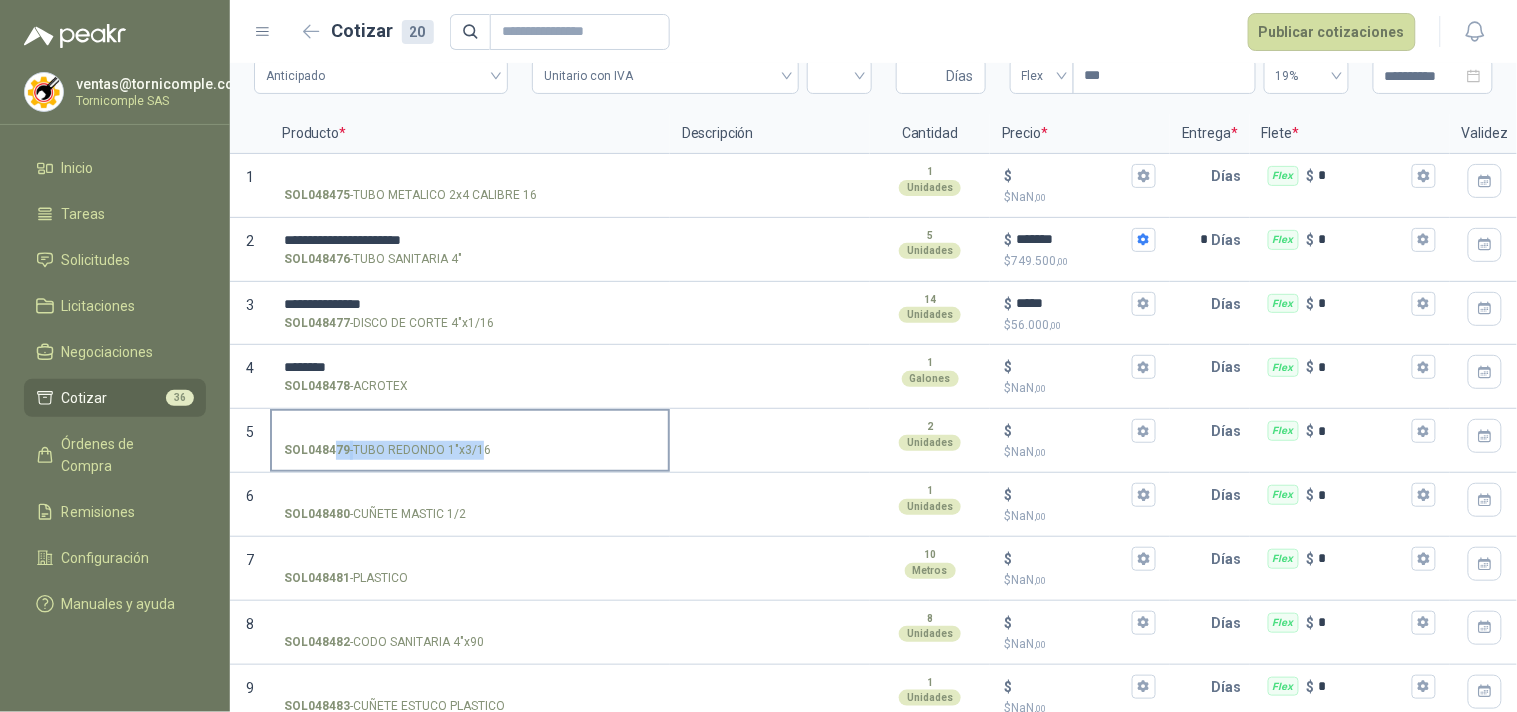 drag, startPoint x: 480, startPoint y: 446, endPoint x: 337, endPoint y: 445, distance: 143.0035 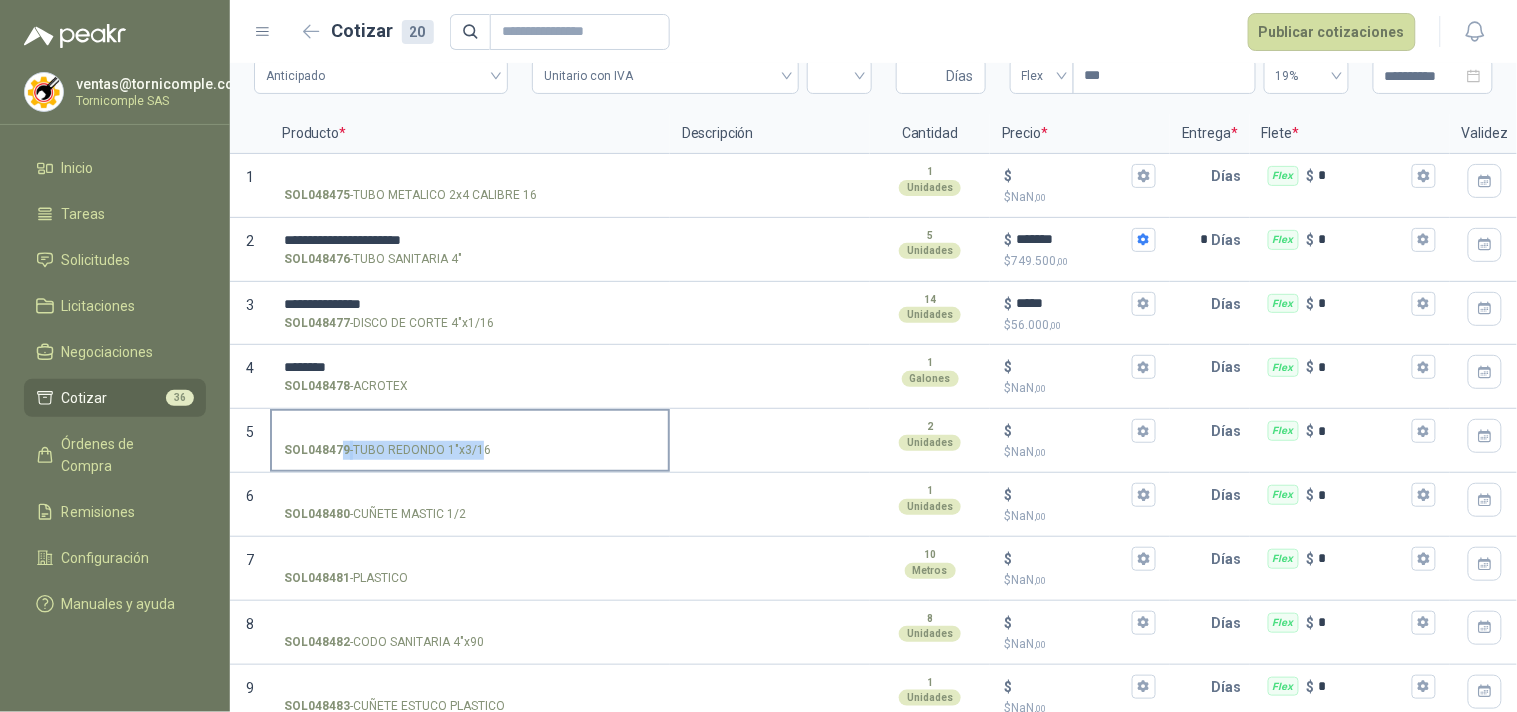 click on "SOL048479  -  TUBO REDONDO 1"x3/16" at bounding box center [387, 450] 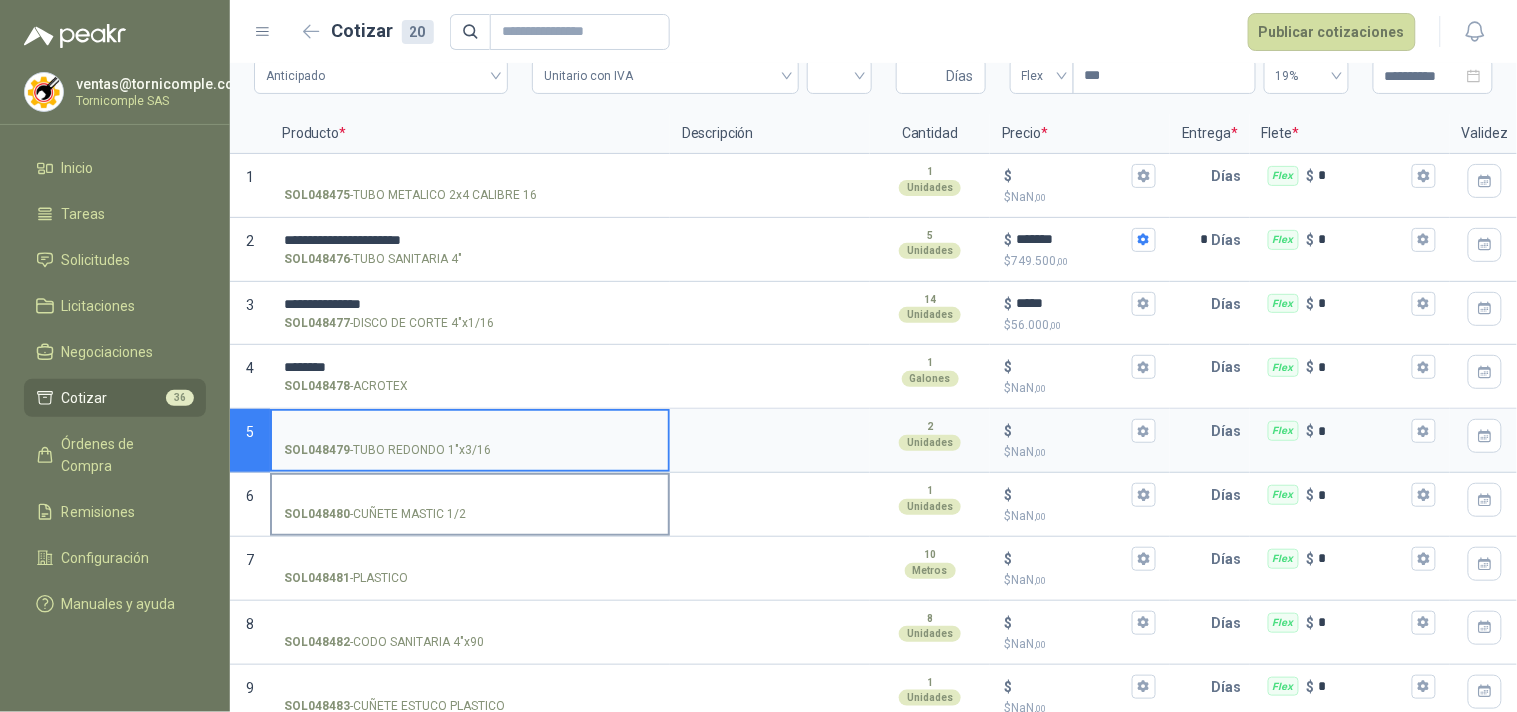 drag, startPoint x: 448, startPoint y: 517, endPoint x: 416, endPoint y: 500, distance: 36.23534 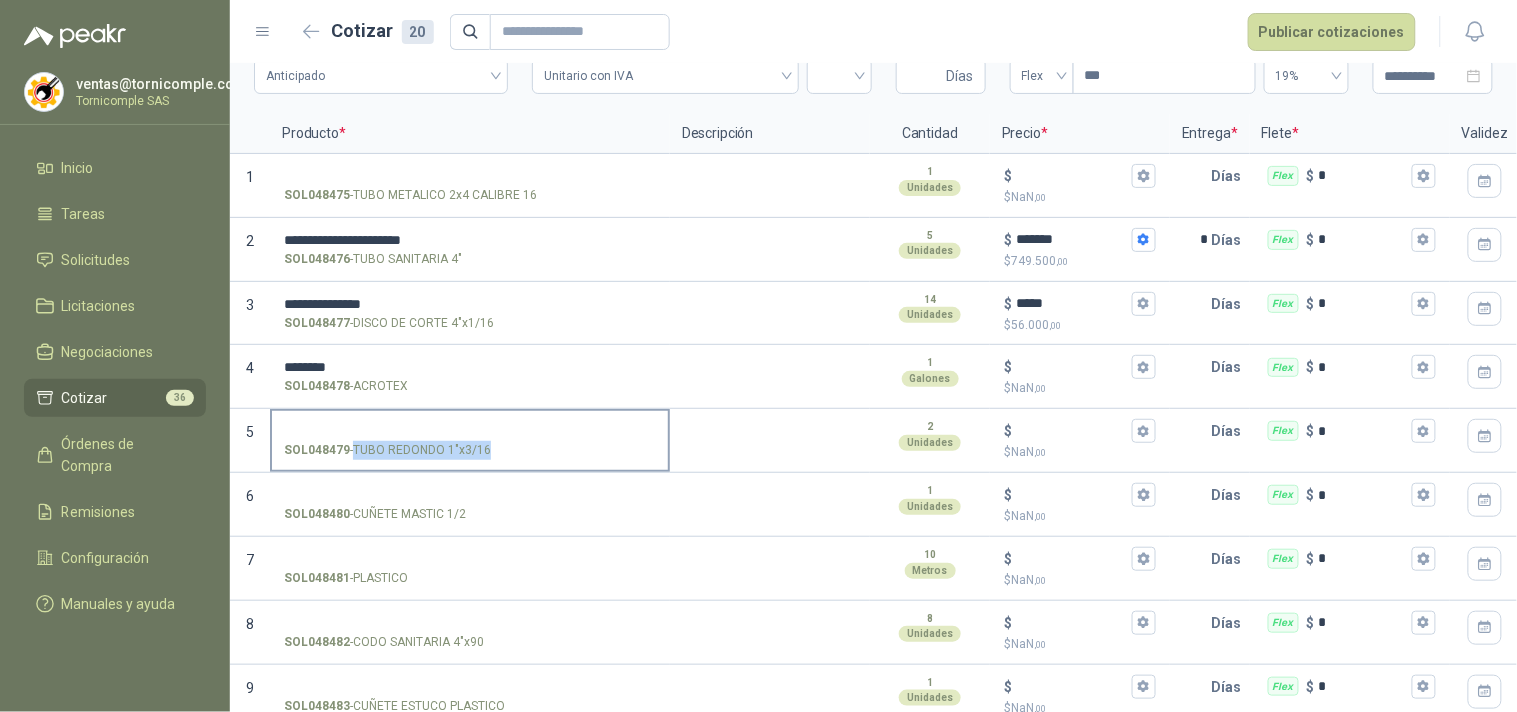 drag, startPoint x: 353, startPoint y: 452, endPoint x: 485, endPoint y: 448, distance: 132.0606 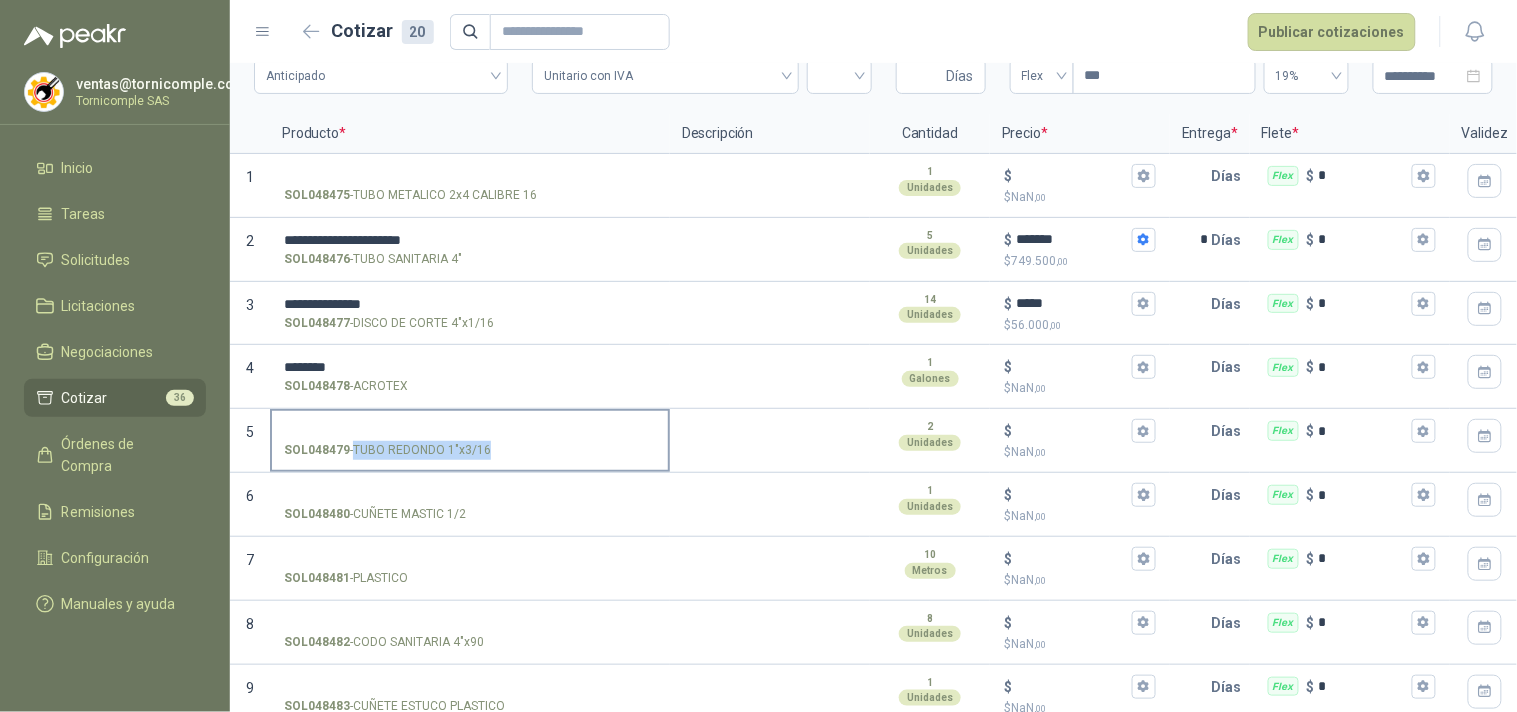 click on "SOL048479  -  TUBO REDONDO 1"x3/16" at bounding box center [387, 450] 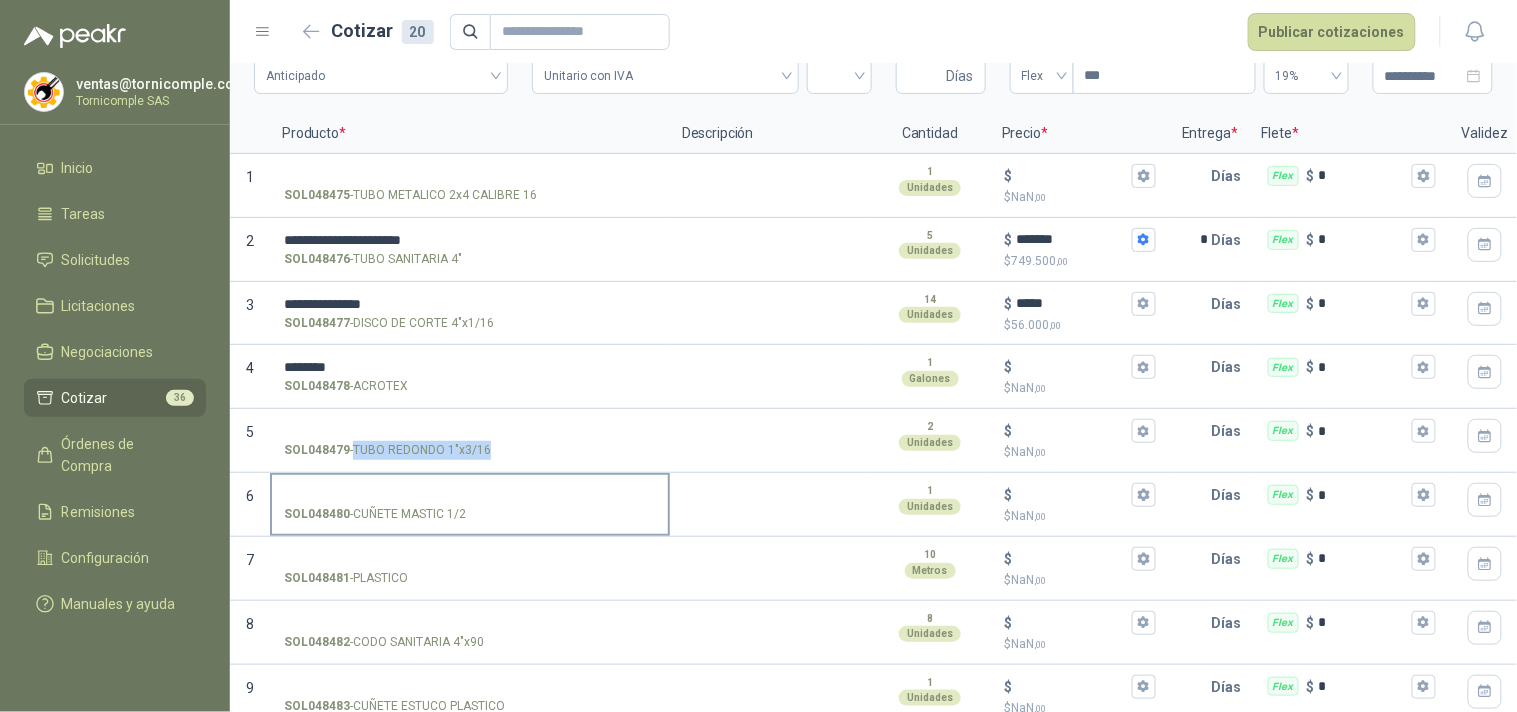 click on "SOL048480  -  CUÑETE MASTIC 1/2" at bounding box center (470, 495) 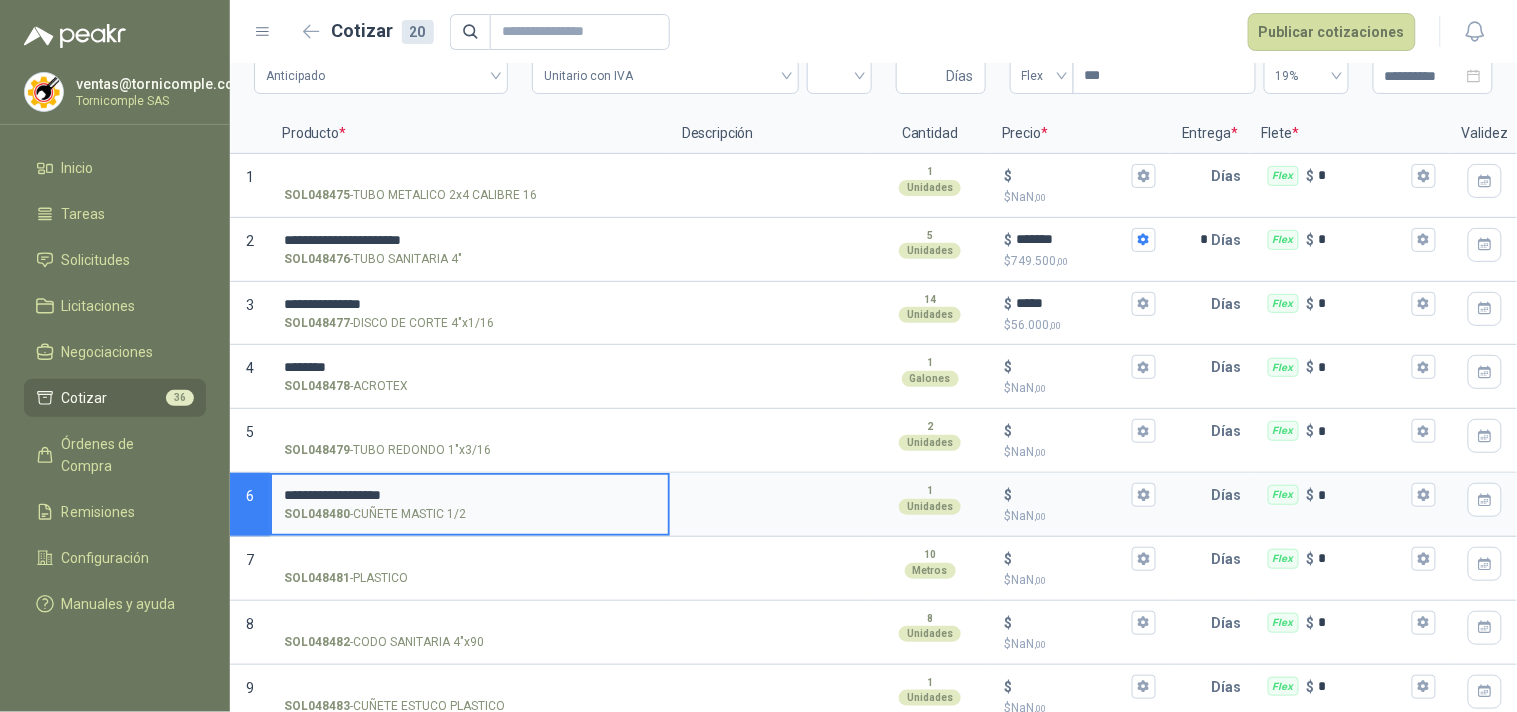 type on "**********" 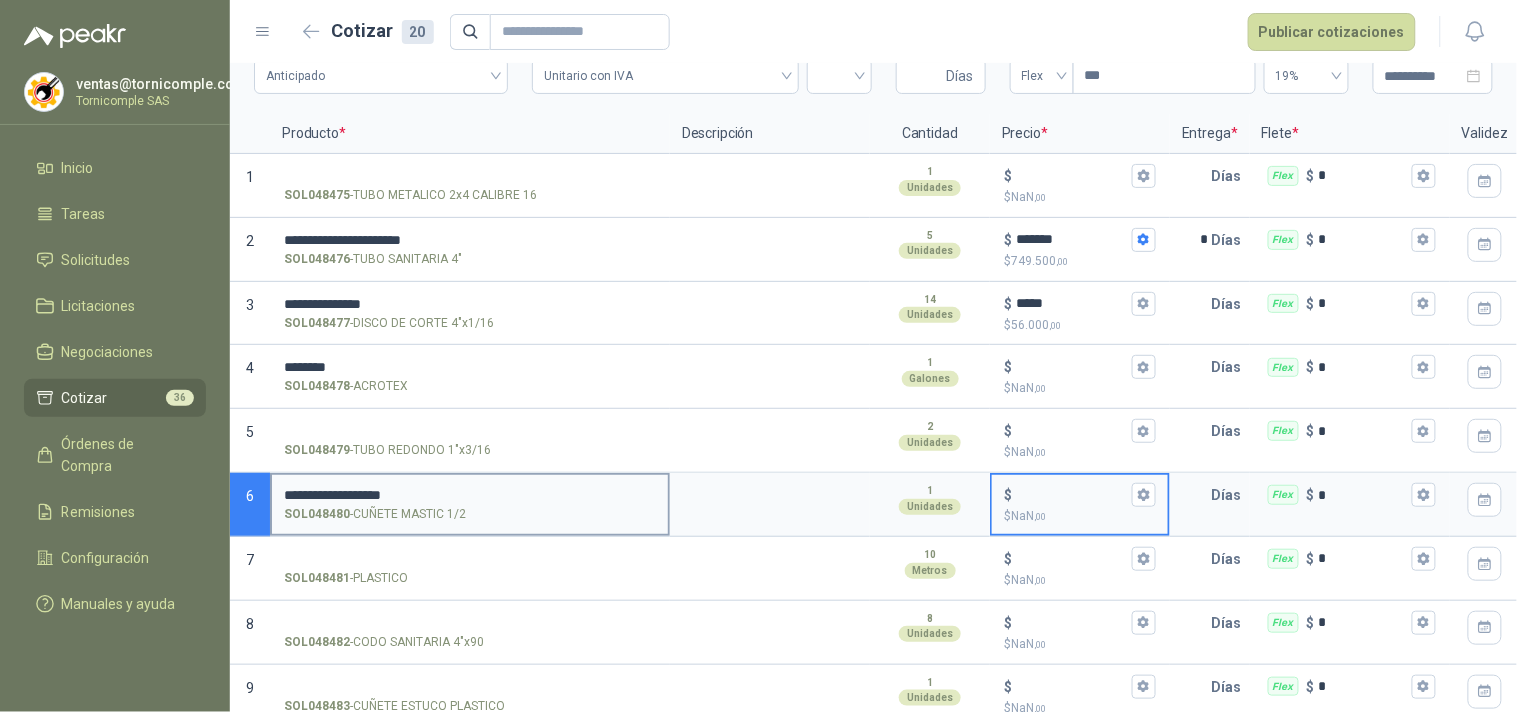 type 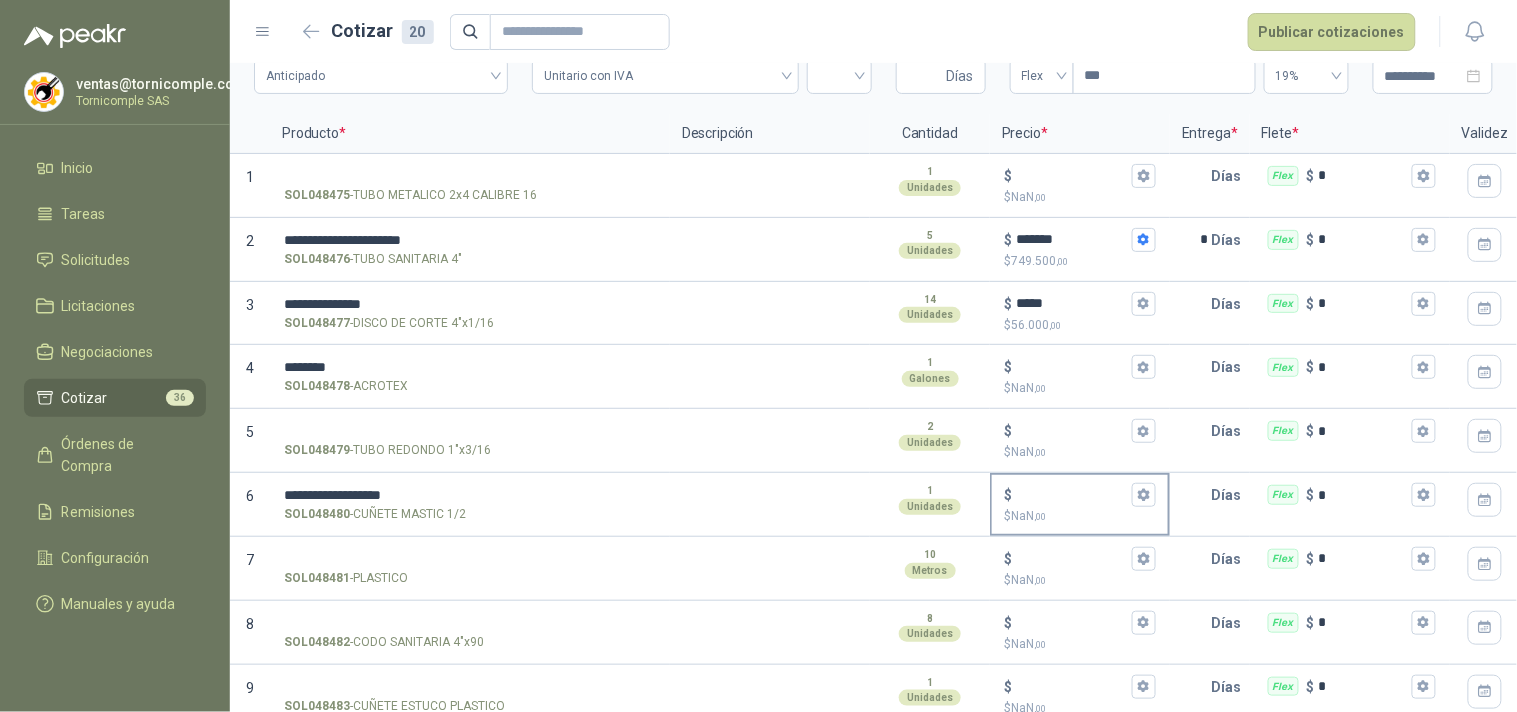 click on "$ $  NaN ,00" at bounding box center (1072, 495) 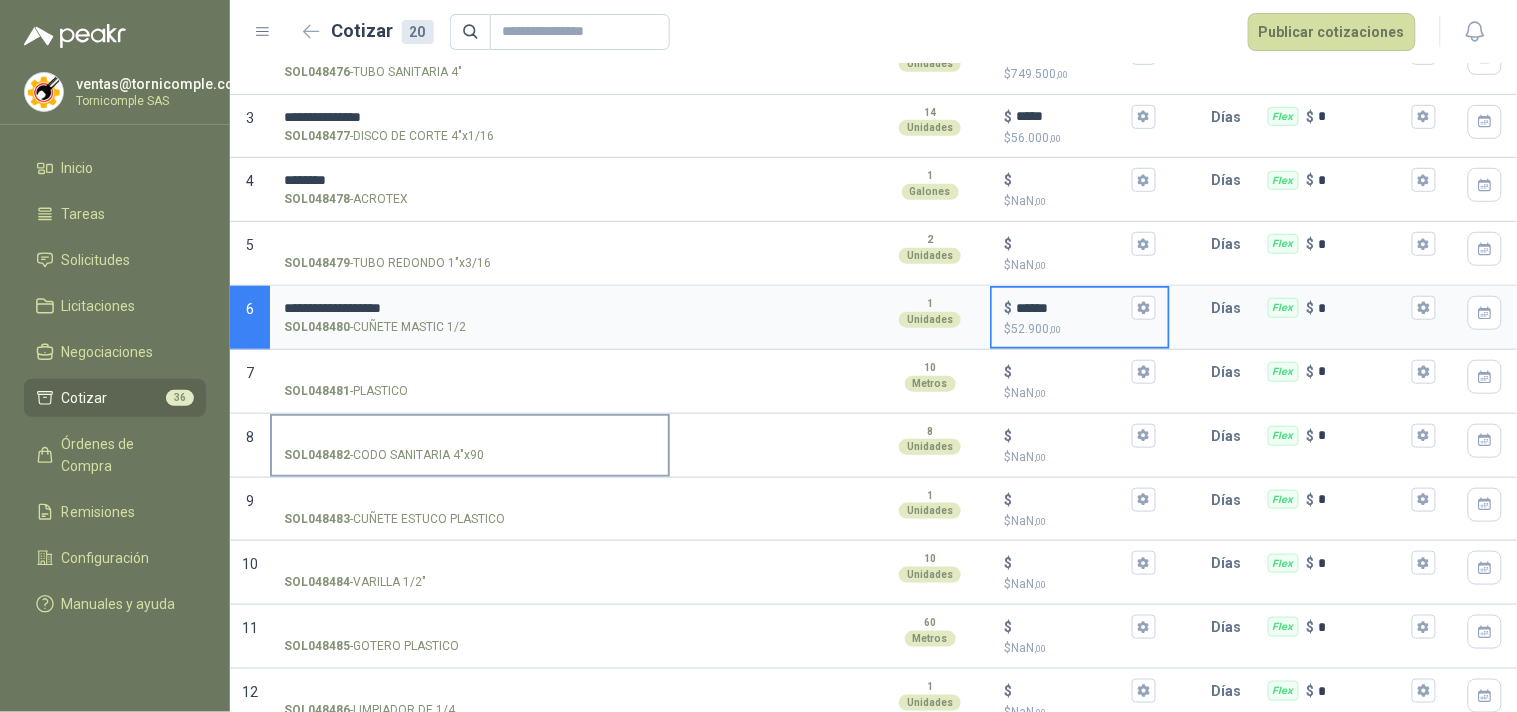 scroll, scrollTop: 333, scrollLeft: 0, axis: vertical 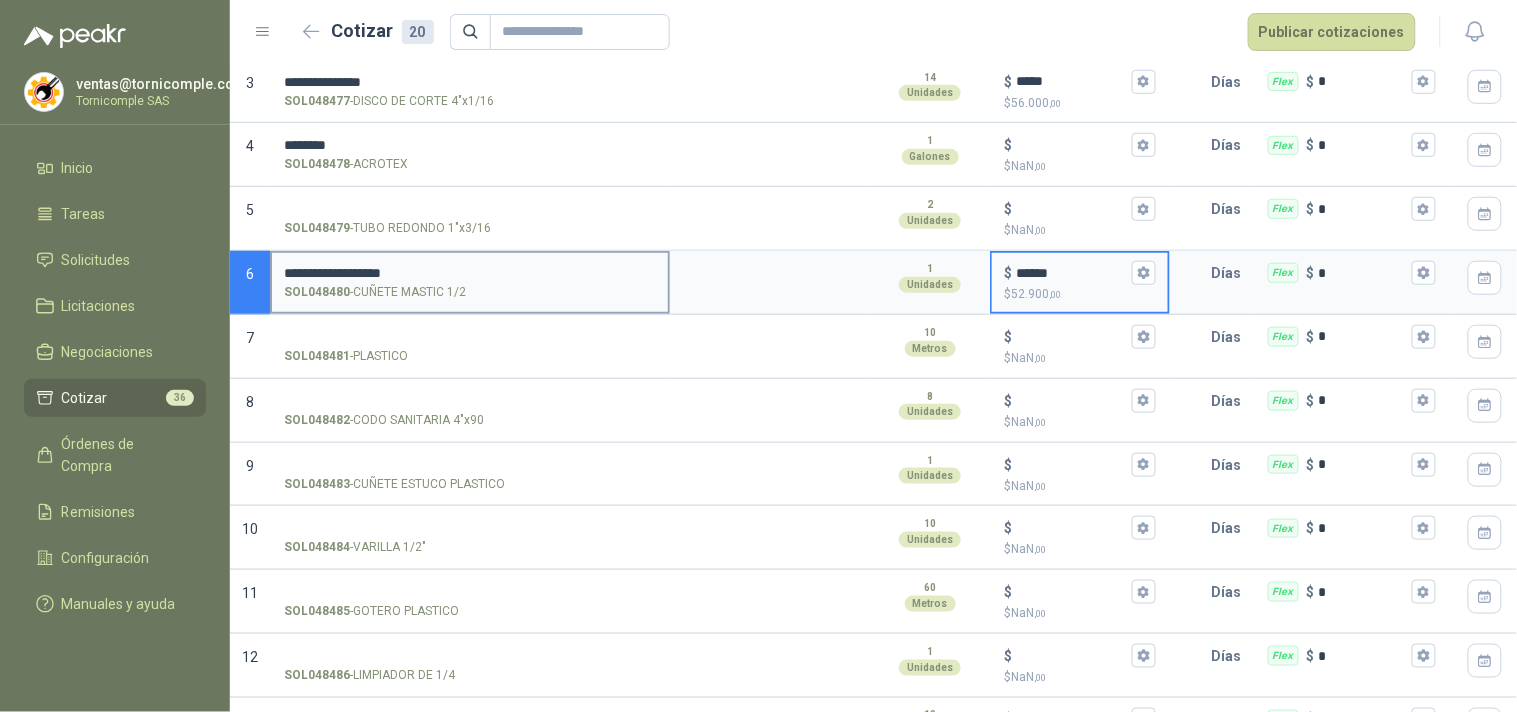 type on "******" 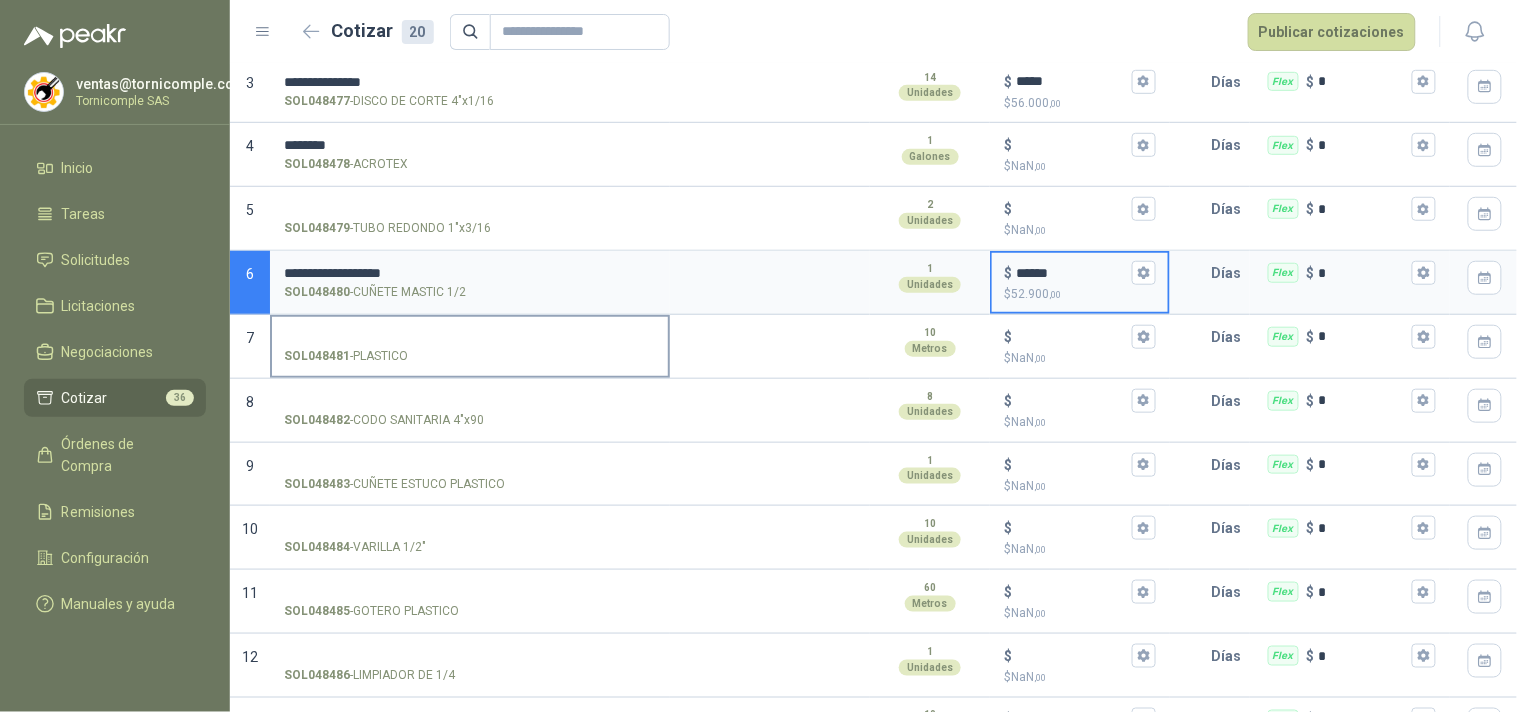 drag, startPoint x: 386, startPoint y: 305, endPoint x: 396, endPoint y: 331, distance: 27.856777 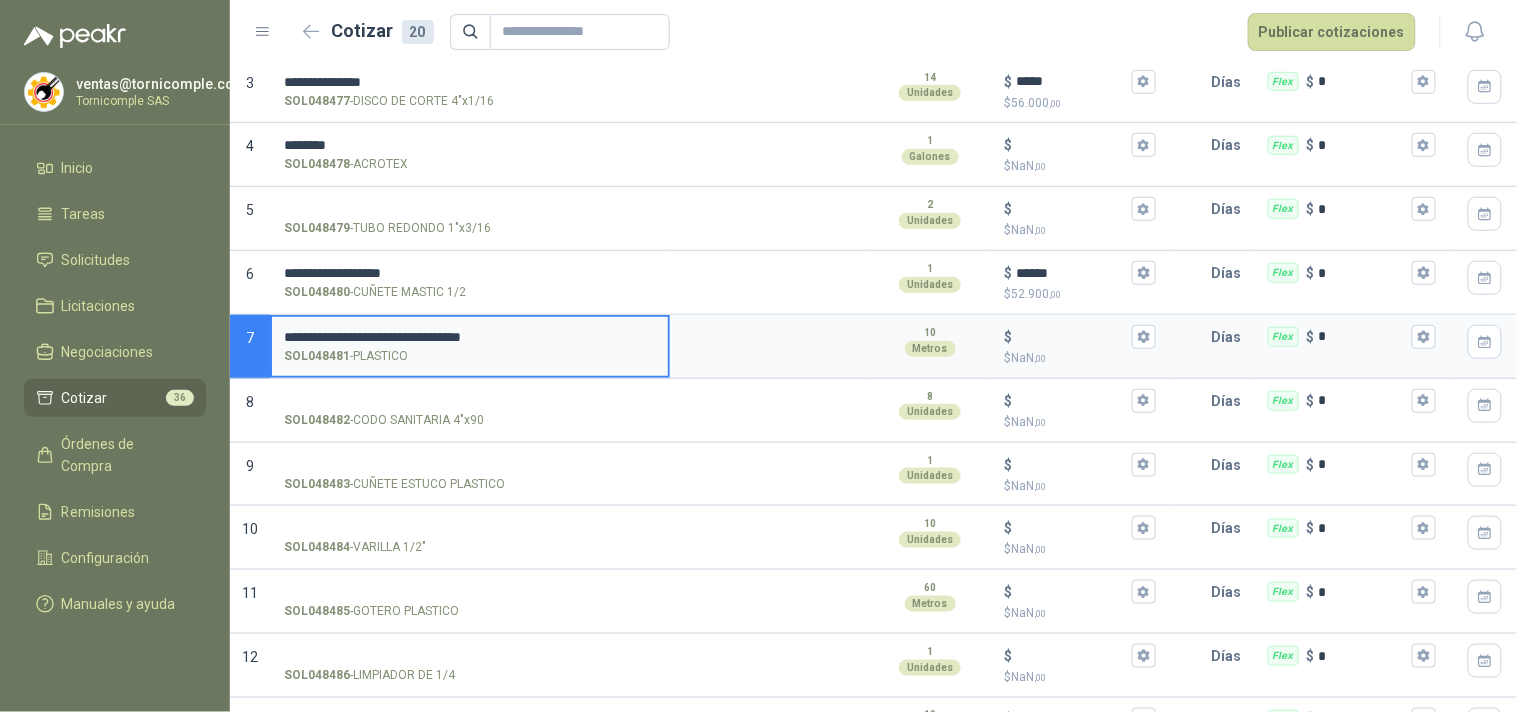 type on "**********" 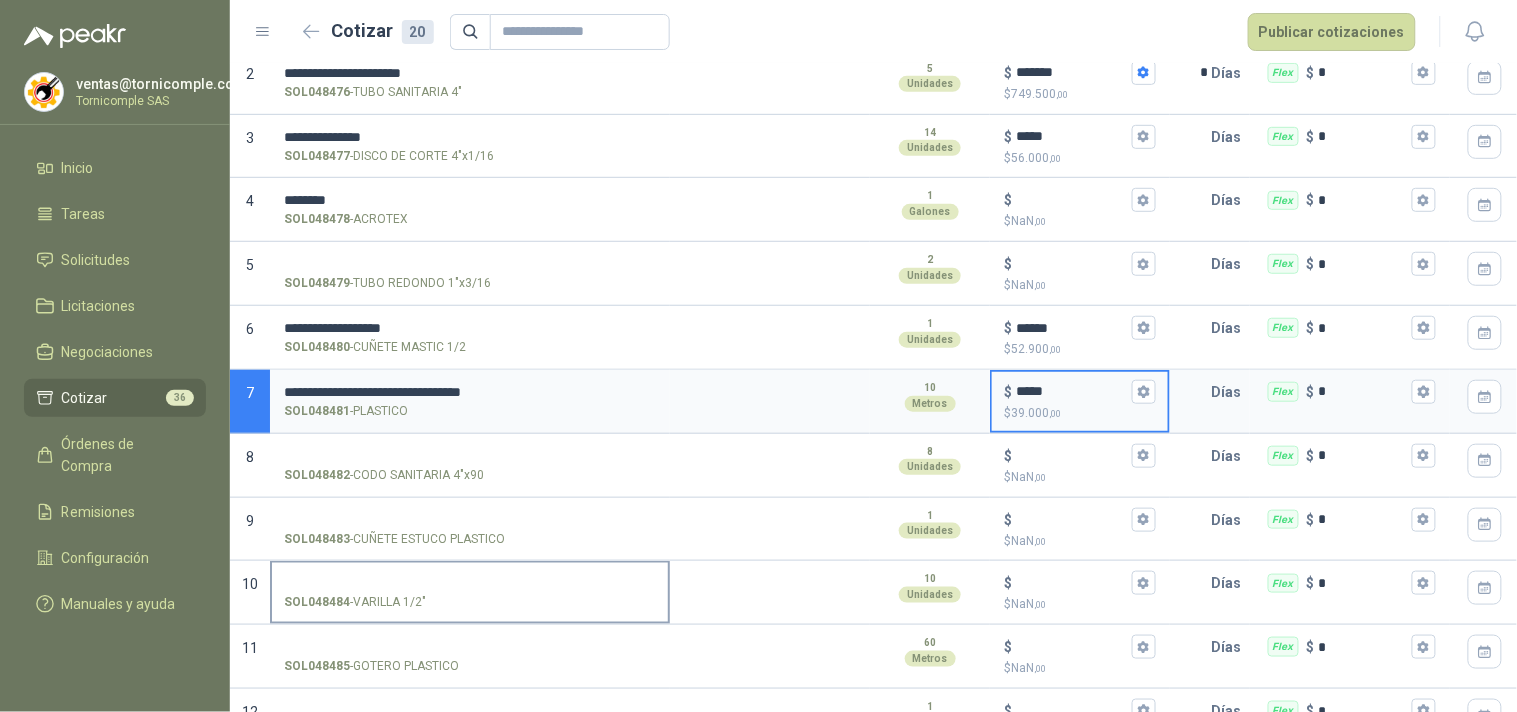 scroll, scrollTop: 444, scrollLeft: 0, axis: vertical 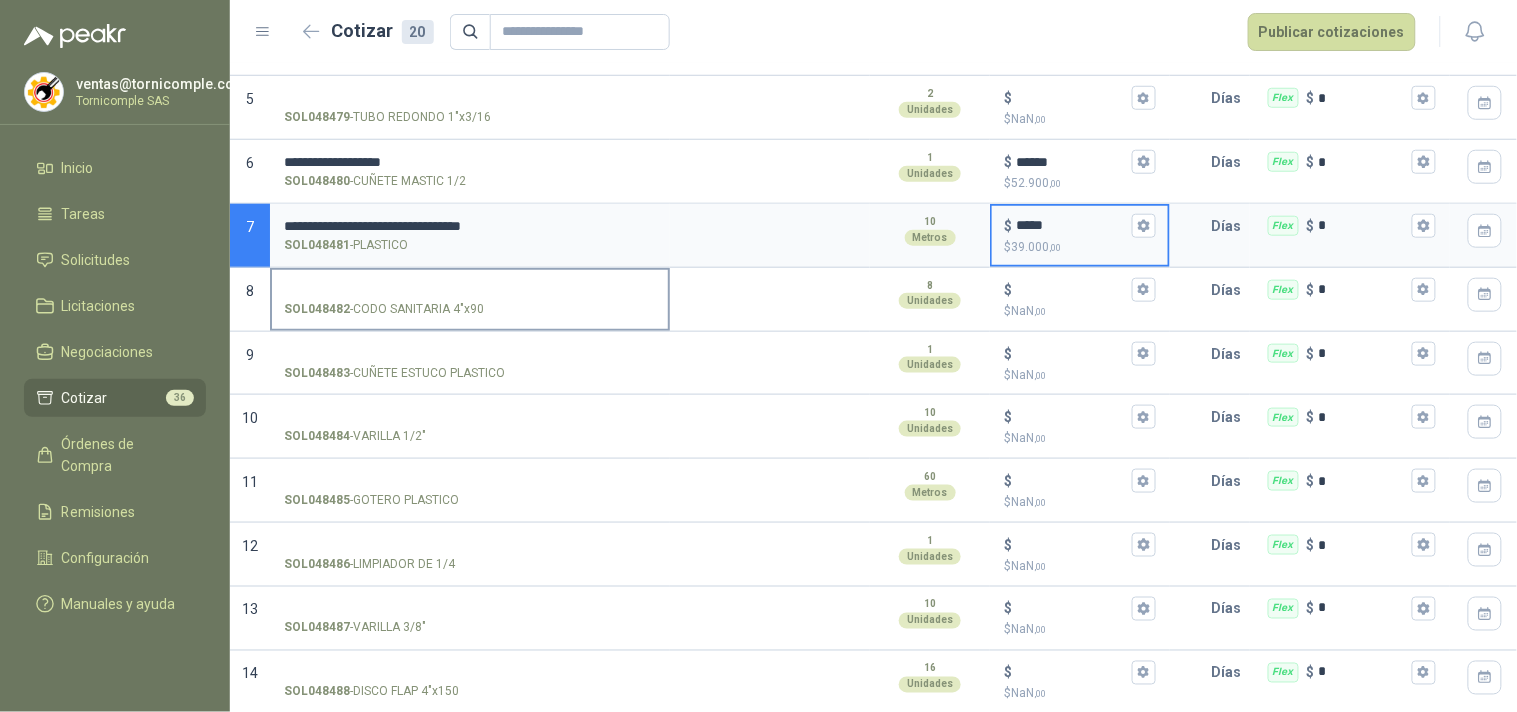 type on "*****" 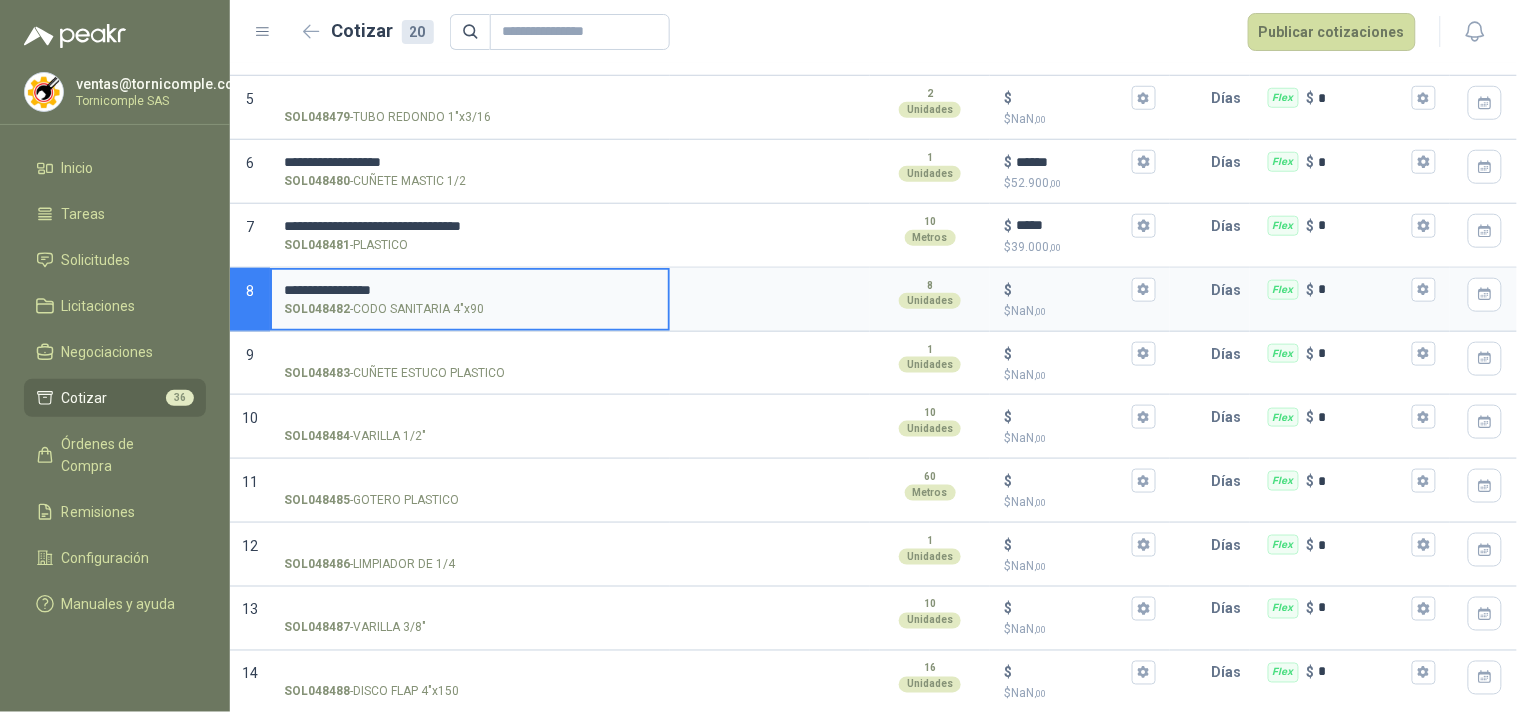 type on "**********" 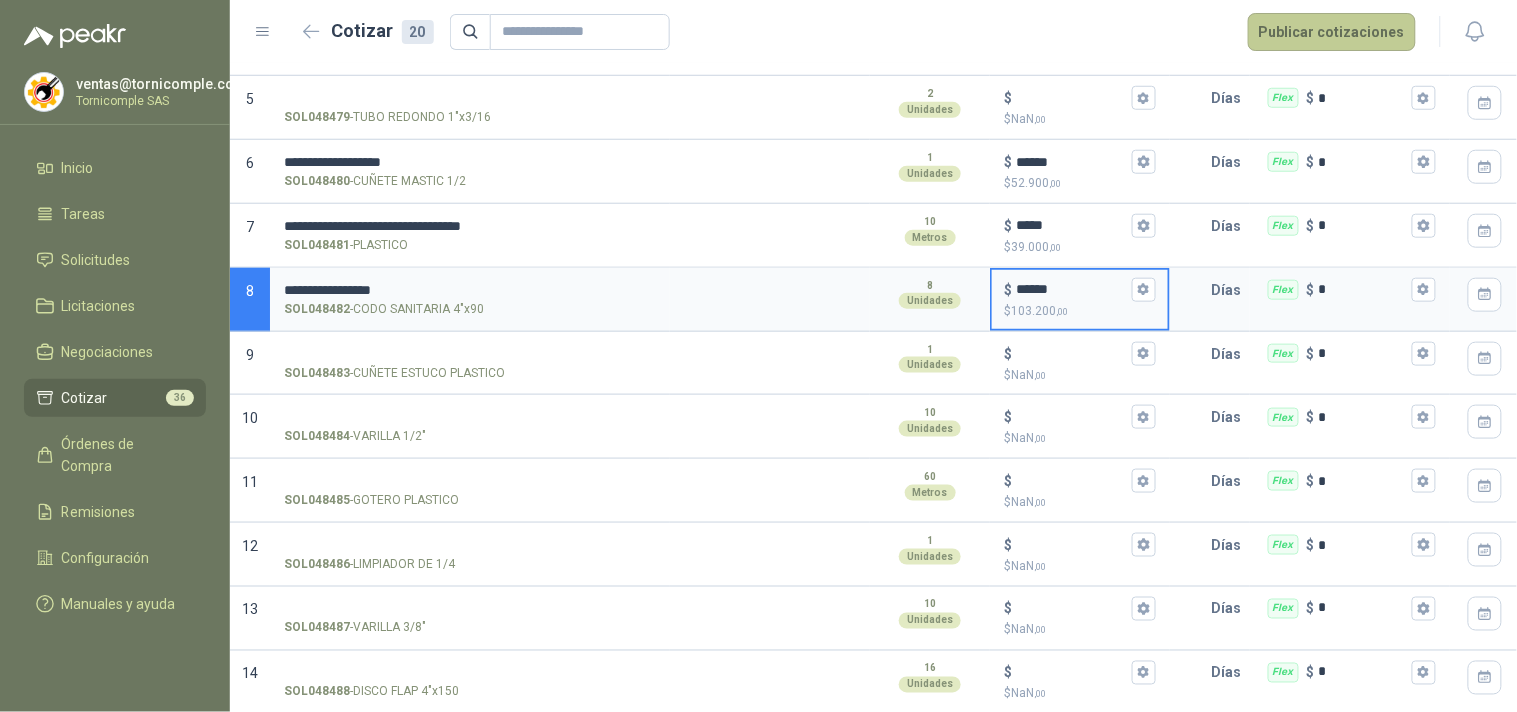 type on "******" 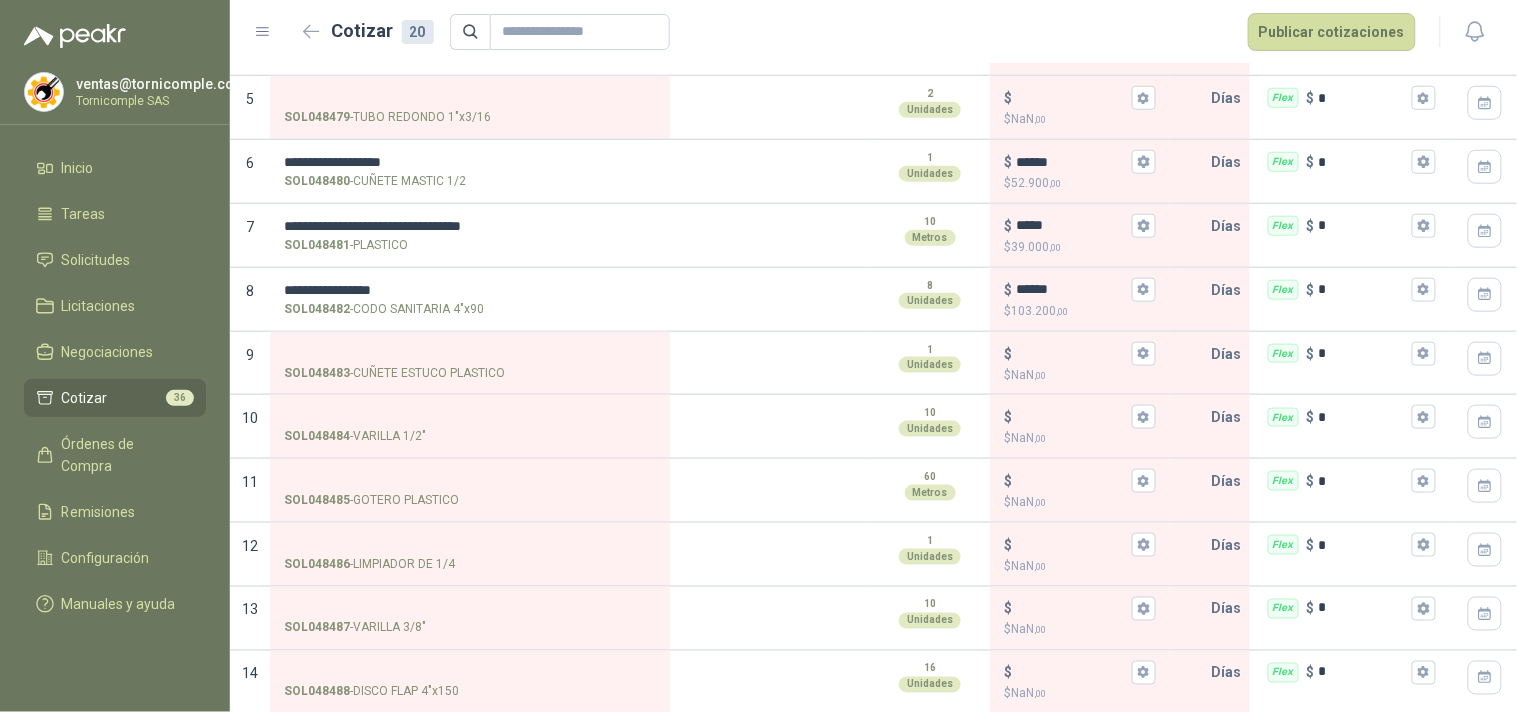 scroll, scrollTop: 0, scrollLeft: 0, axis: both 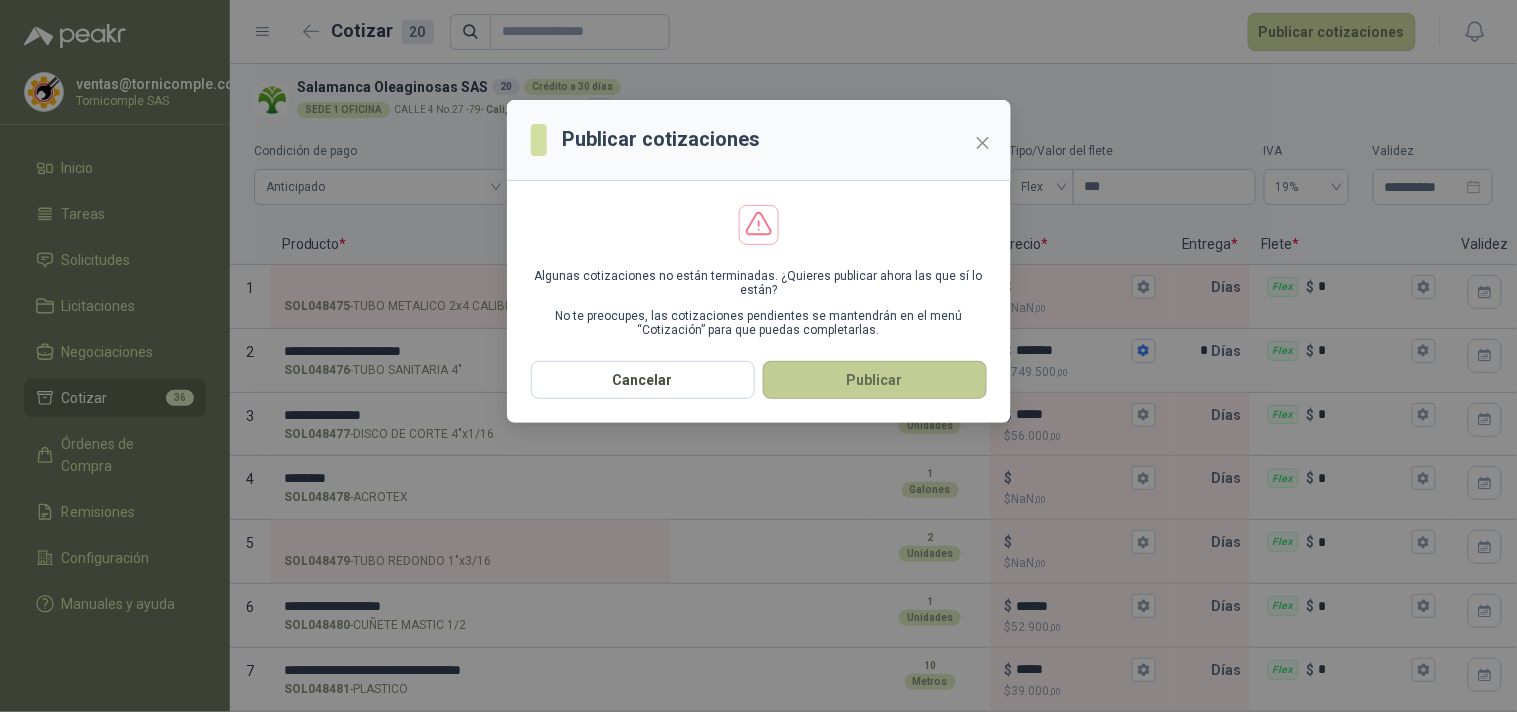 click on "Publicar" at bounding box center (875, 380) 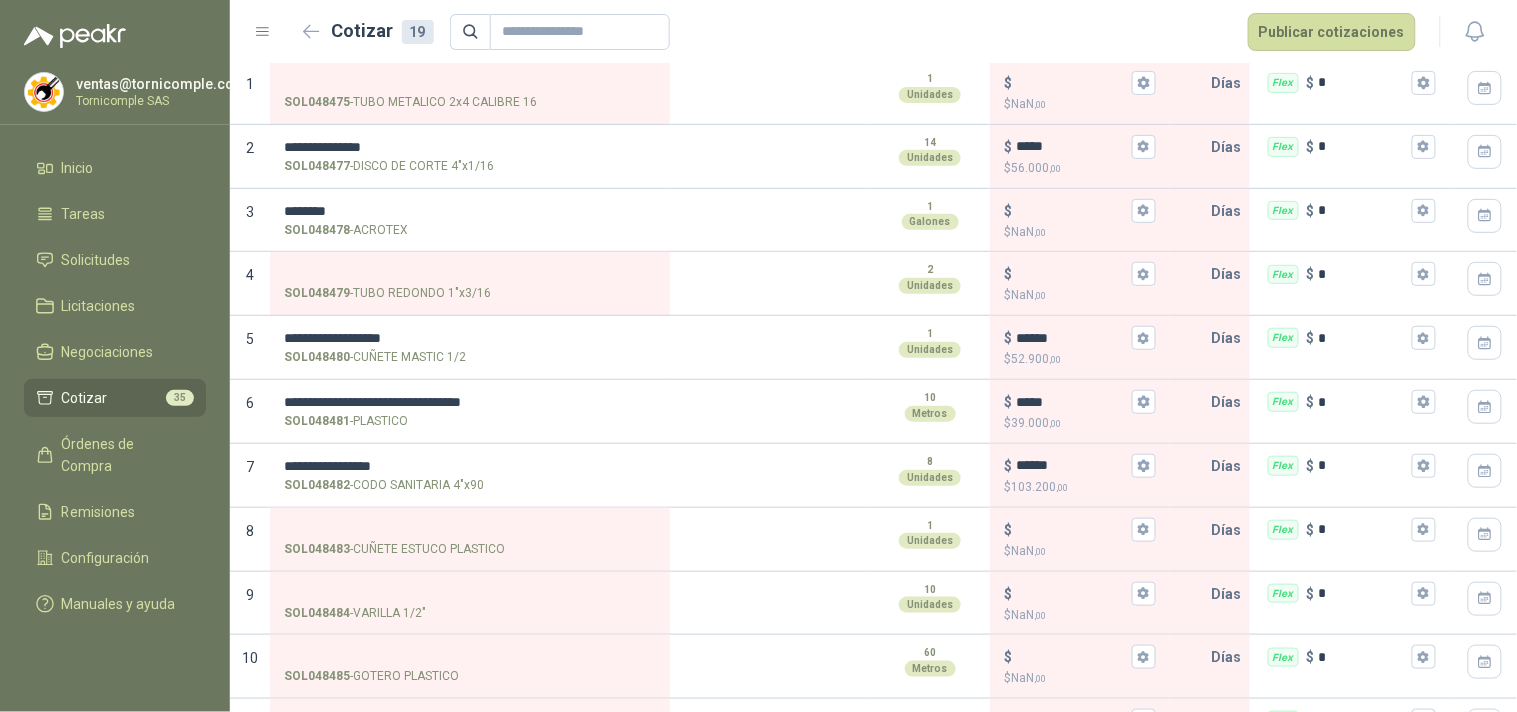 scroll, scrollTop: 222, scrollLeft: 0, axis: vertical 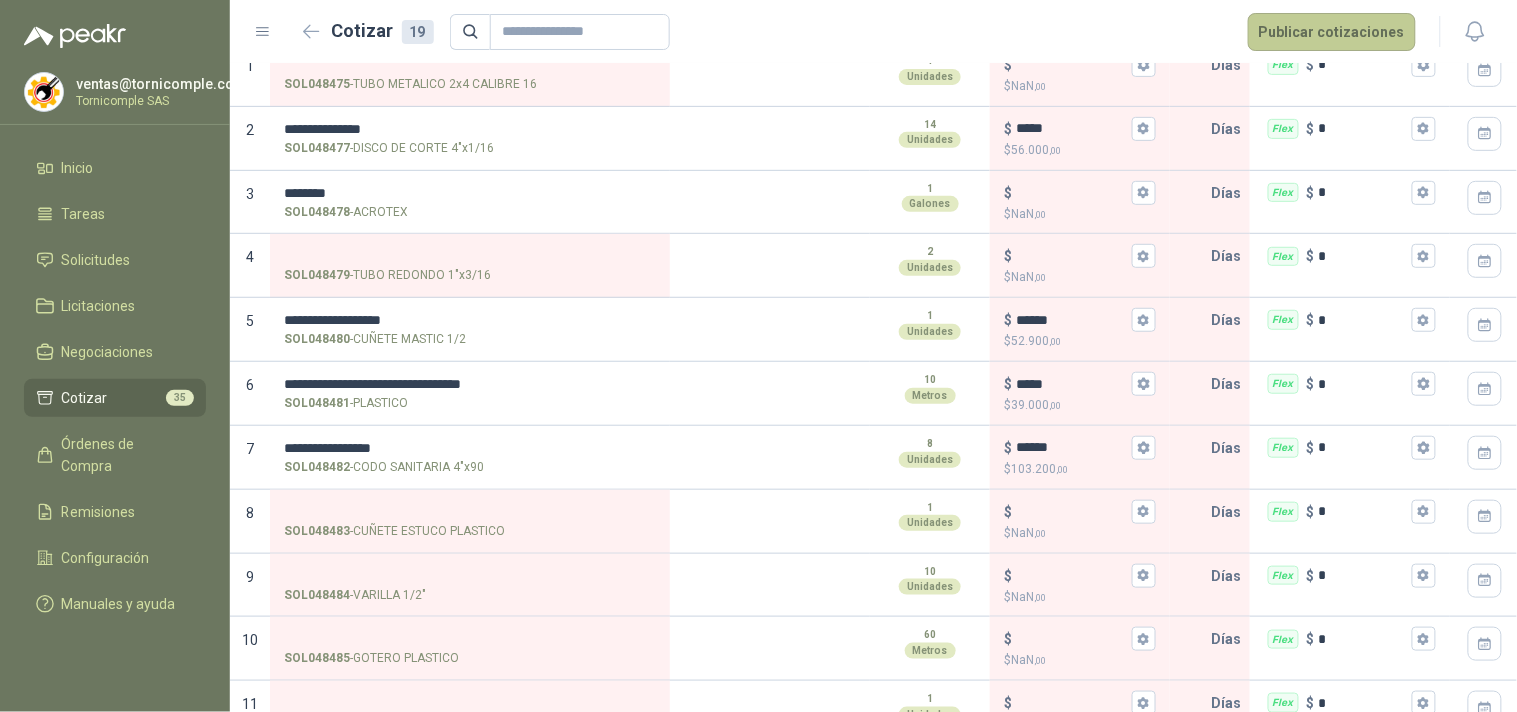 click on "Publicar cotizaciones" at bounding box center [1332, 32] 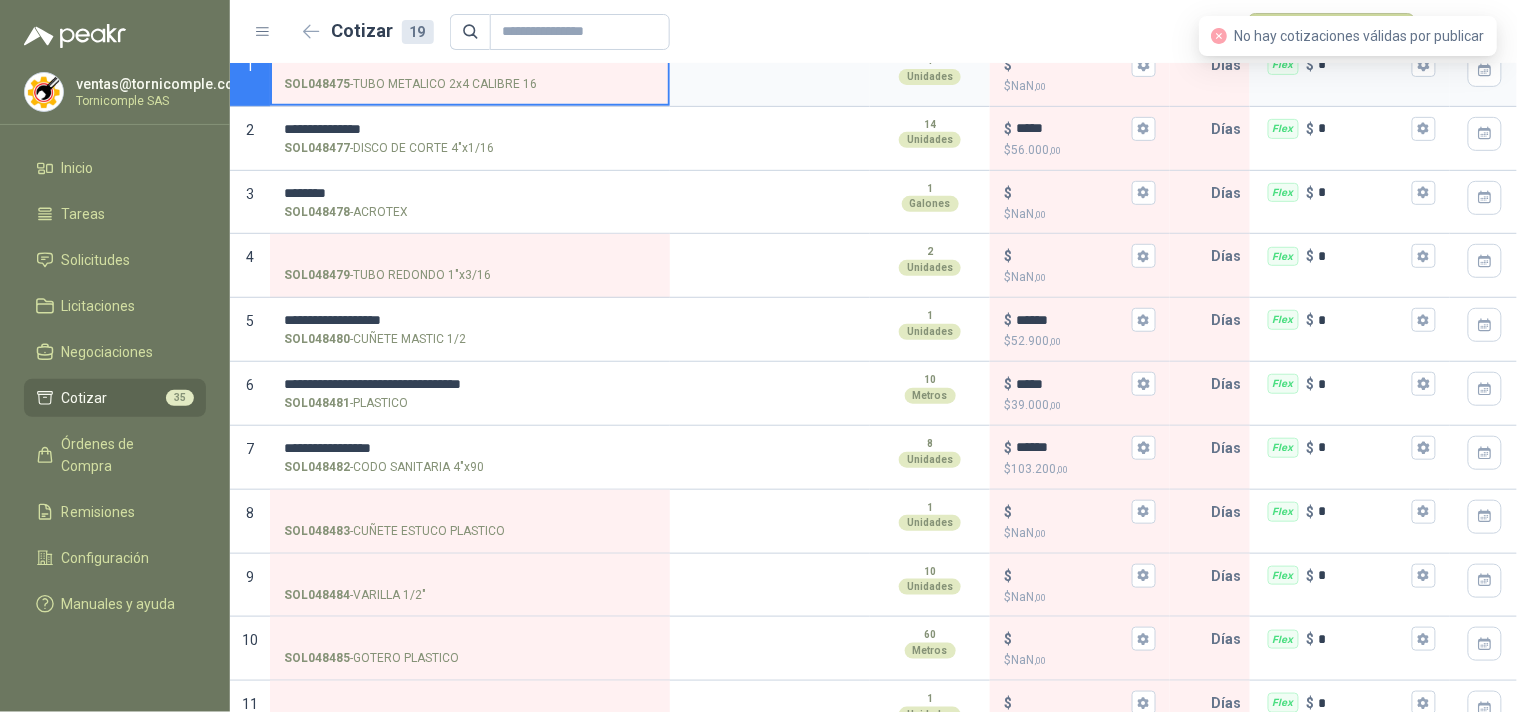 scroll, scrollTop: 213, scrollLeft: 0, axis: vertical 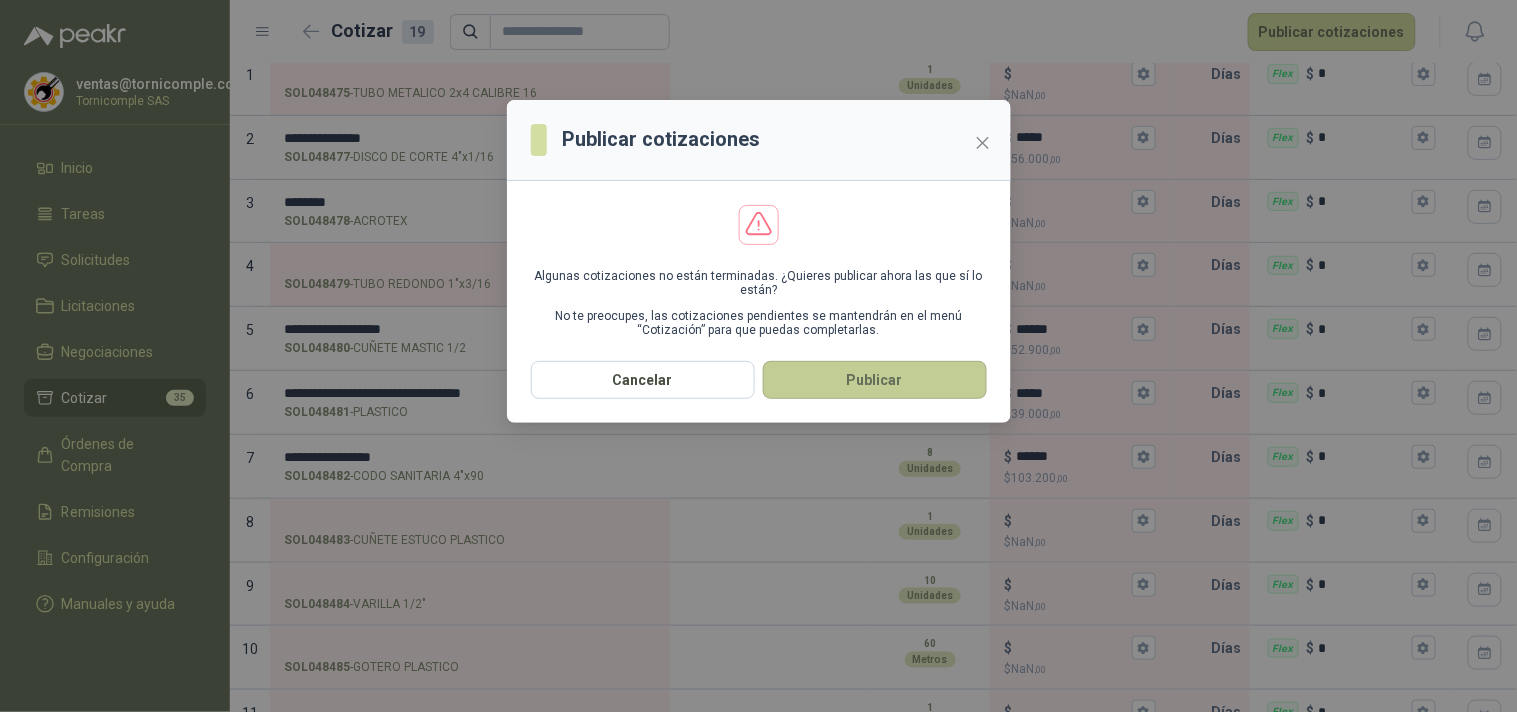 click on "Publicar" at bounding box center [875, 380] 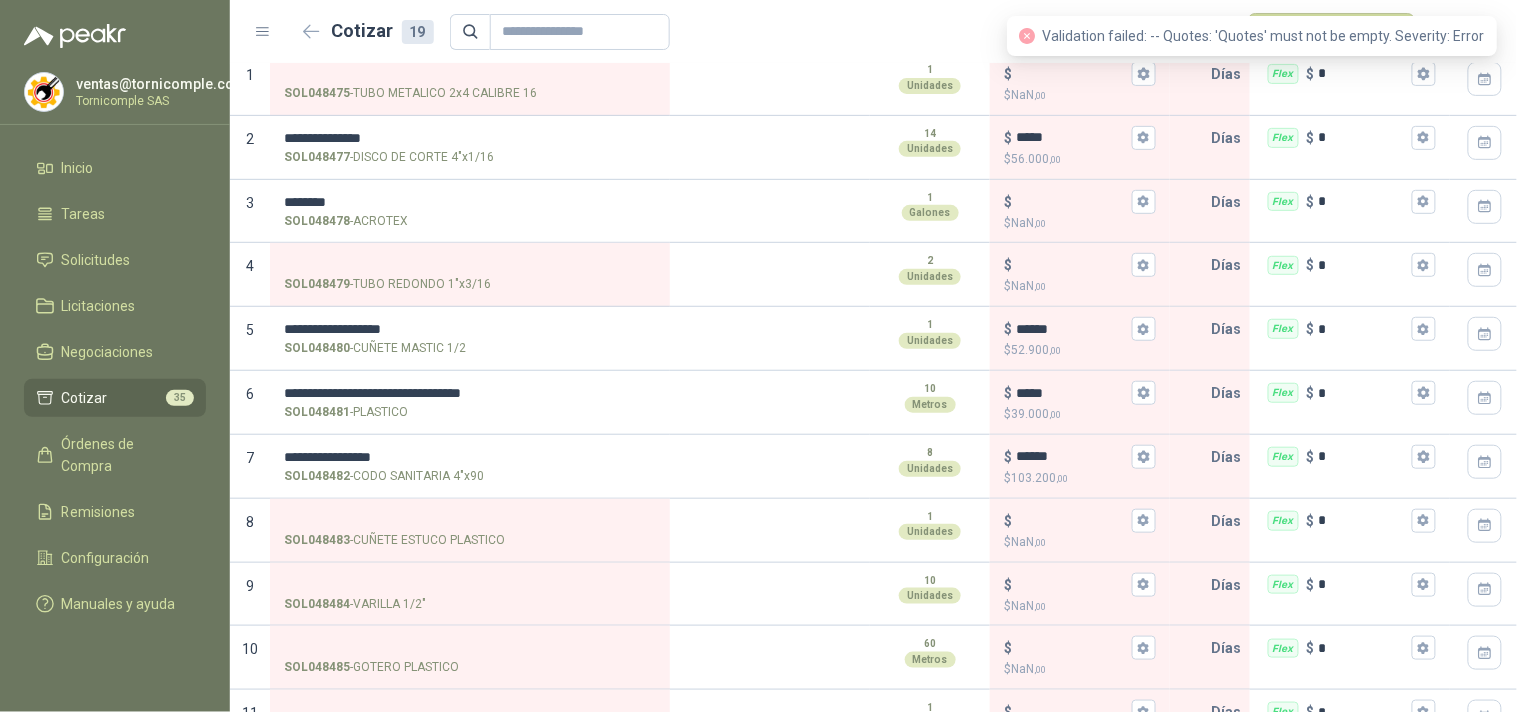 click on "Validation failed:
-- Quotes: 'Quotes' must not be empty. Severity: Error" at bounding box center (1264, 36) 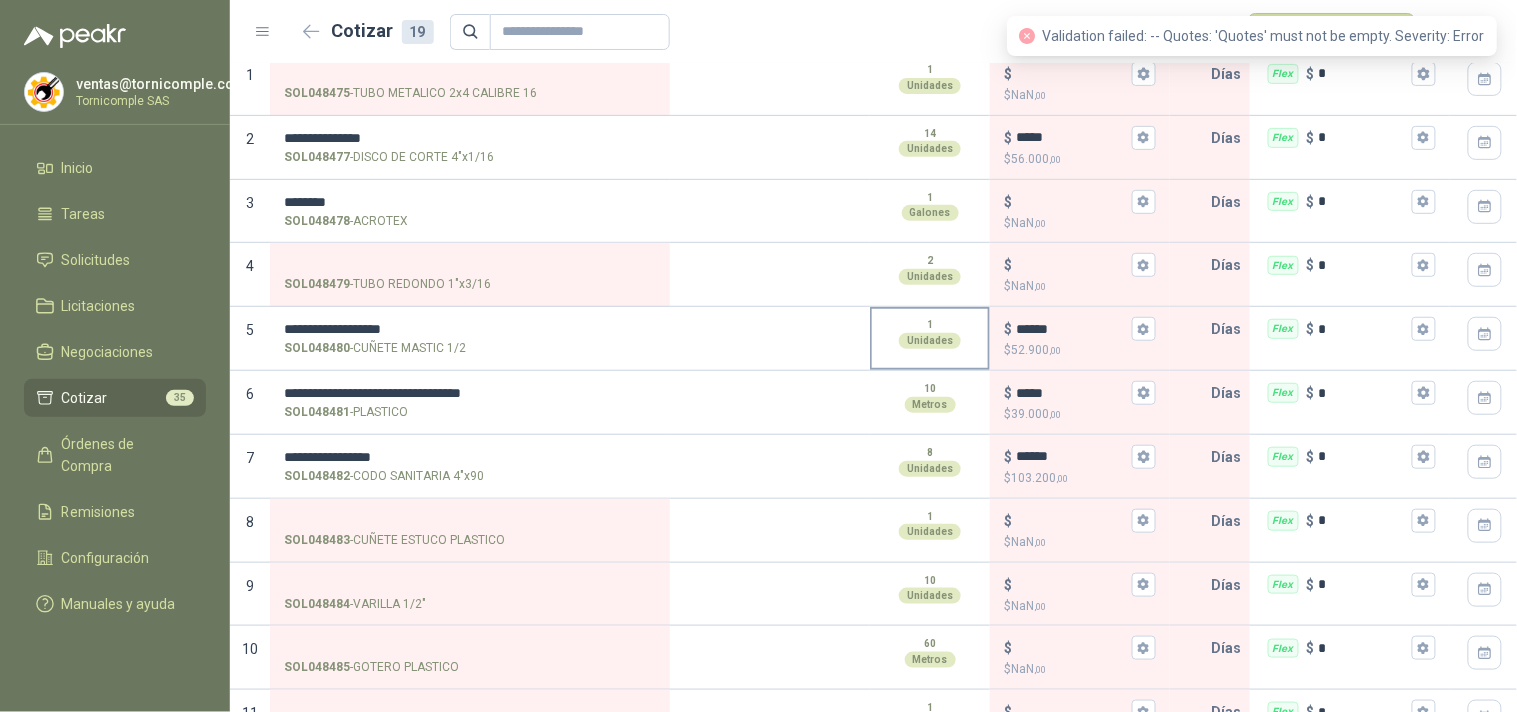 scroll, scrollTop: 0, scrollLeft: 0, axis: both 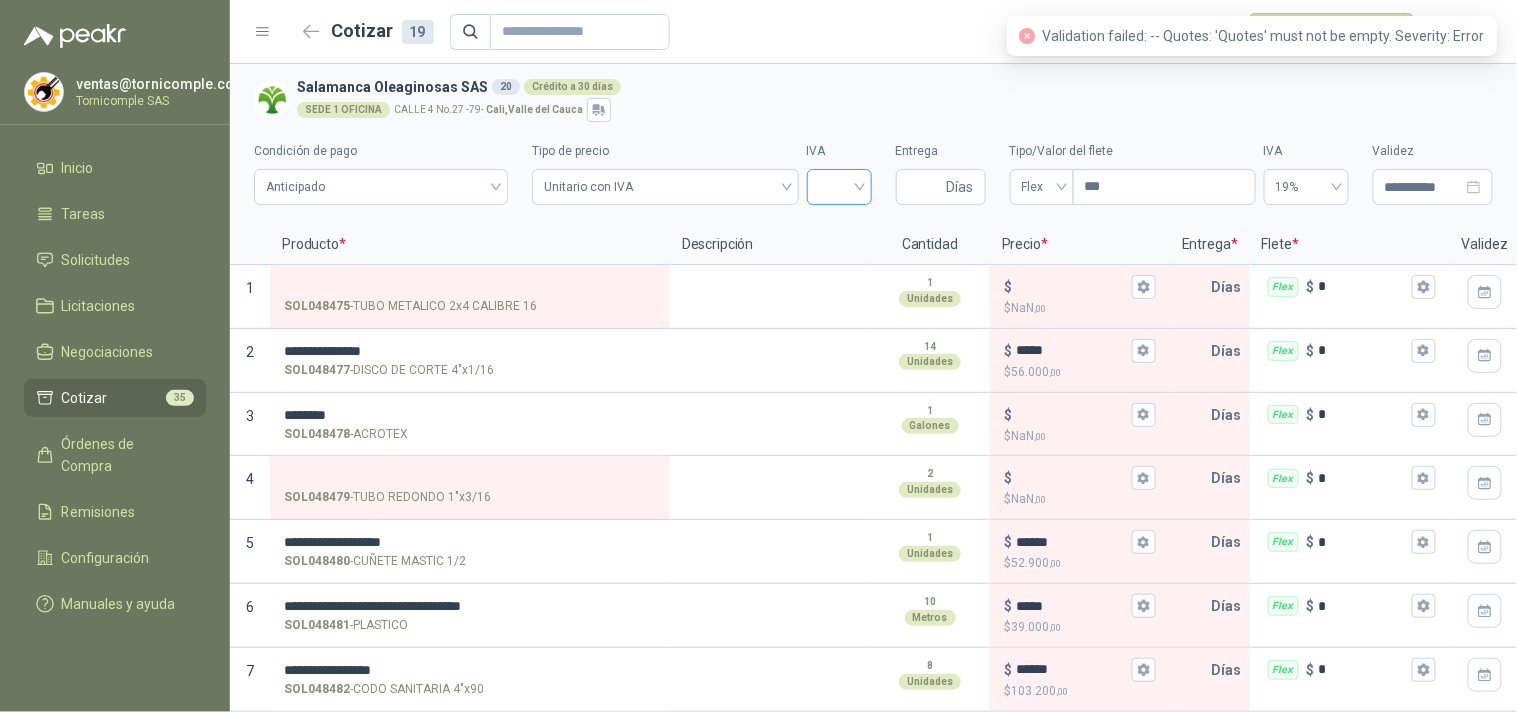click at bounding box center [839, 185] 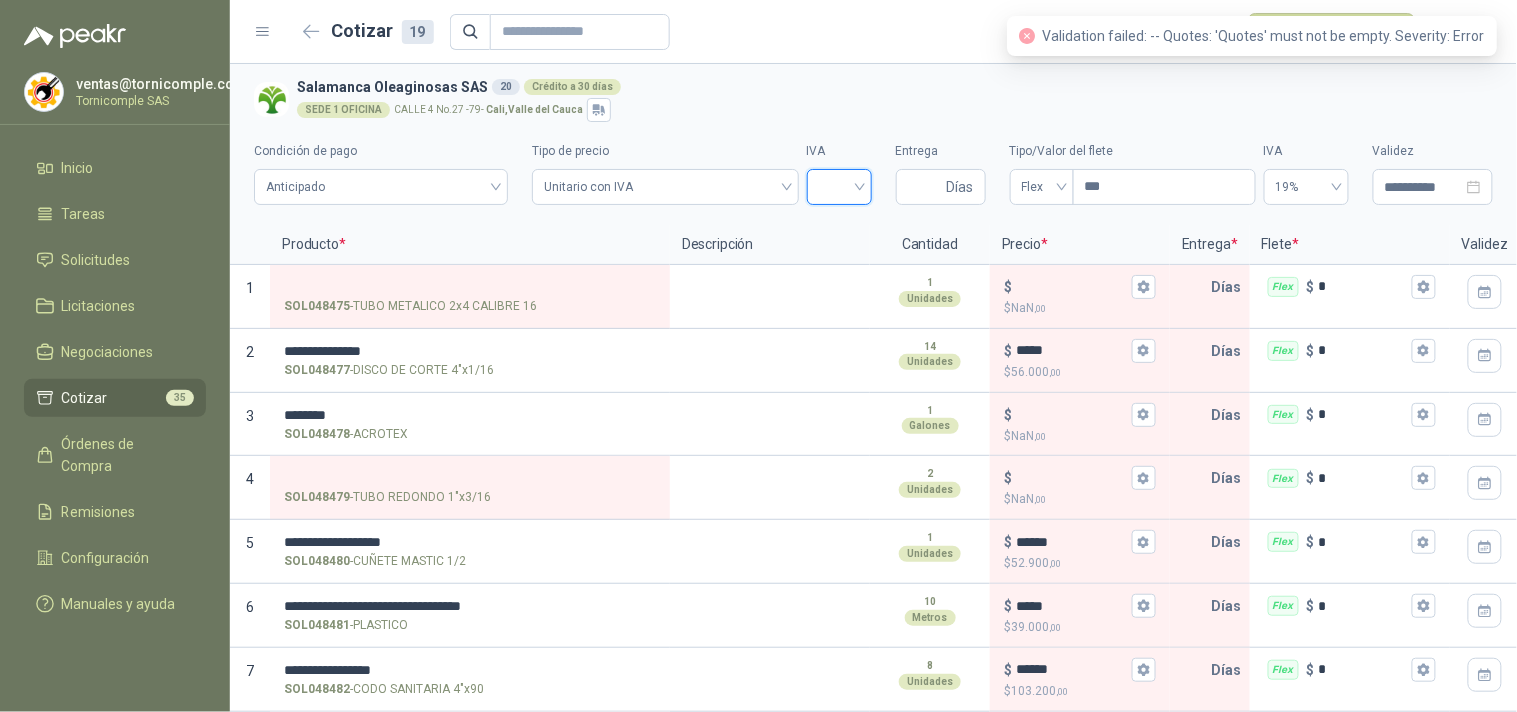 click at bounding box center [839, 185] 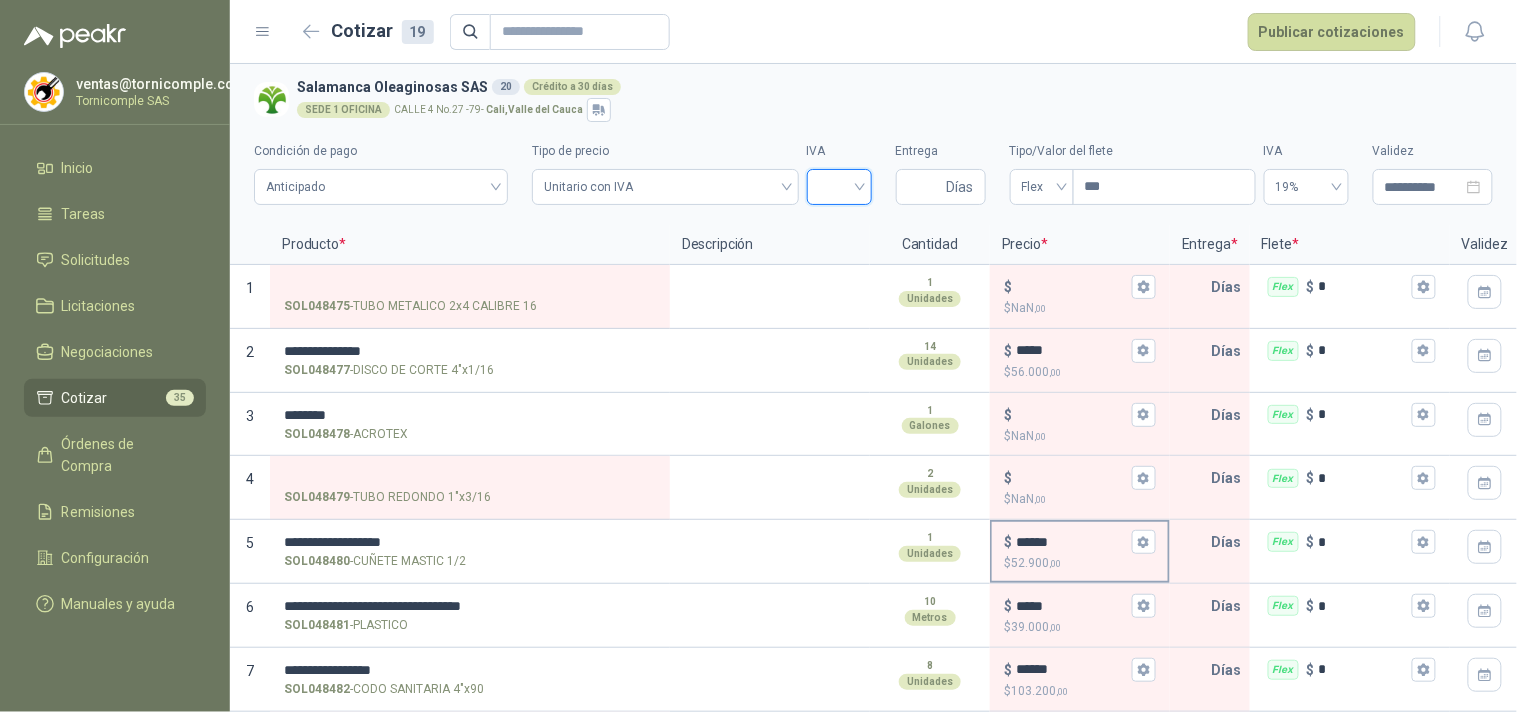 click on "******" at bounding box center [1072, 542] 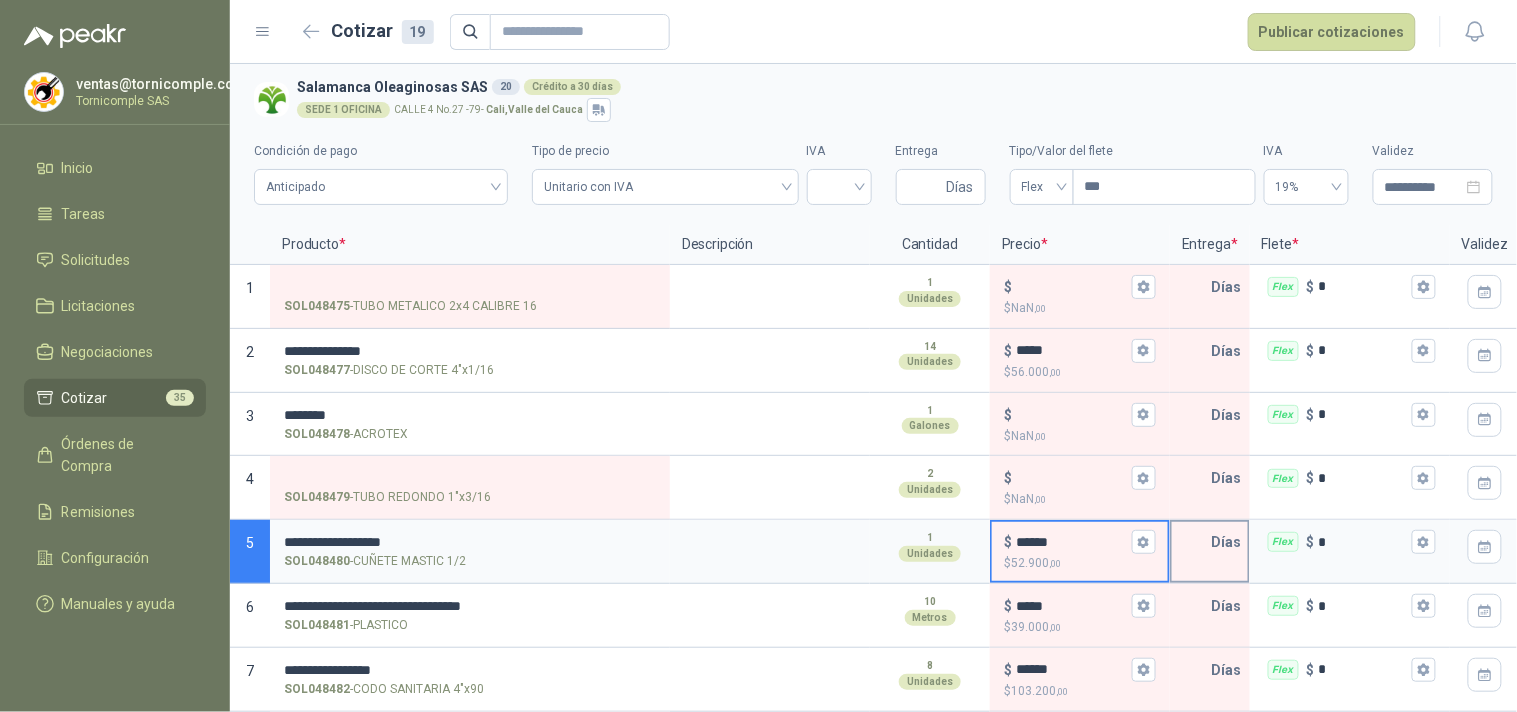 click at bounding box center (1192, 542) 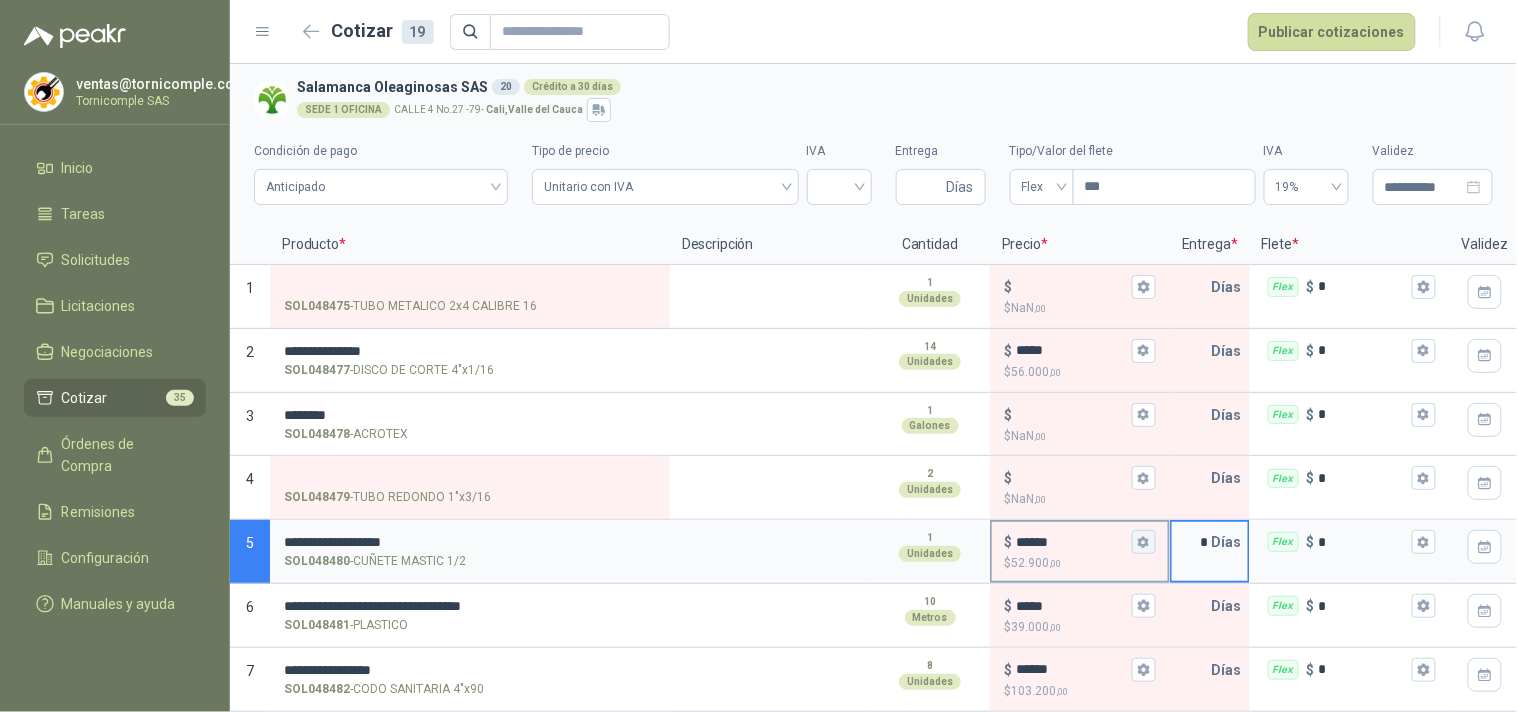 type on "*" 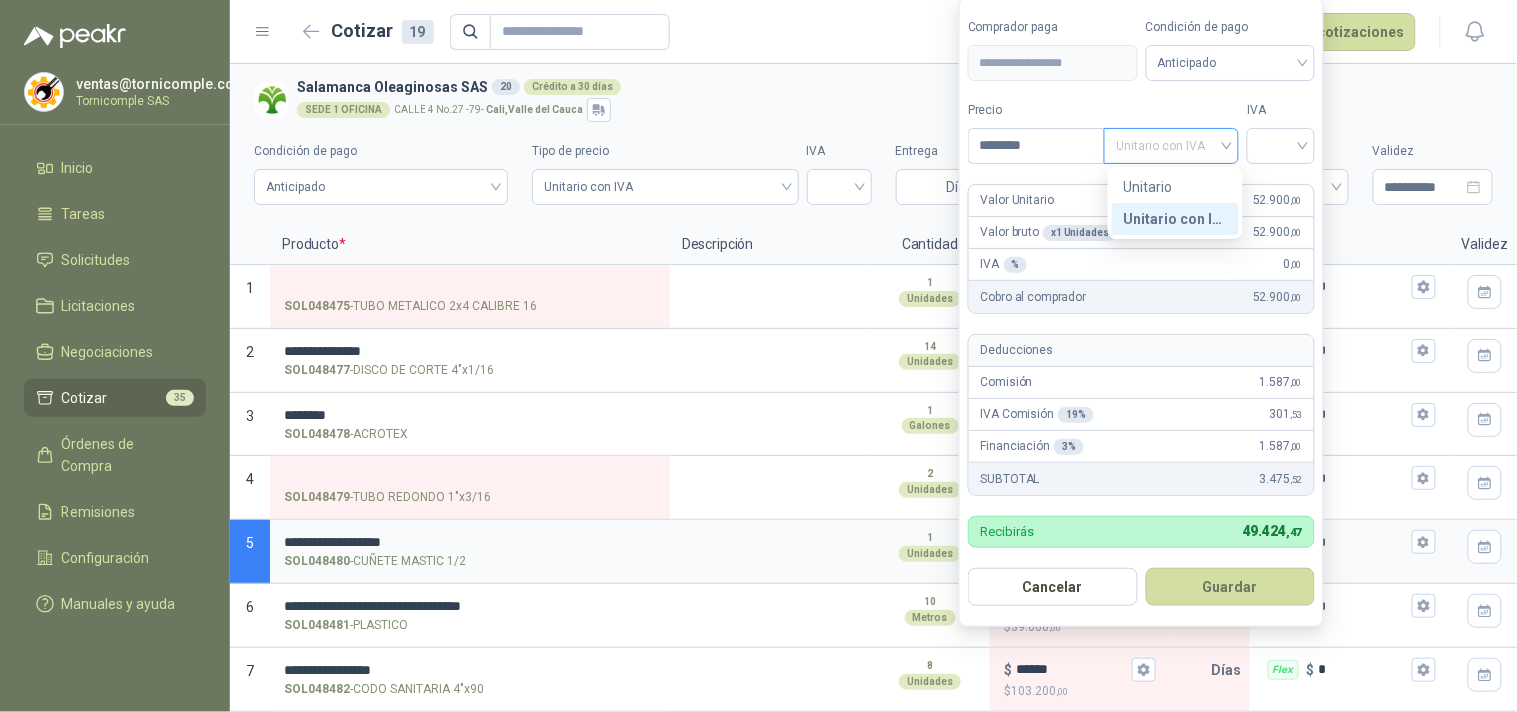 click on "Unitario con IVA" at bounding box center (1171, 146) 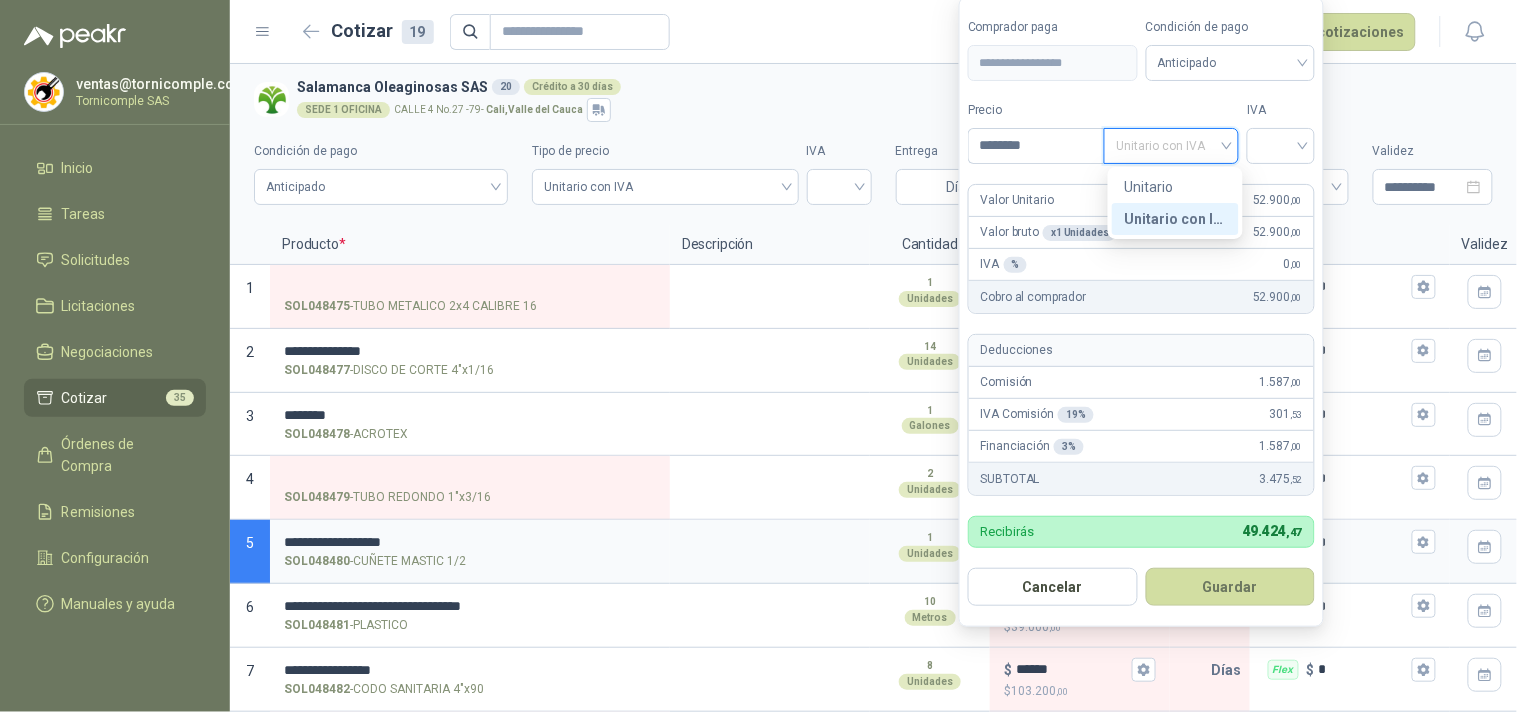 drag, startPoint x: 1160, startPoint y: 214, endPoint x: 1238, endPoint y: 181, distance: 84.693565 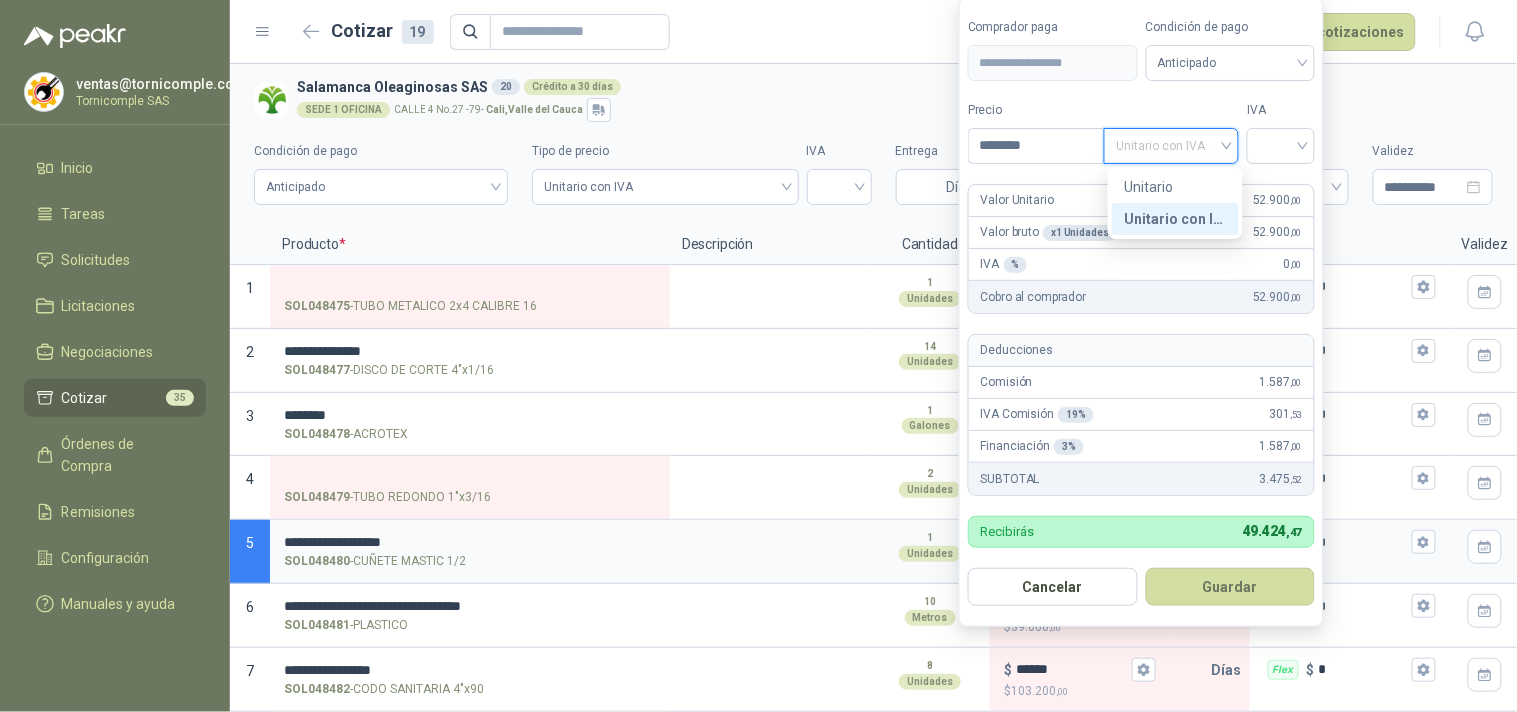click on "Unitario con IVA" at bounding box center (1175, 219) 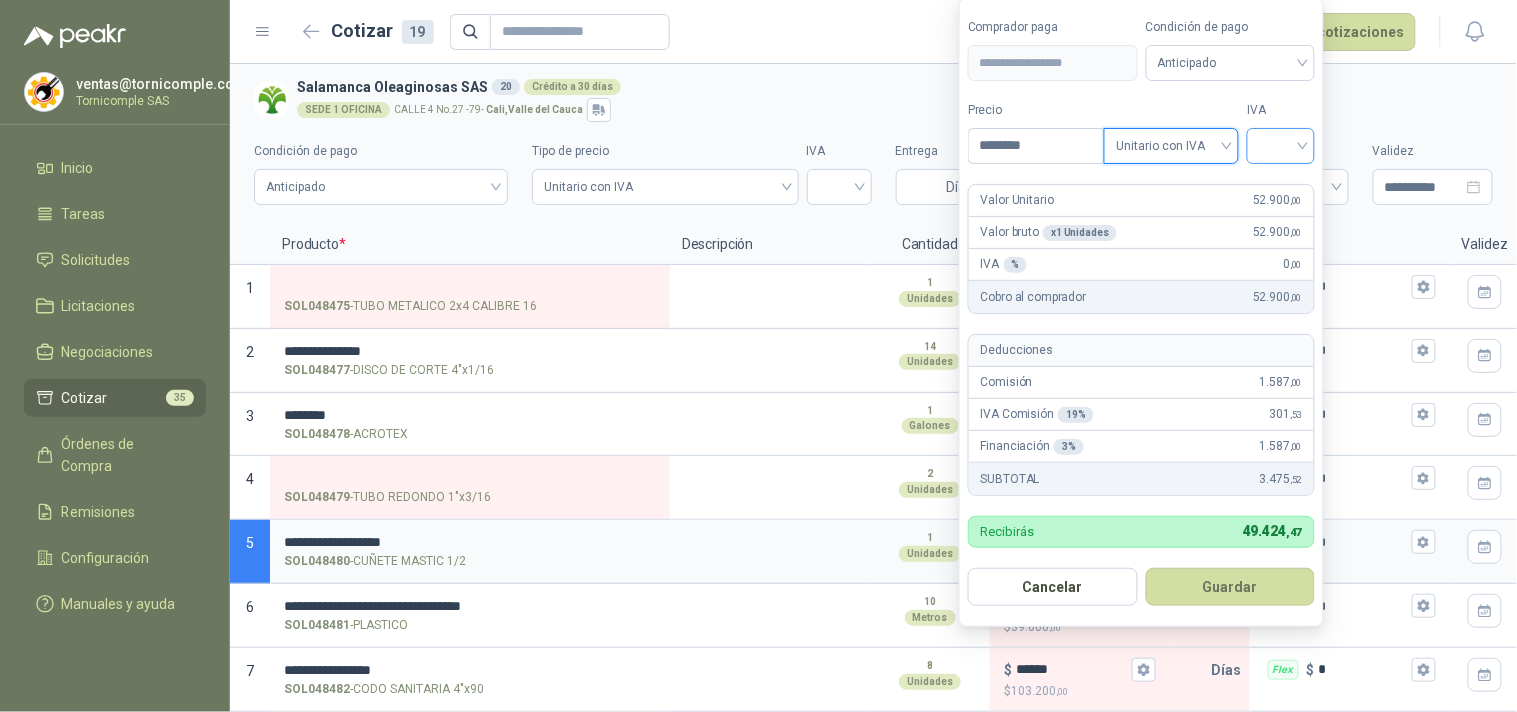 click at bounding box center (1281, 146) 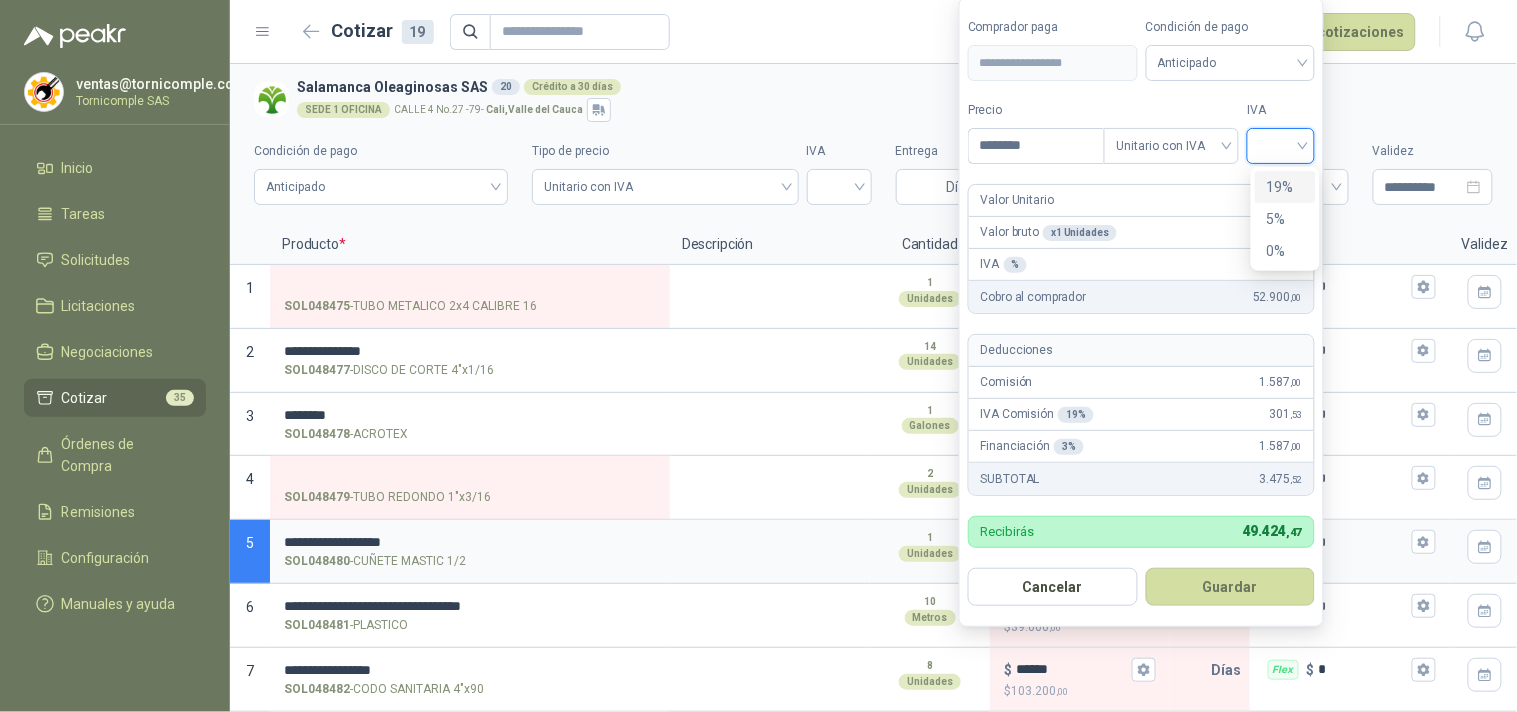 drag, startPoint x: 1294, startPoint y: 177, endPoint x: 1252, endPoint y: 482, distance: 307.87823 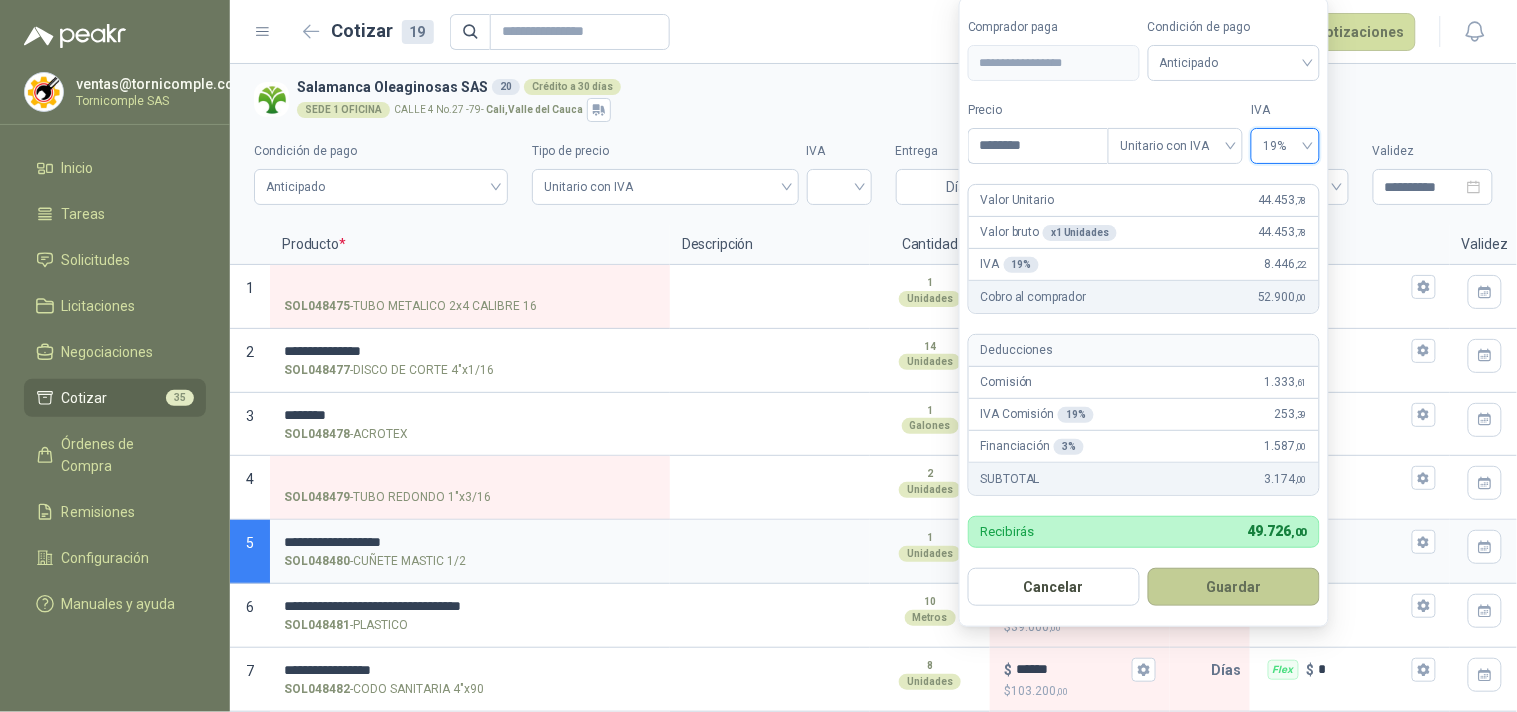 click on "Guardar" at bounding box center [1234, 587] 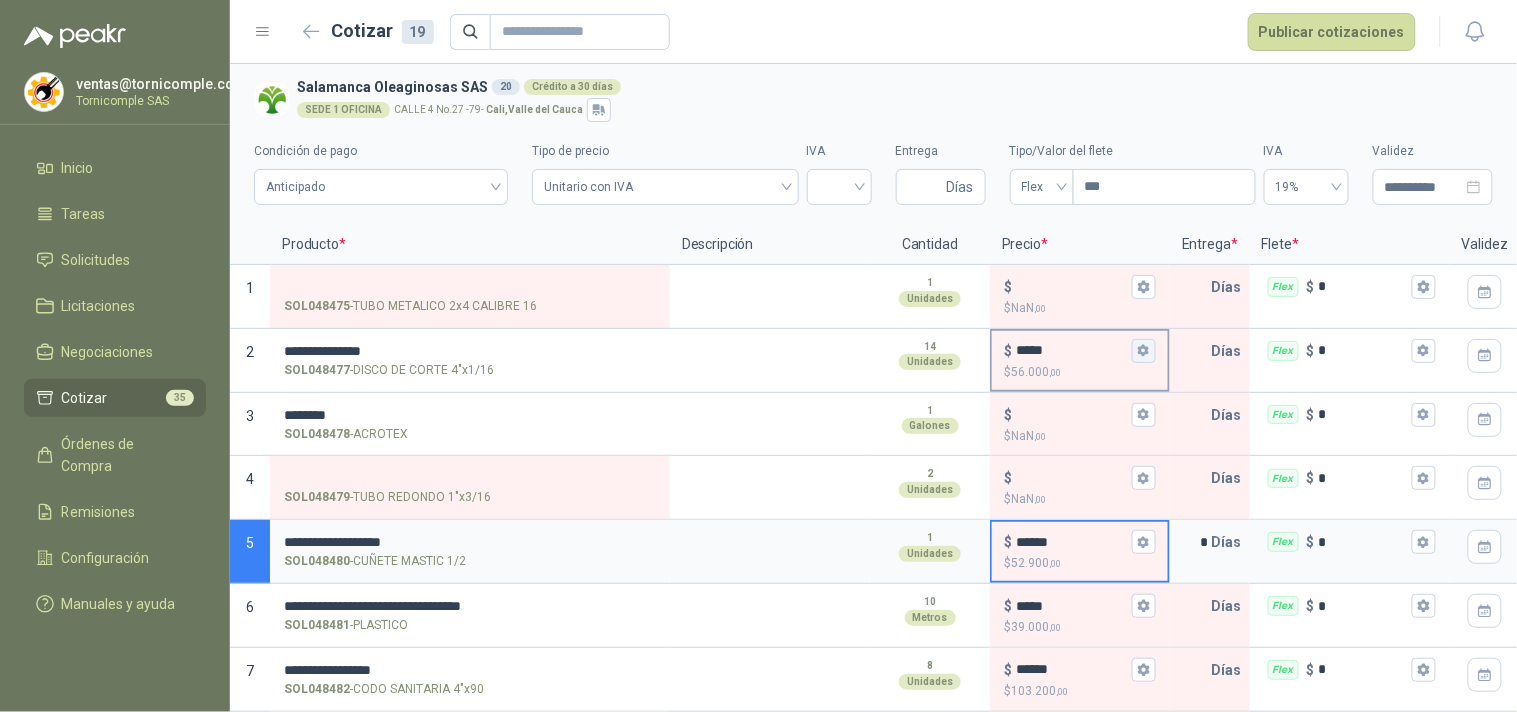 click 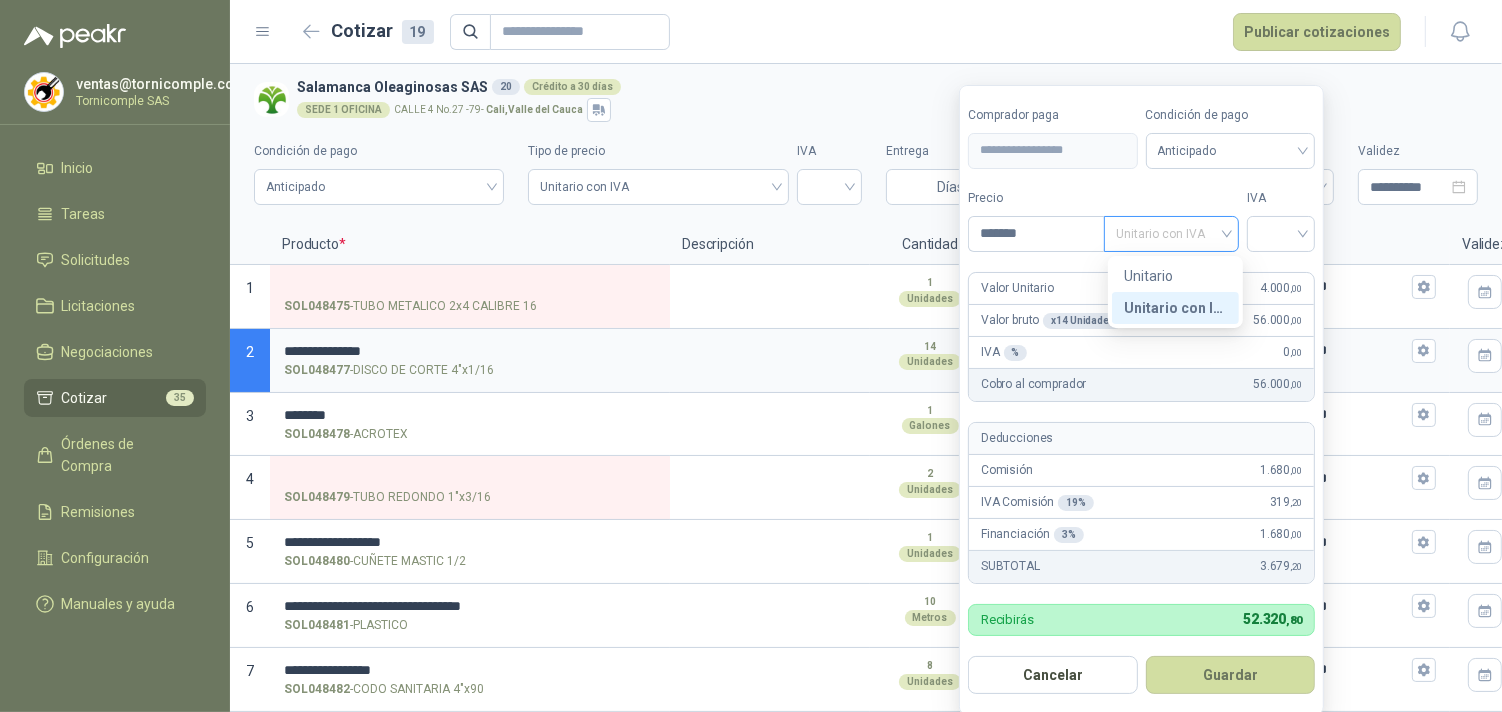 drag, startPoint x: 1217, startPoint y: 228, endPoint x: 1276, endPoint y: 235, distance: 59.413803 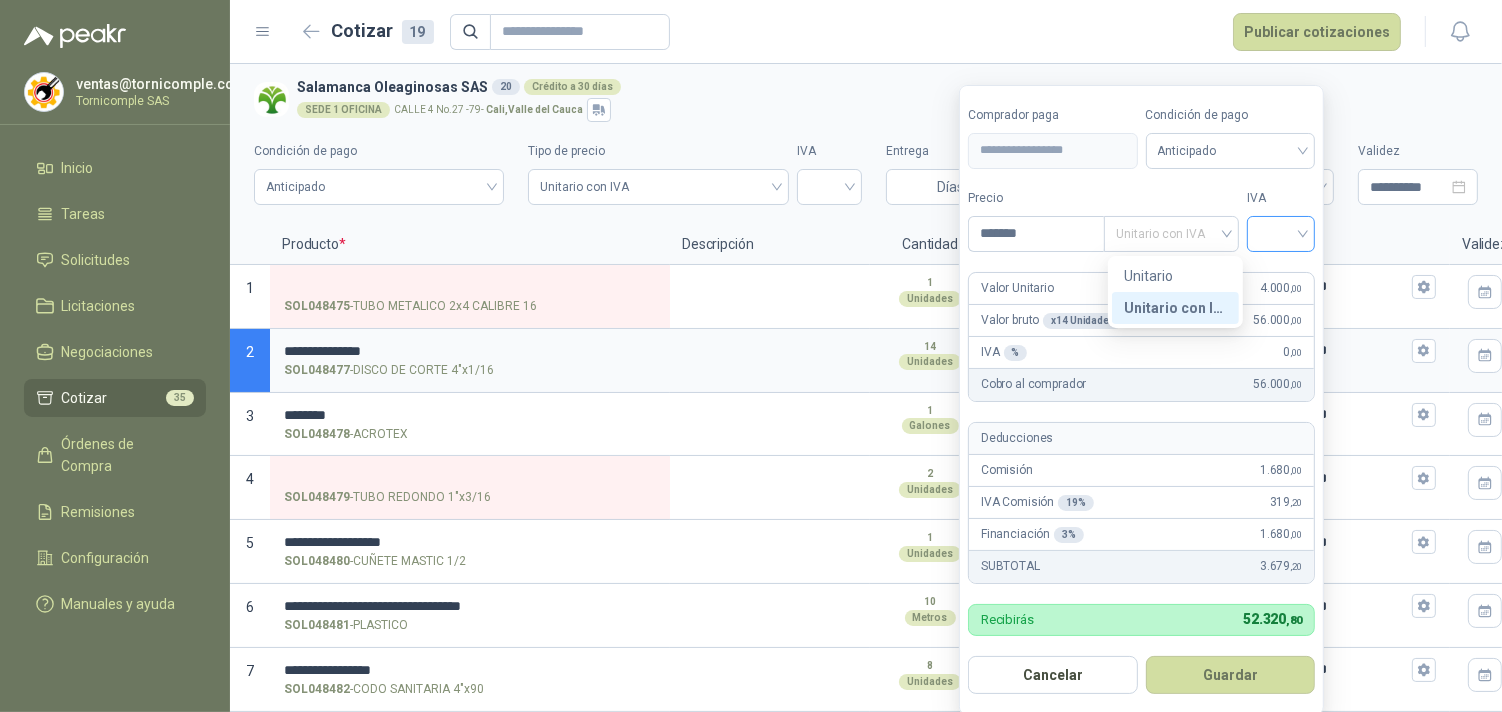 click on "Unitario con IVA" at bounding box center (1171, 234) 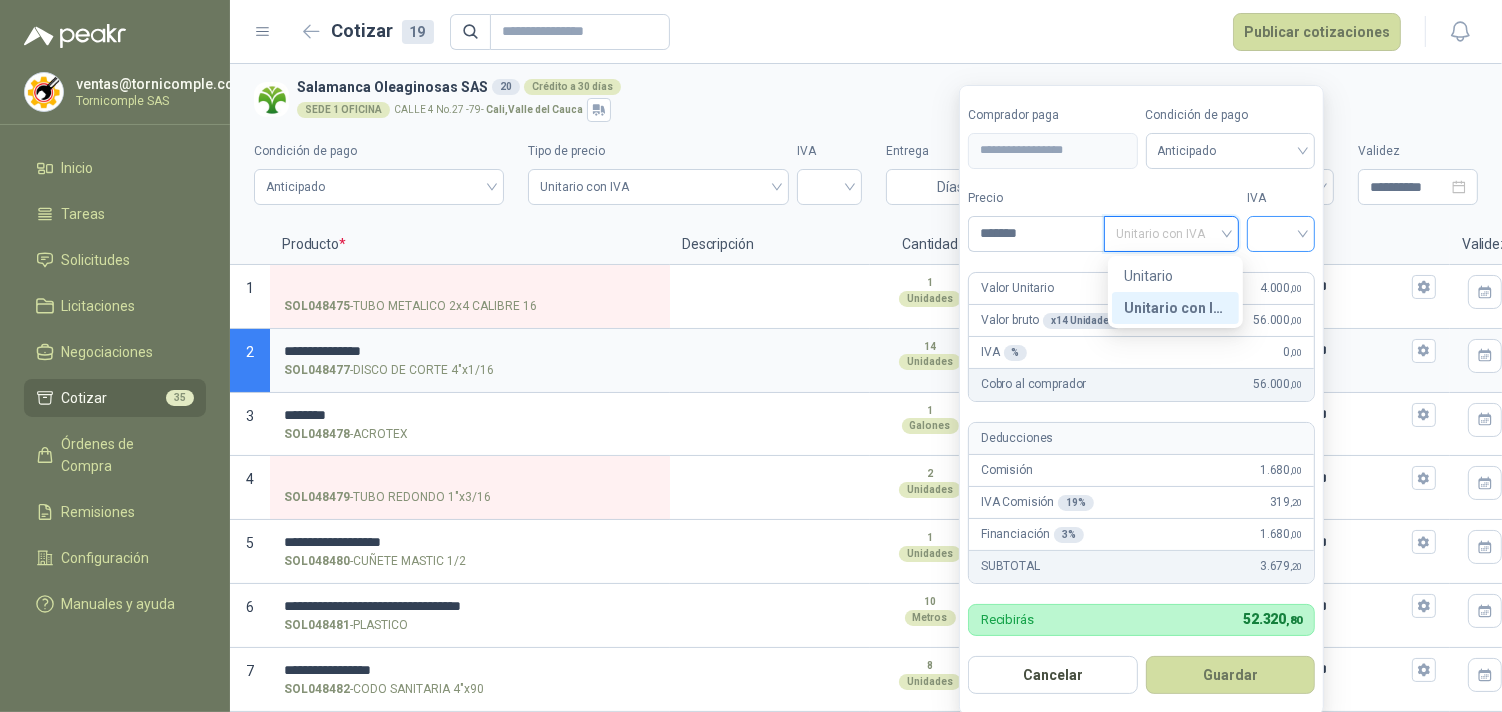 click at bounding box center (1281, 232) 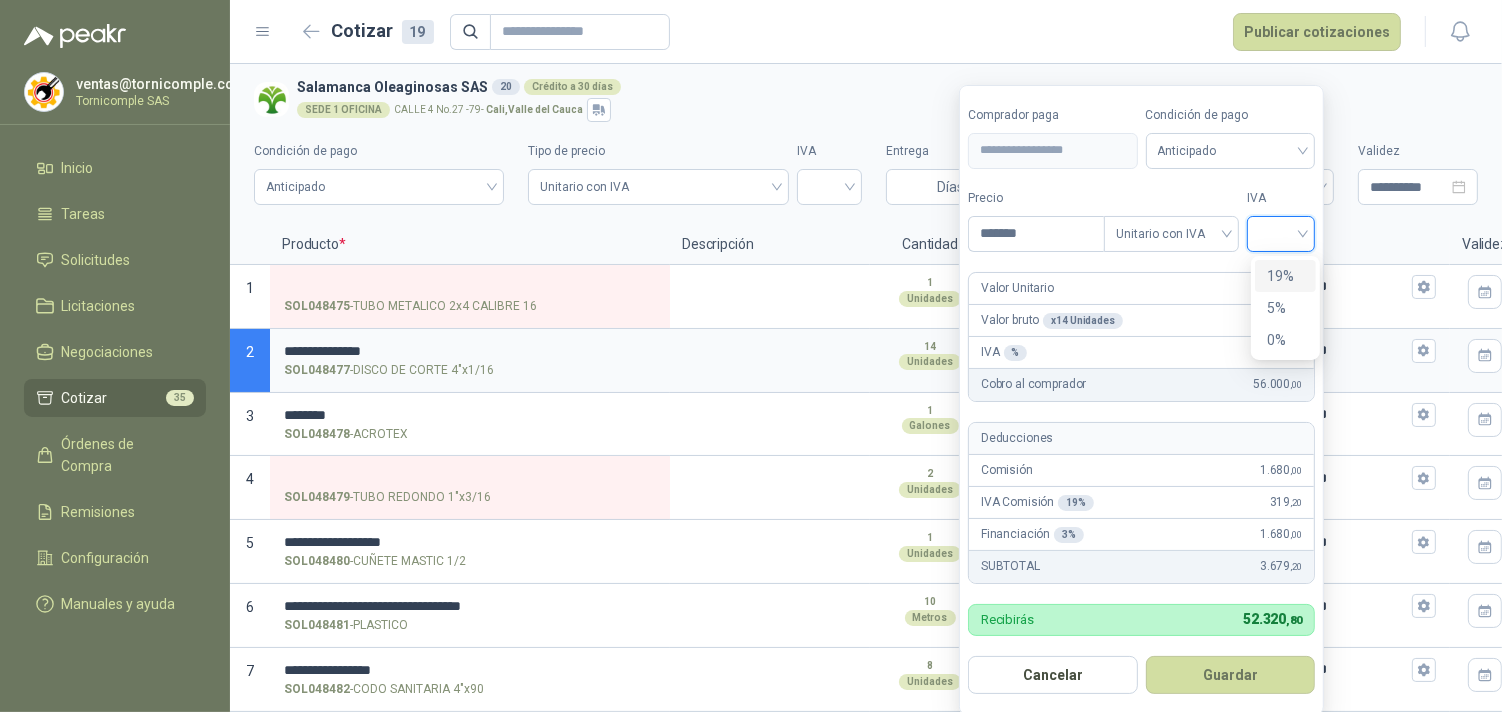 click on "19%" at bounding box center [1285, 276] 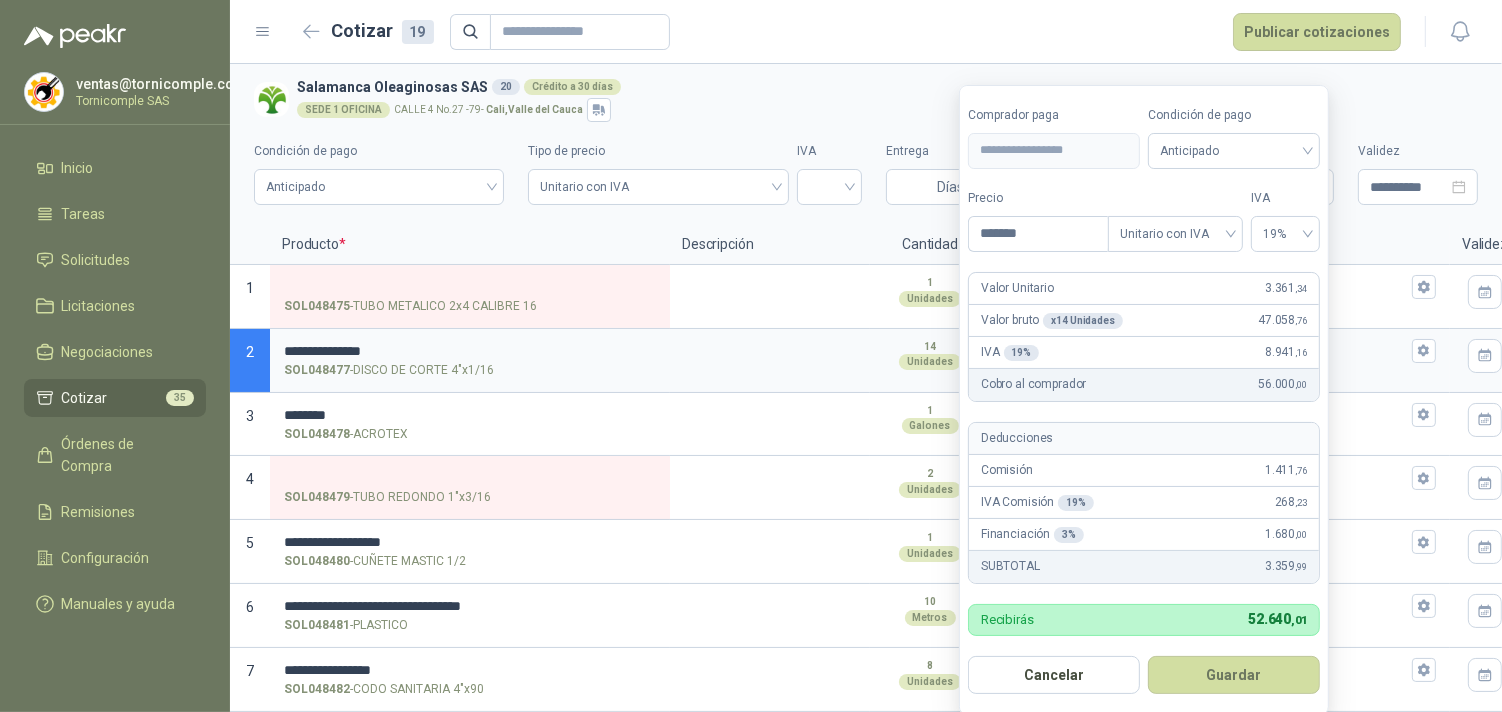click on "Guardar" at bounding box center [1234, 675] 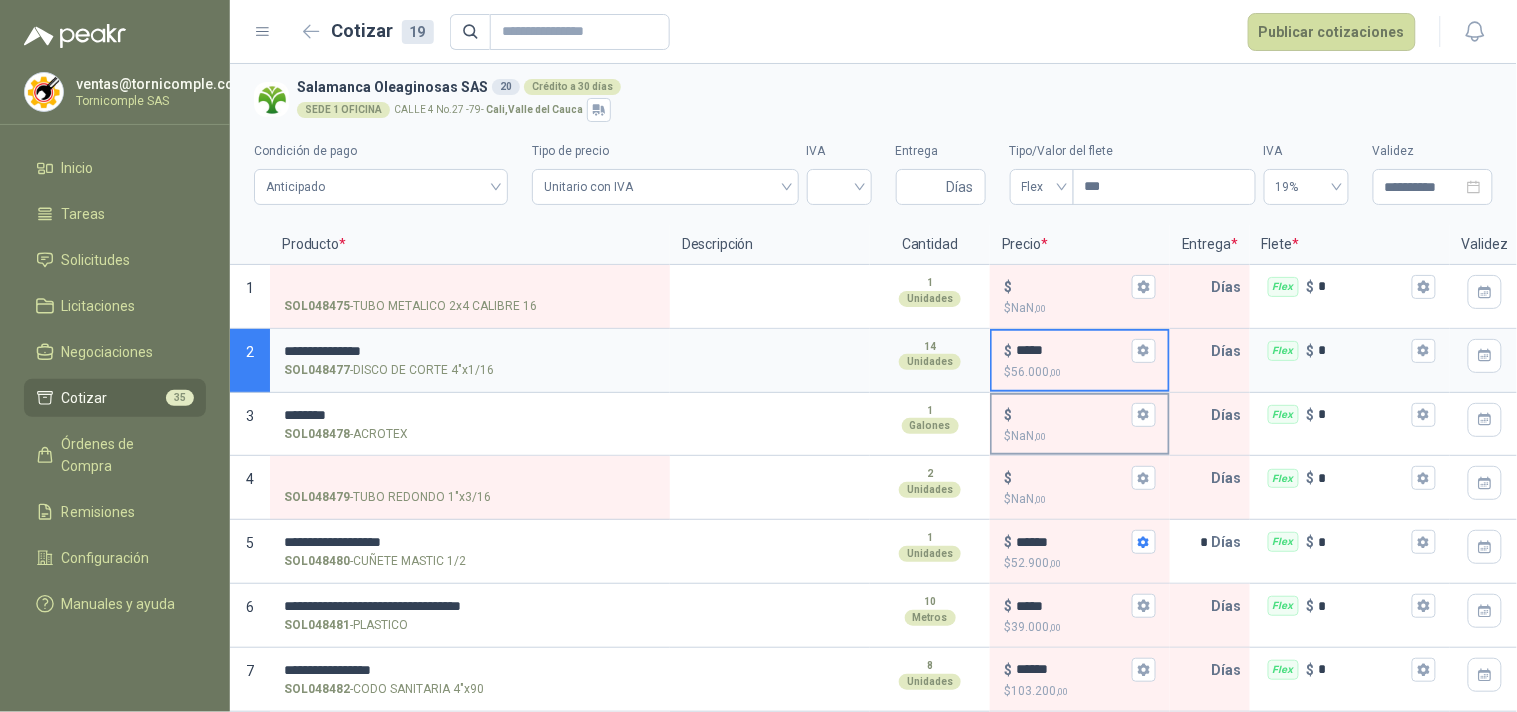 click on "$ $  NaN ,00" at bounding box center [1072, 414] 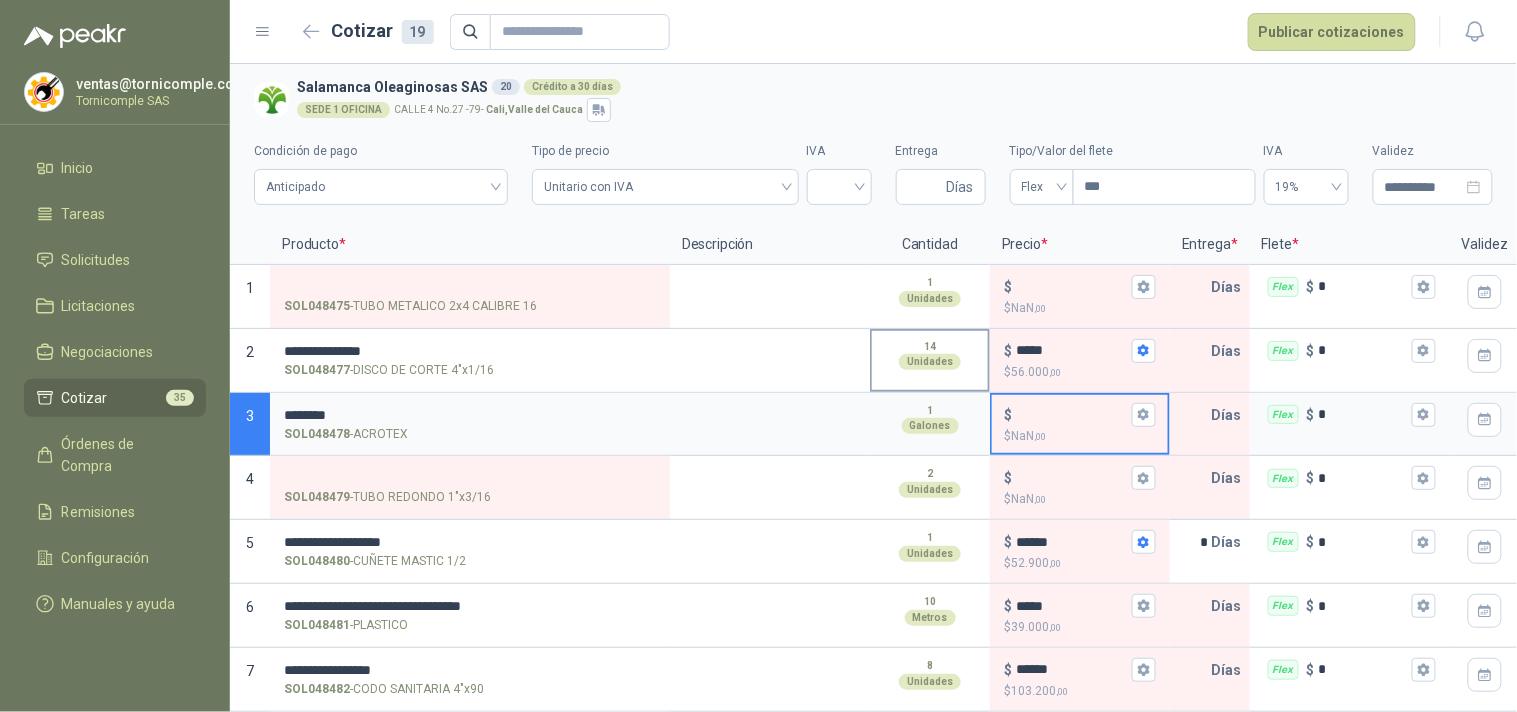 drag, startPoint x: 495, startPoint y: 281, endPoint x: 892, endPoint y: 352, distance: 403.2989 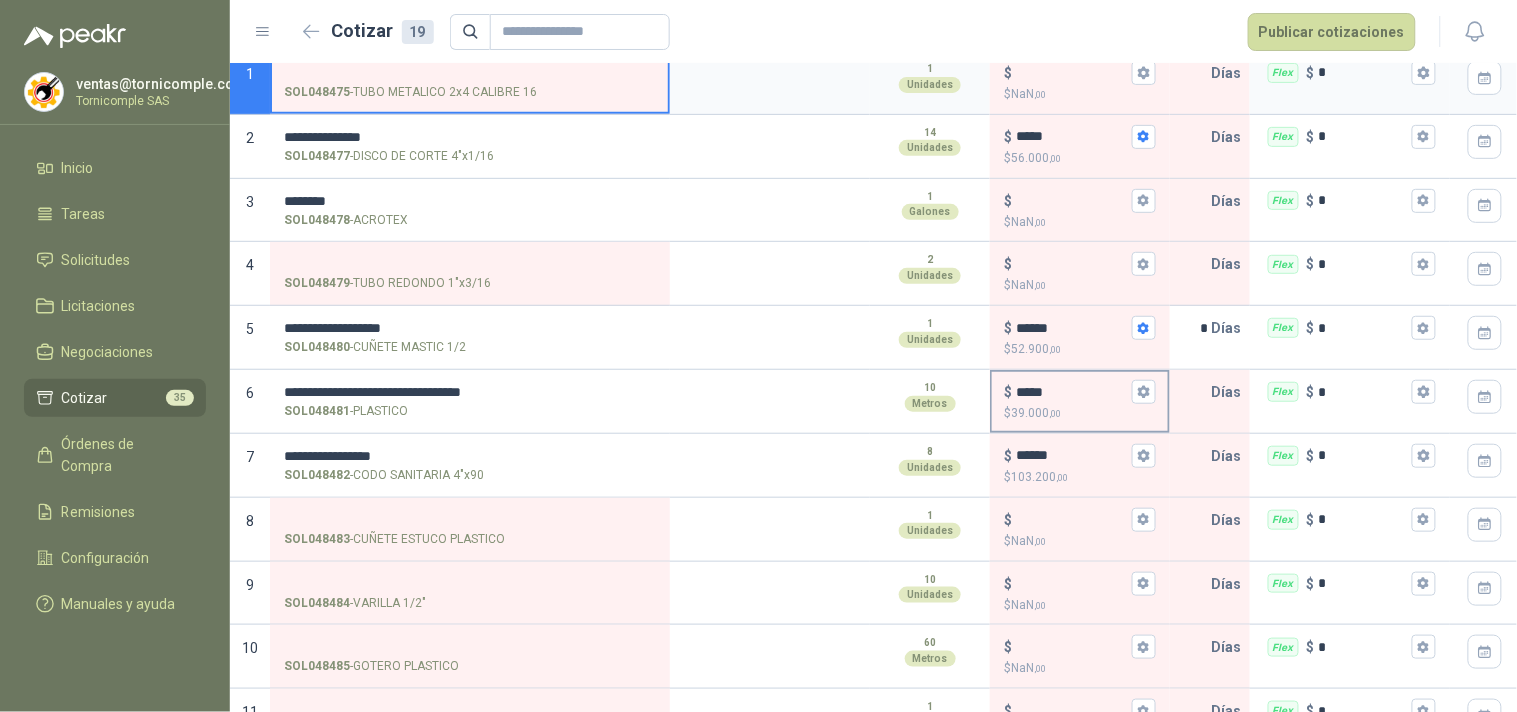 scroll, scrollTop: 222, scrollLeft: 0, axis: vertical 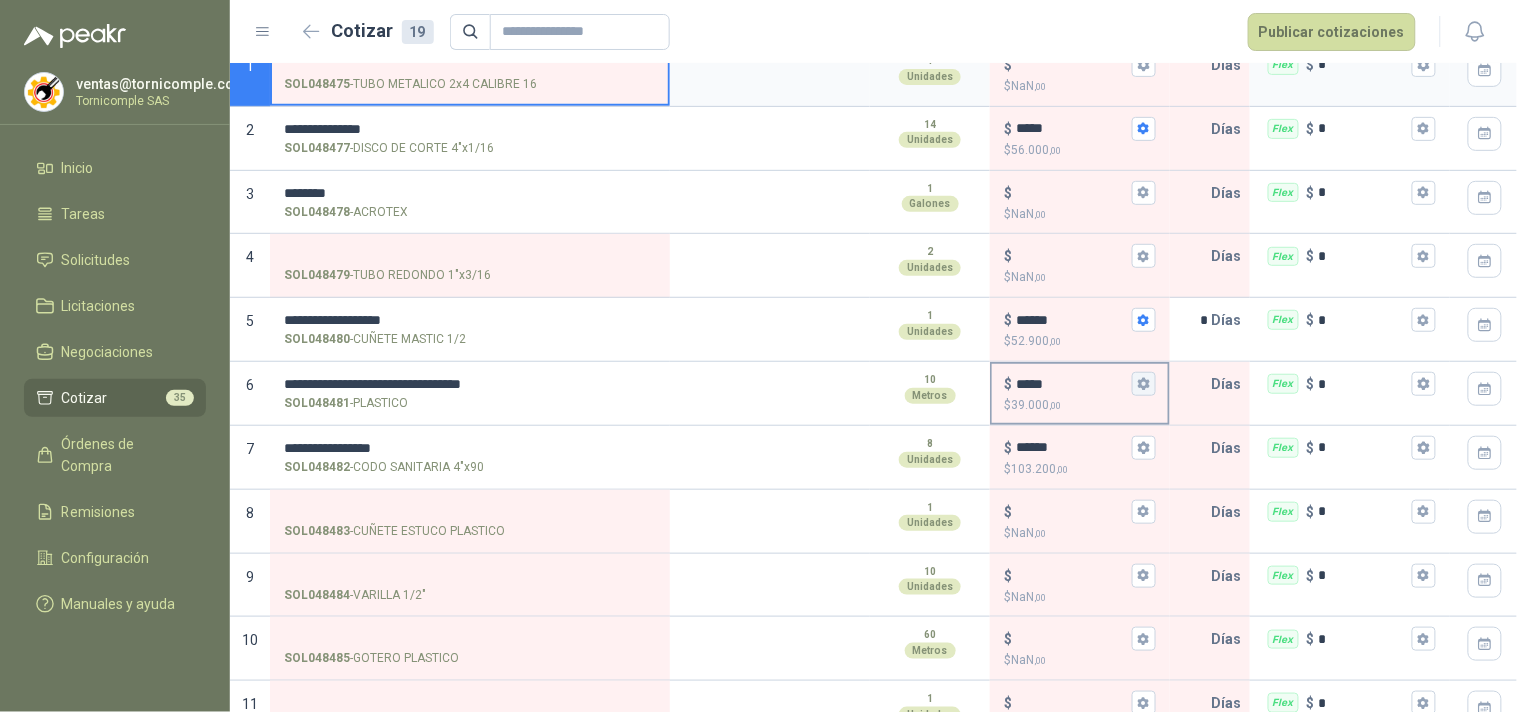 click on "$ ***** $  39.000 ,00" at bounding box center (1144, 384) 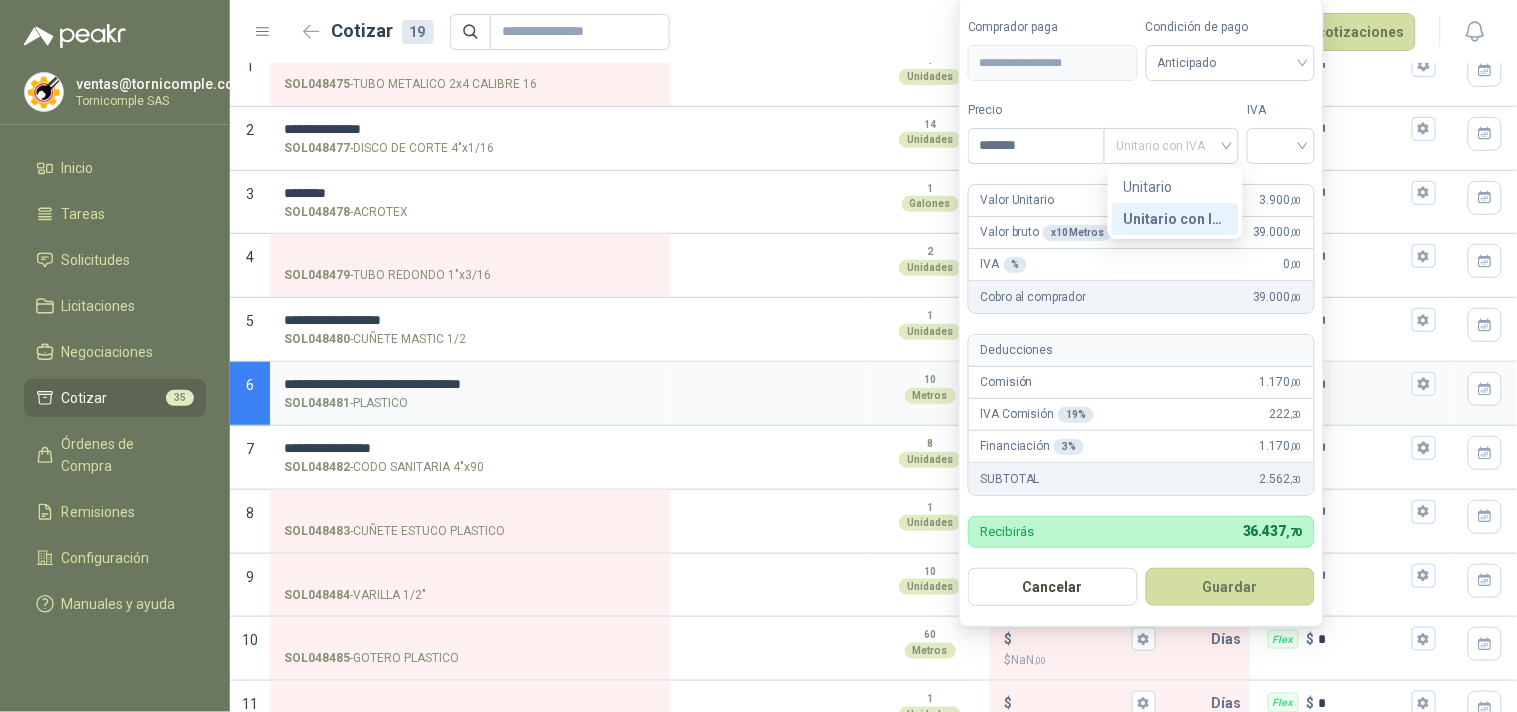 drag, startPoint x: 1166, startPoint y: 126, endPoint x: 1170, endPoint y: 197, distance: 71.11259 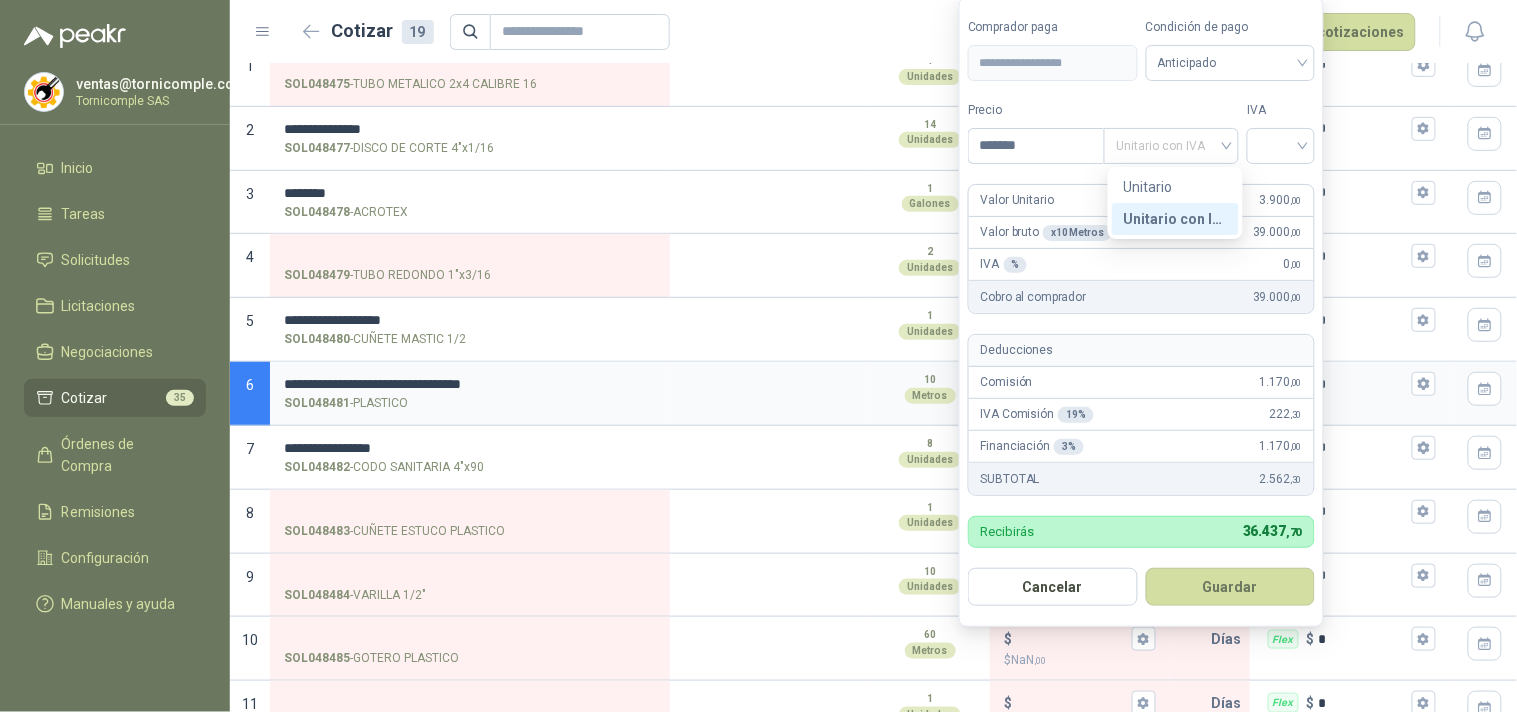 click on "Unitario con IVA" at bounding box center (1171, 146) 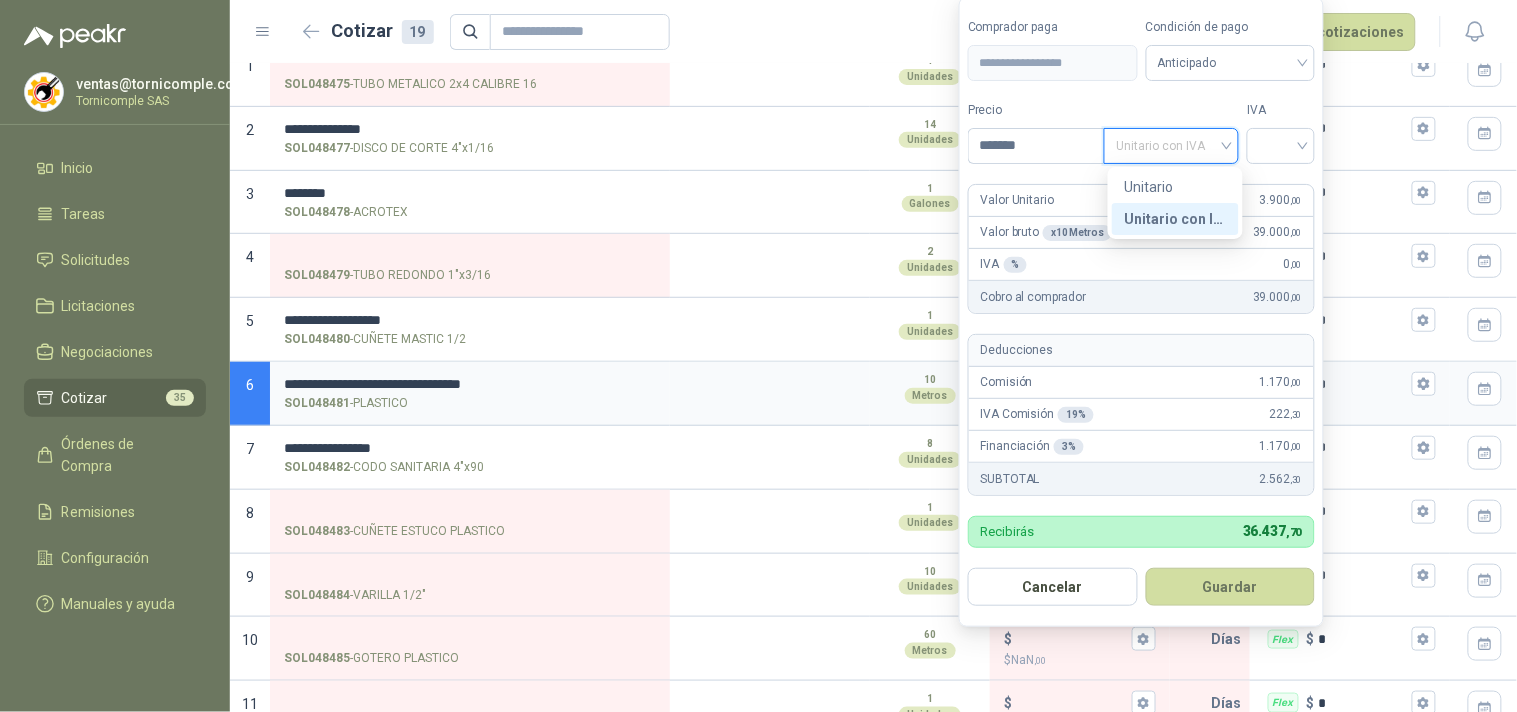 click on "Unitario con IVA" at bounding box center (1175, 219) 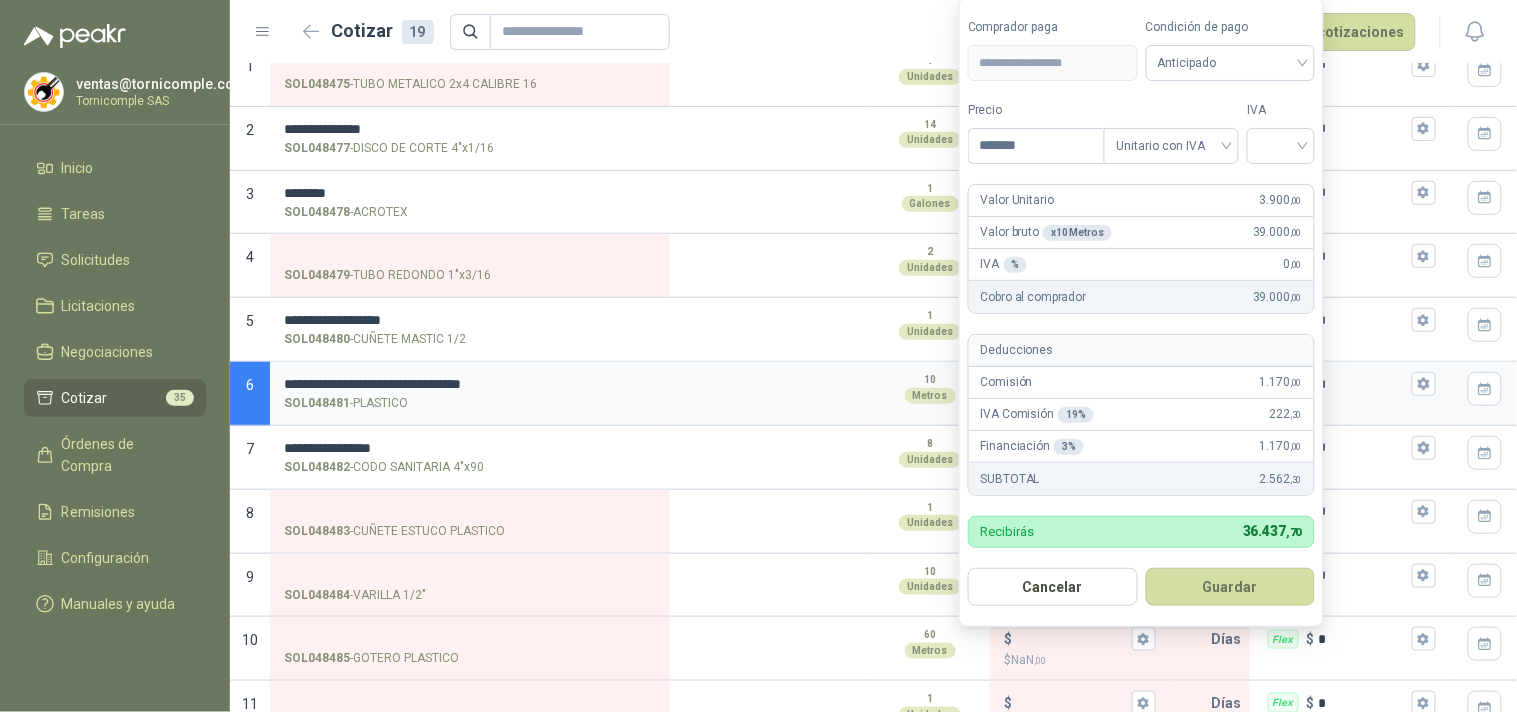 click on "IVA" at bounding box center [1281, 110] 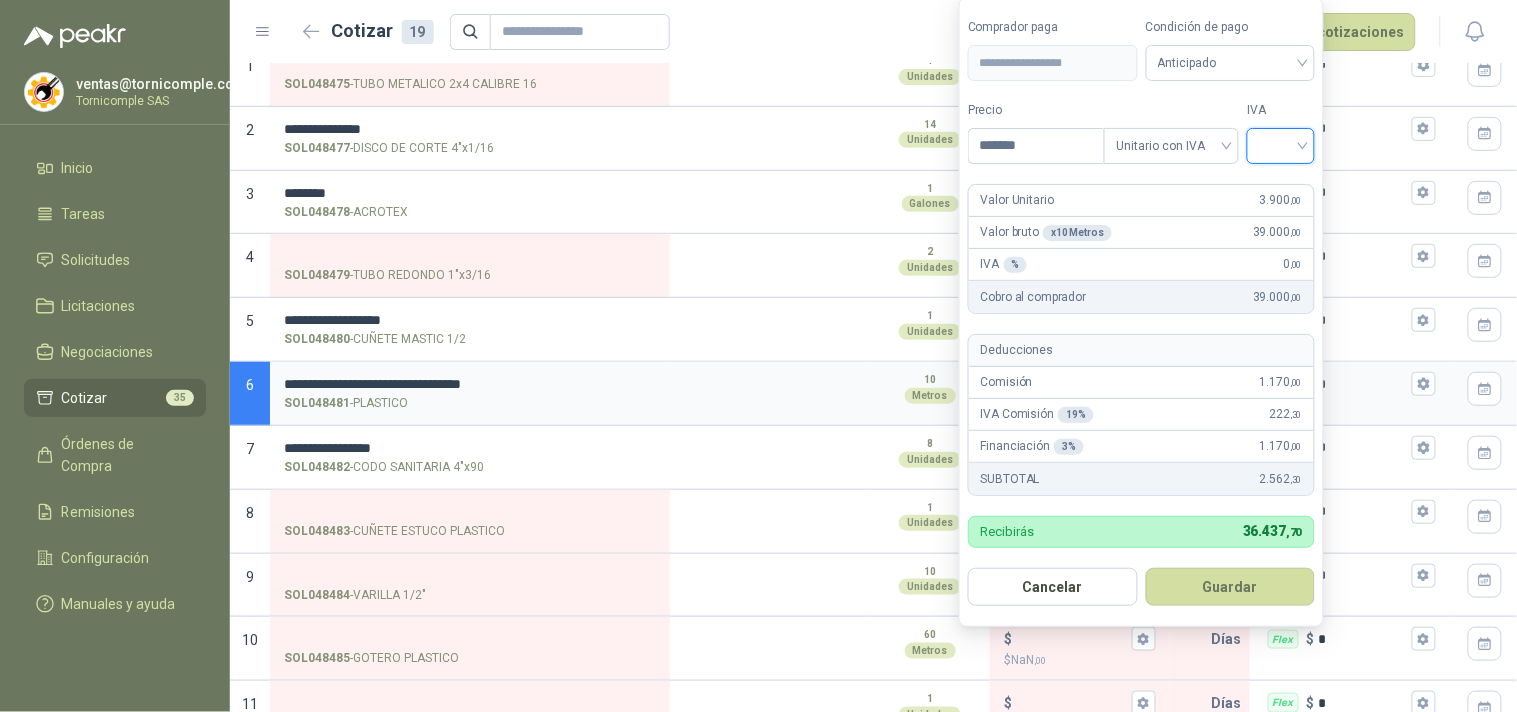 click at bounding box center [1281, 144] 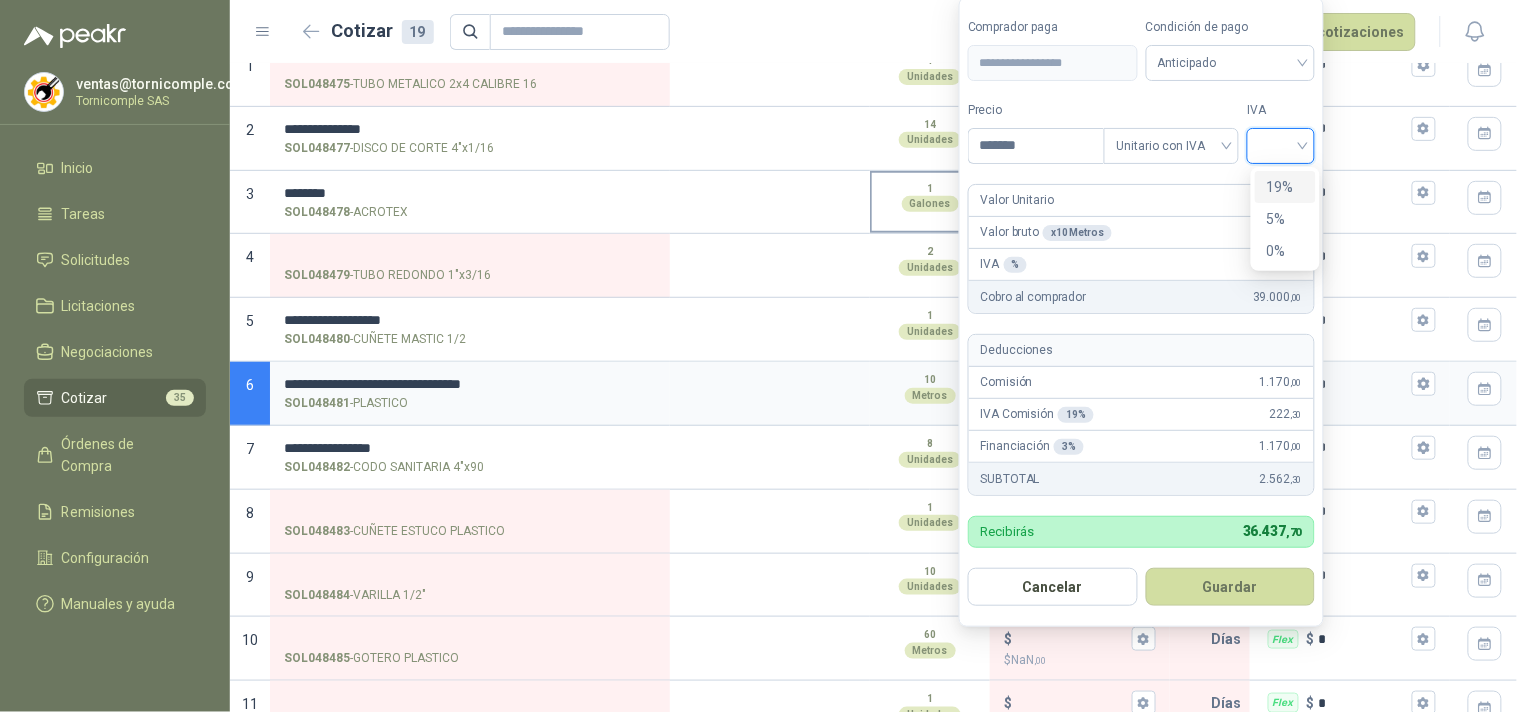 drag, startPoint x: 1297, startPoint y: 184, endPoint x: 888, endPoint y: 178, distance: 409.044 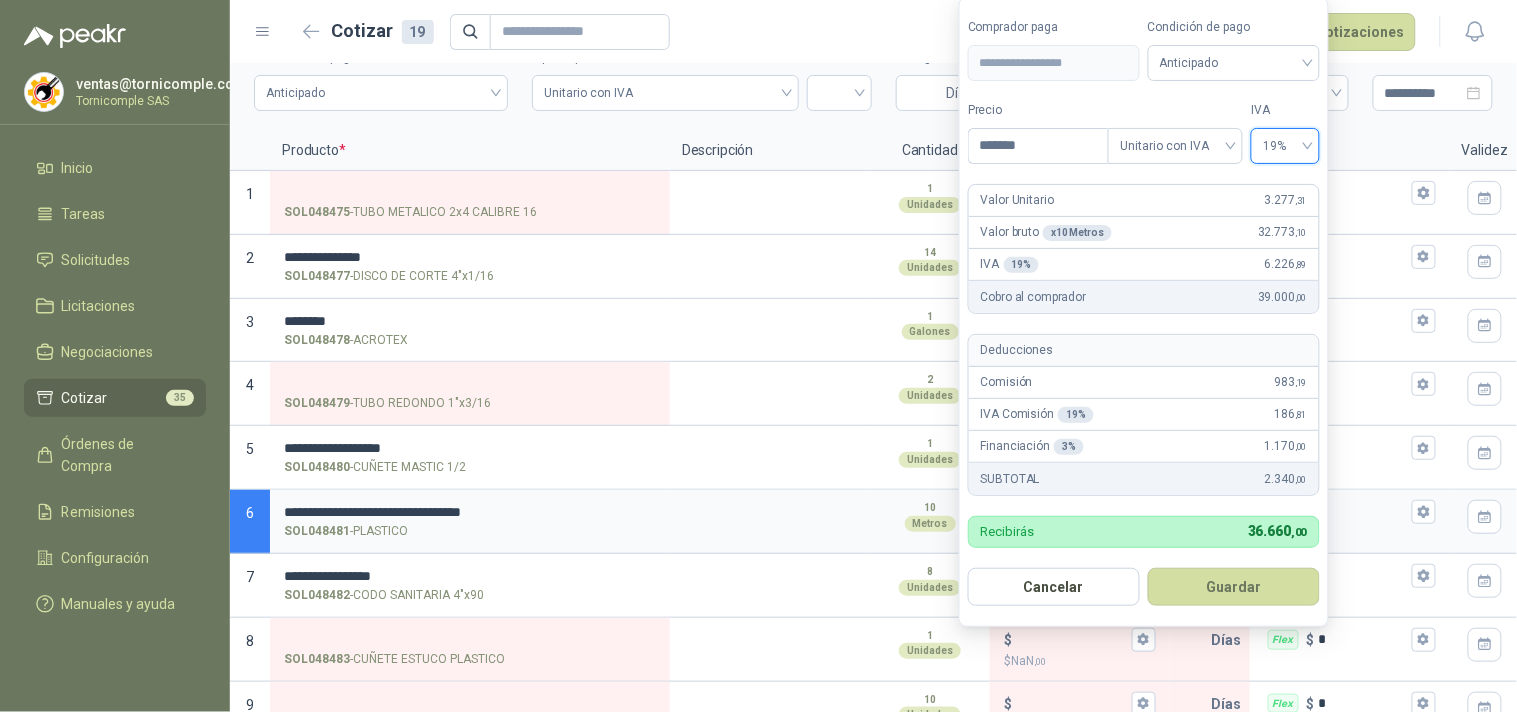 scroll, scrollTop: 0, scrollLeft: 0, axis: both 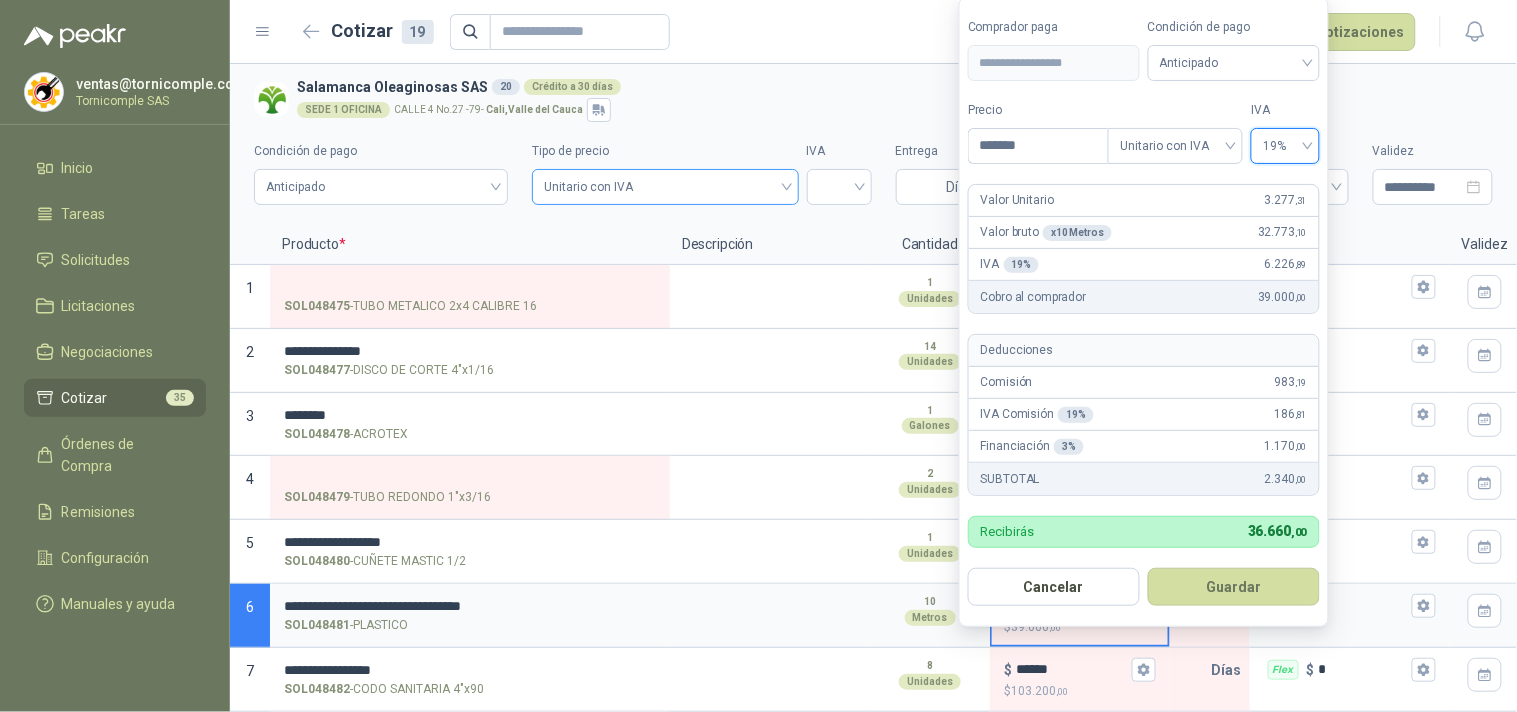 click on "Unitario con IVA" at bounding box center (665, 187) 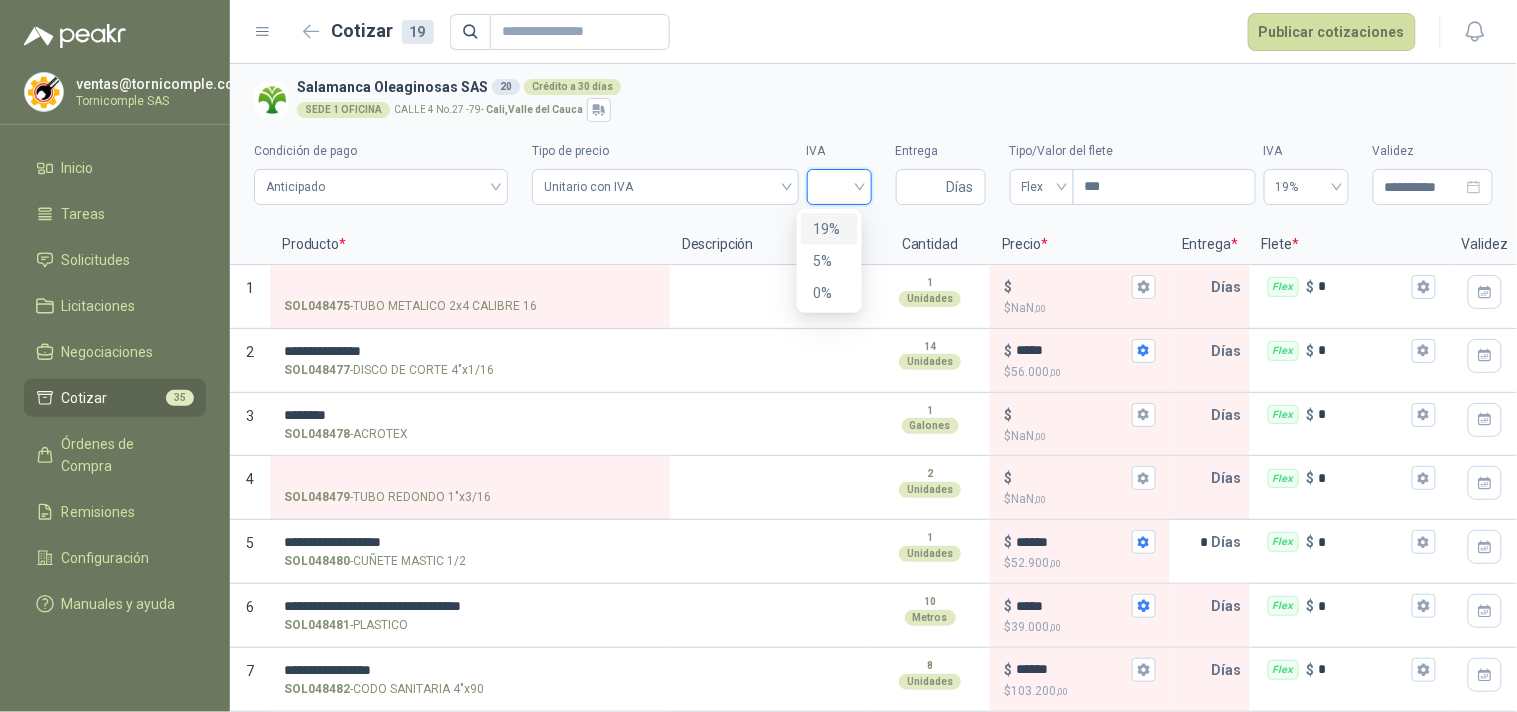 click at bounding box center [839, 185] 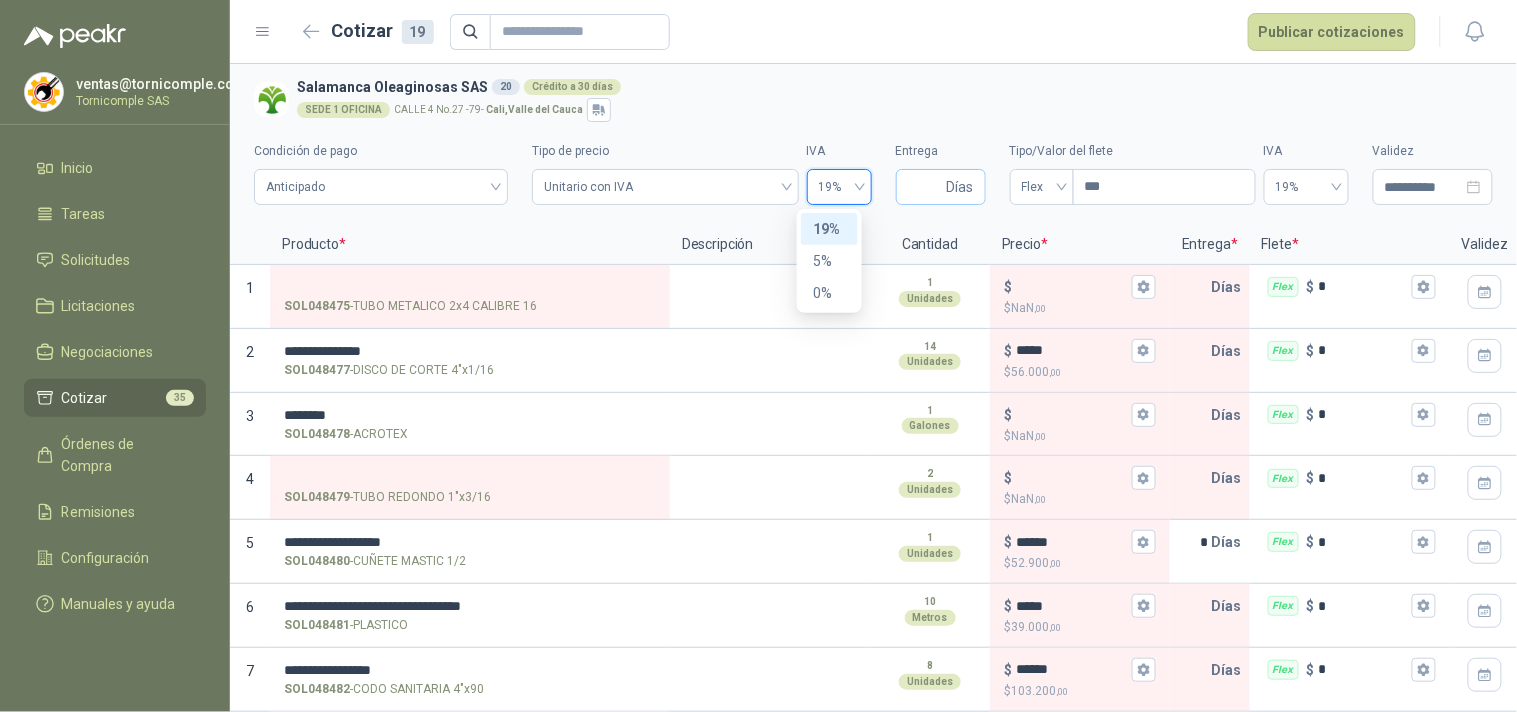 type 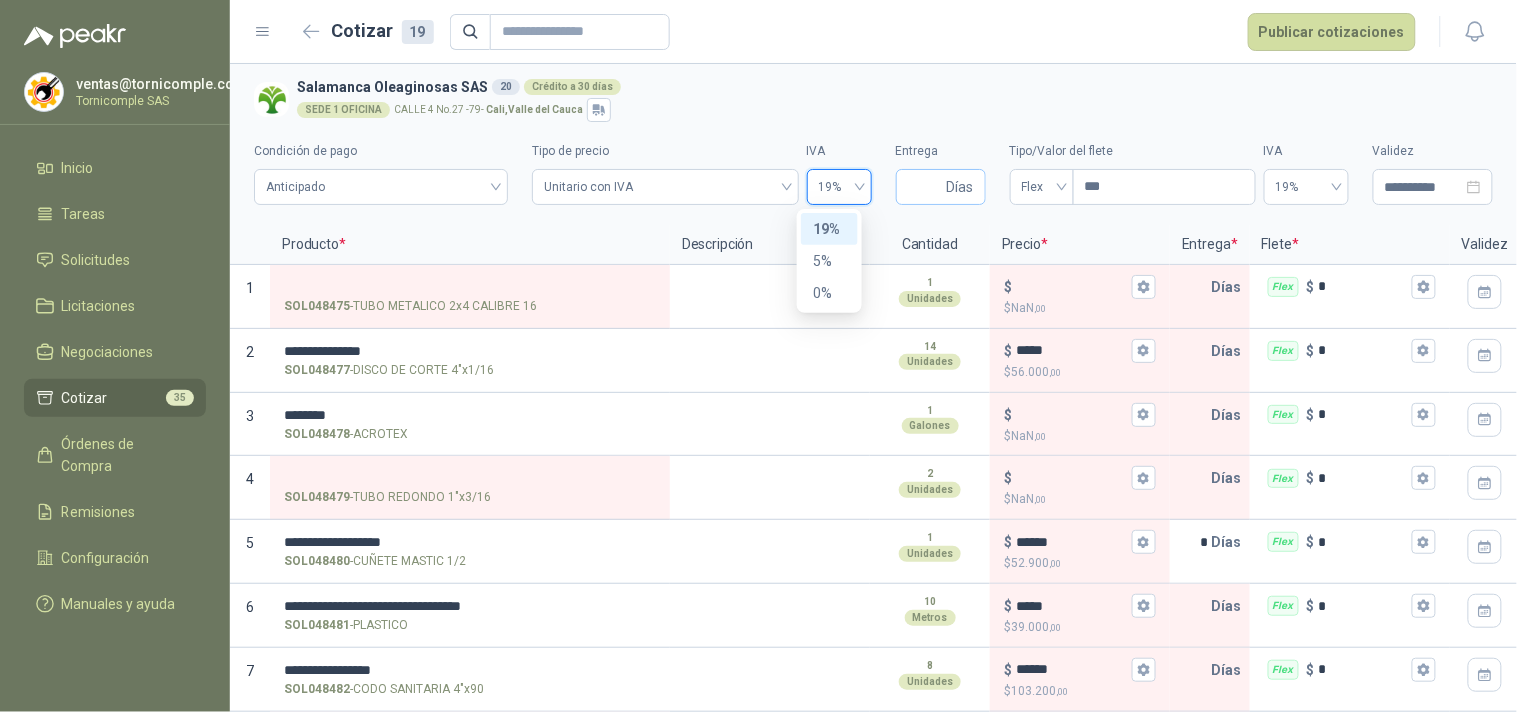 click on "Días" at bounding box center (941, 187) 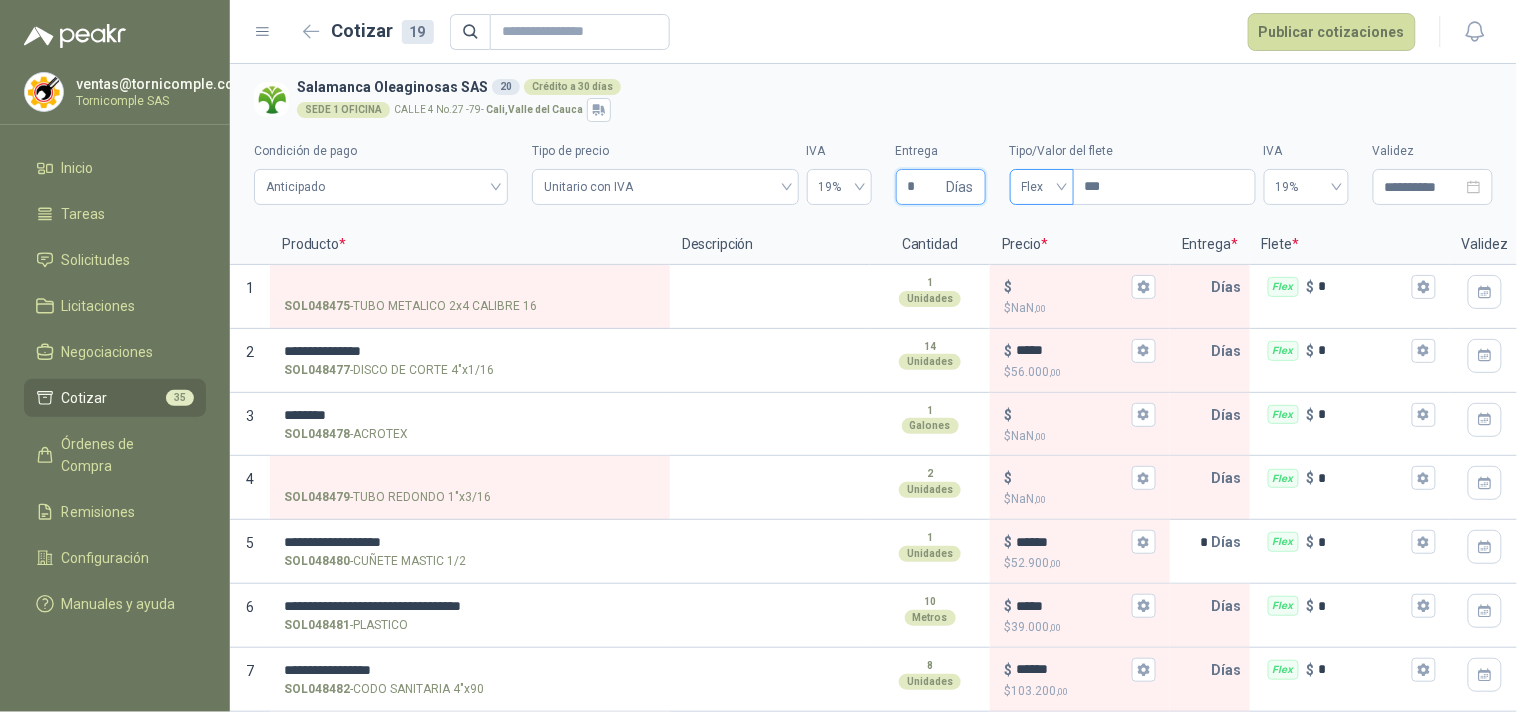 click on "Flex" at bounding box center [1042, 187] 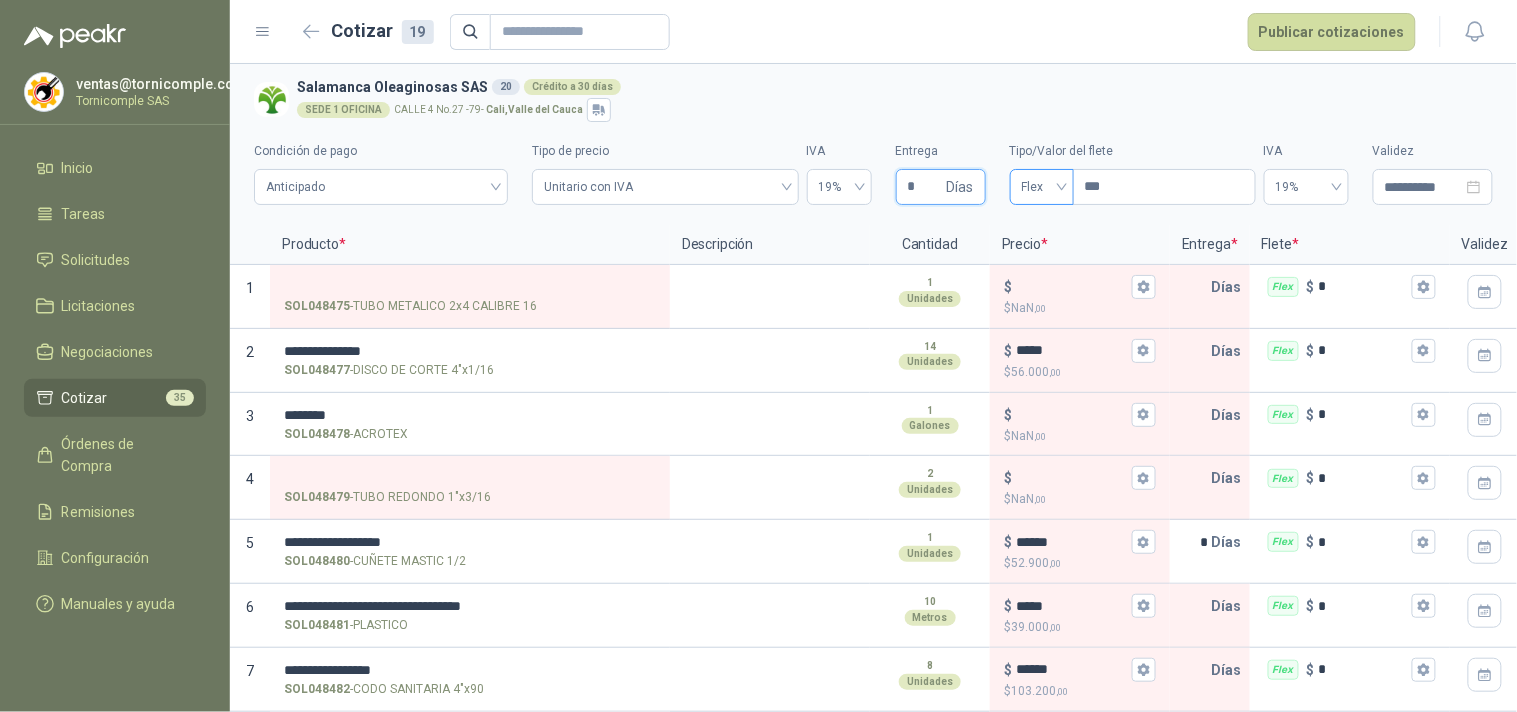 type on "*" 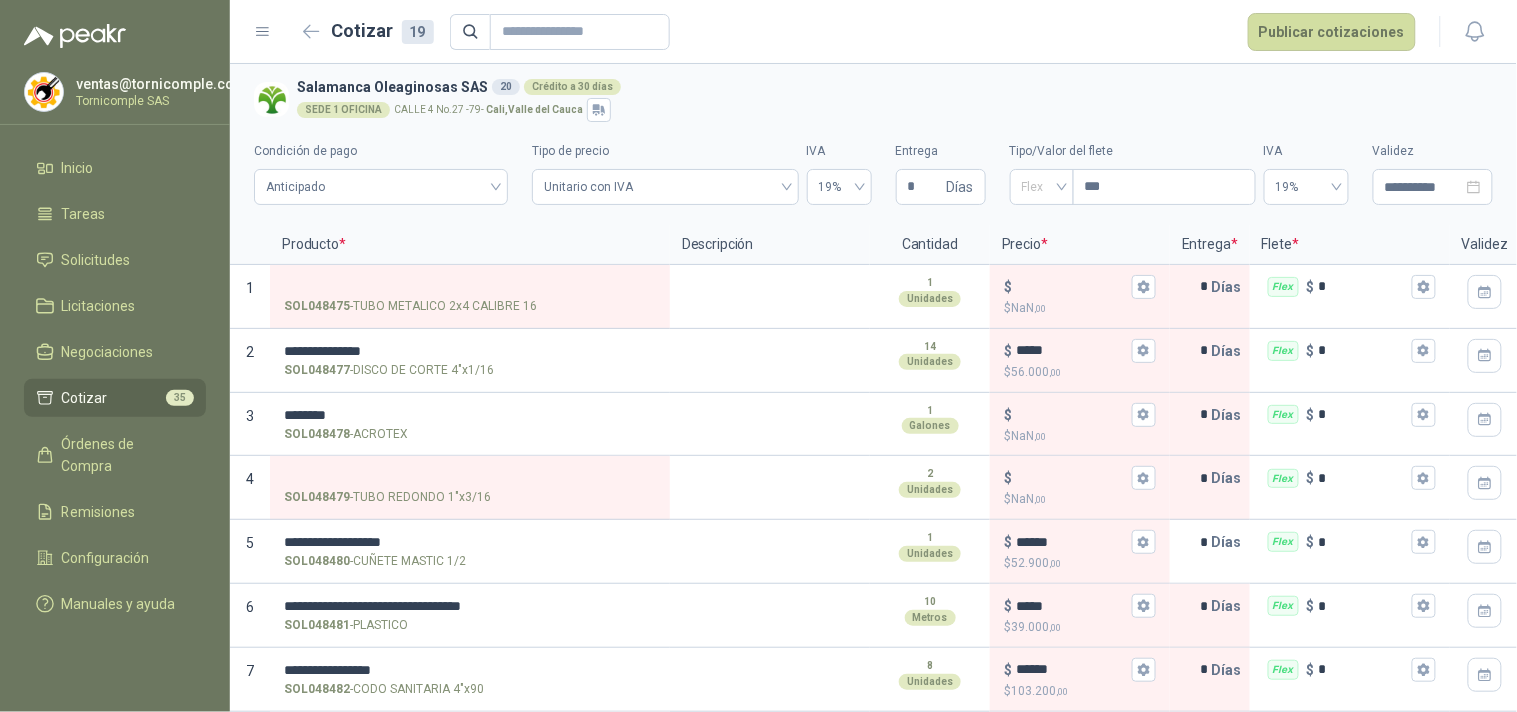 type 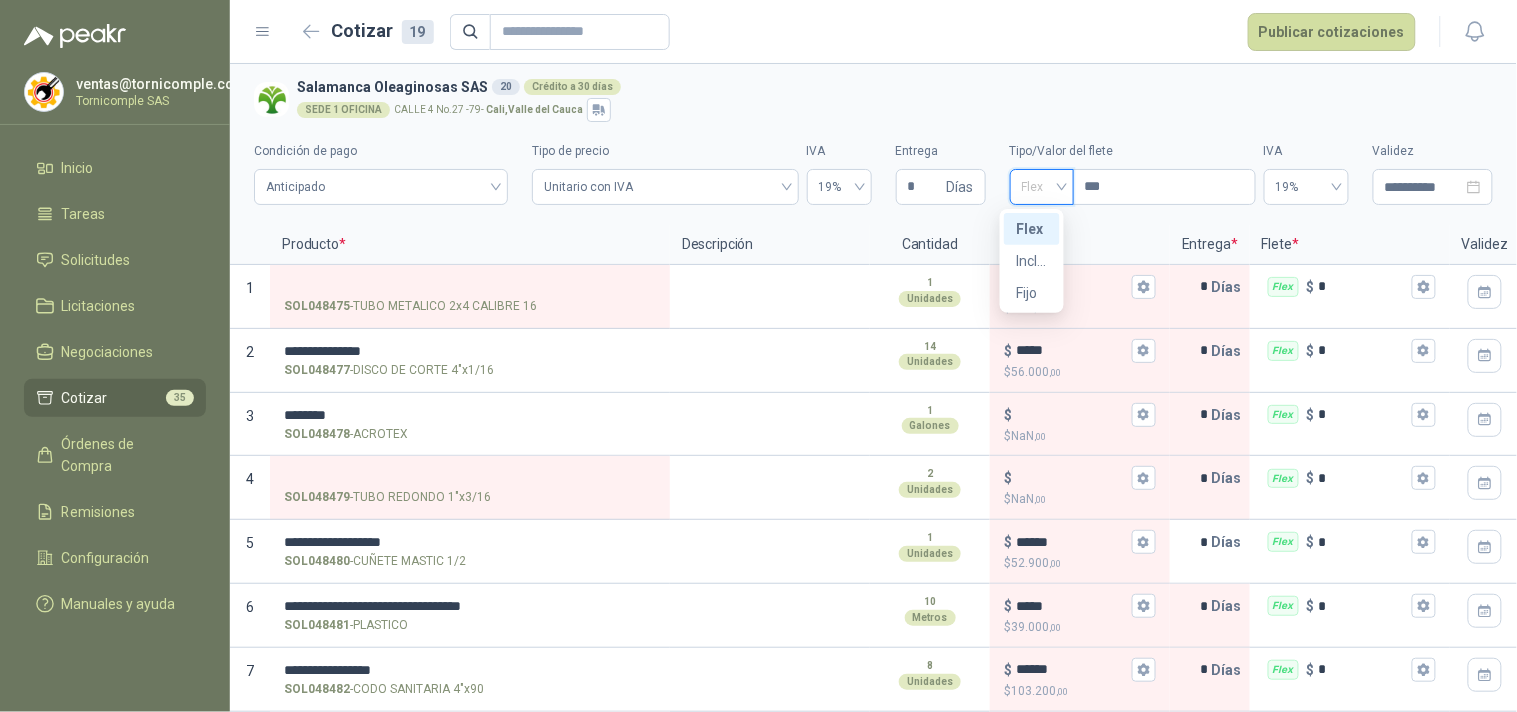 click on "Flex" at bounding box center (1032, 229) 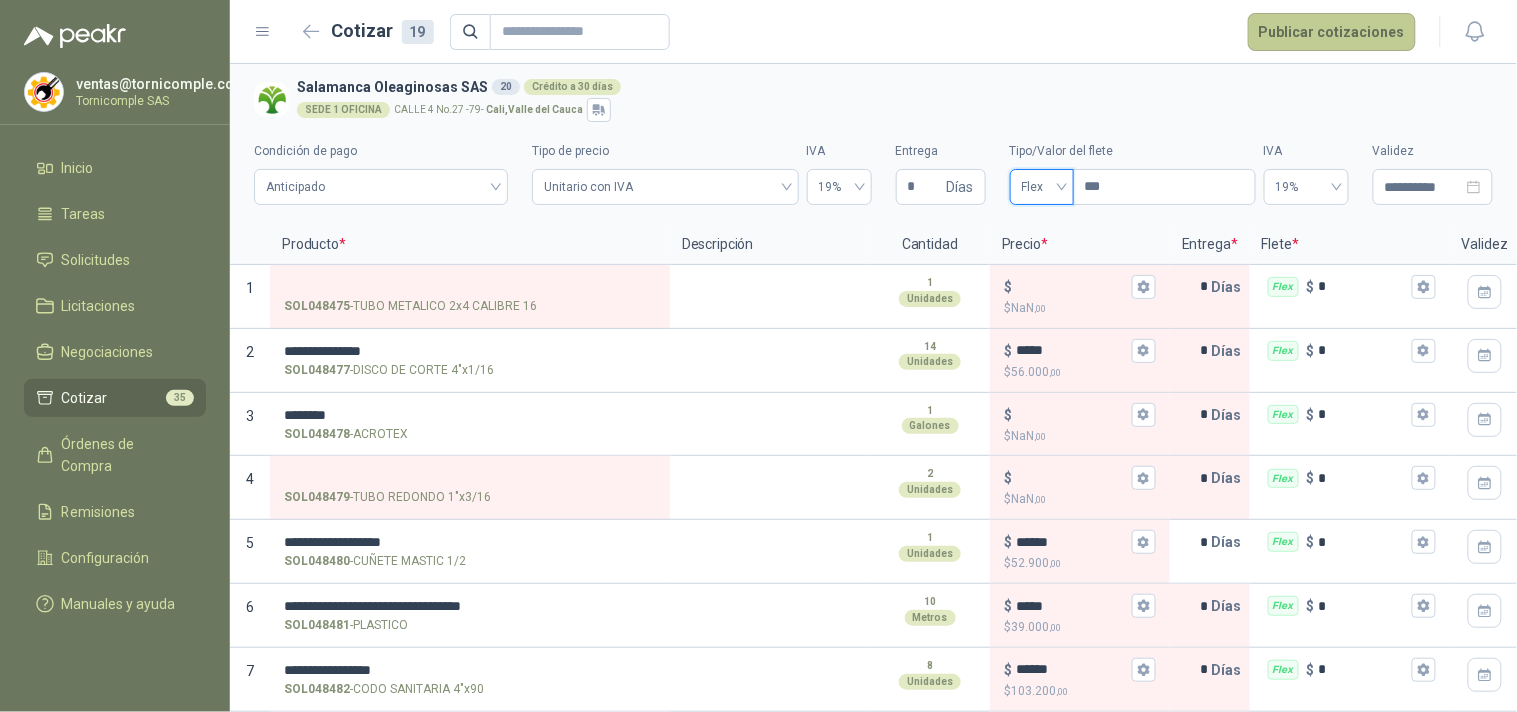 click on "Publicar cotizaciones" at bounding box center [1332, 32] 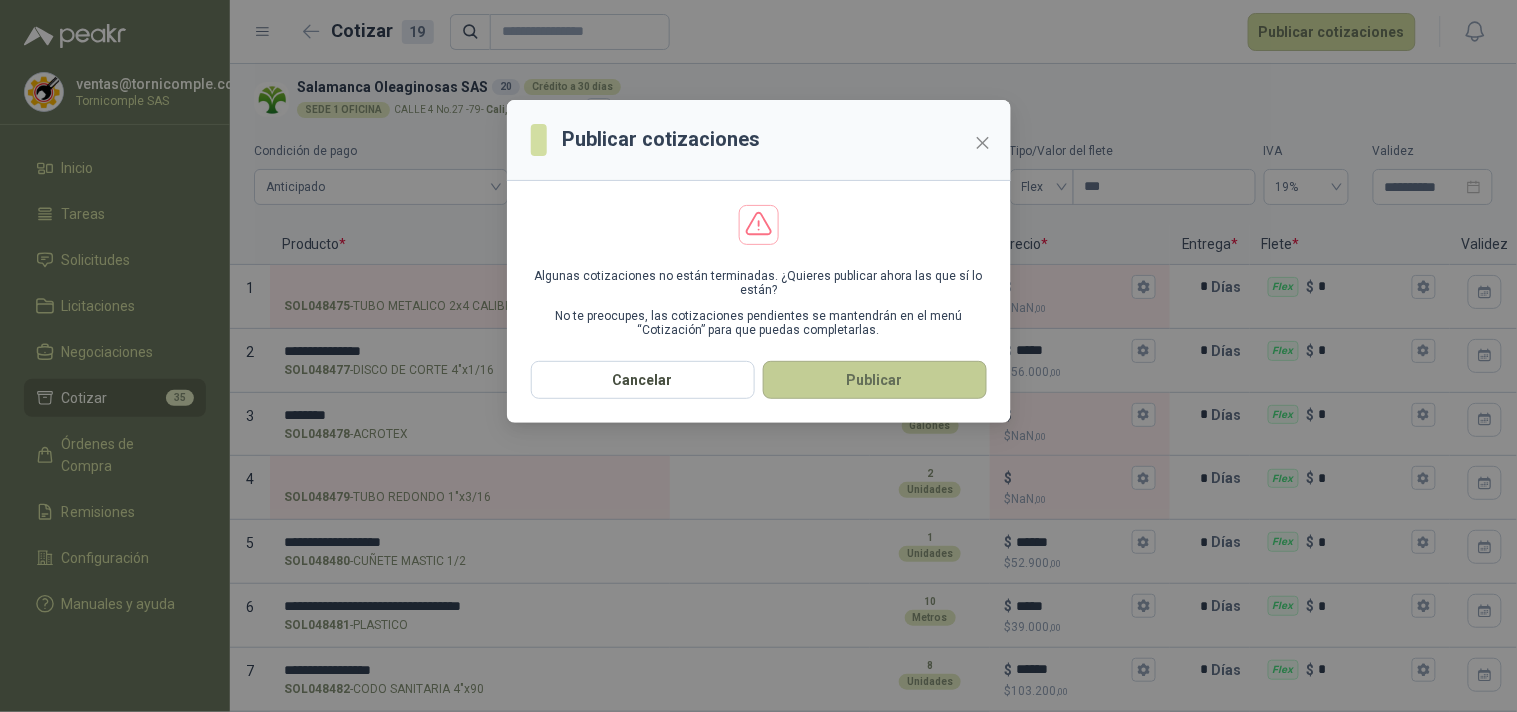 click on "Publicar" at bounding box center [875, 380] 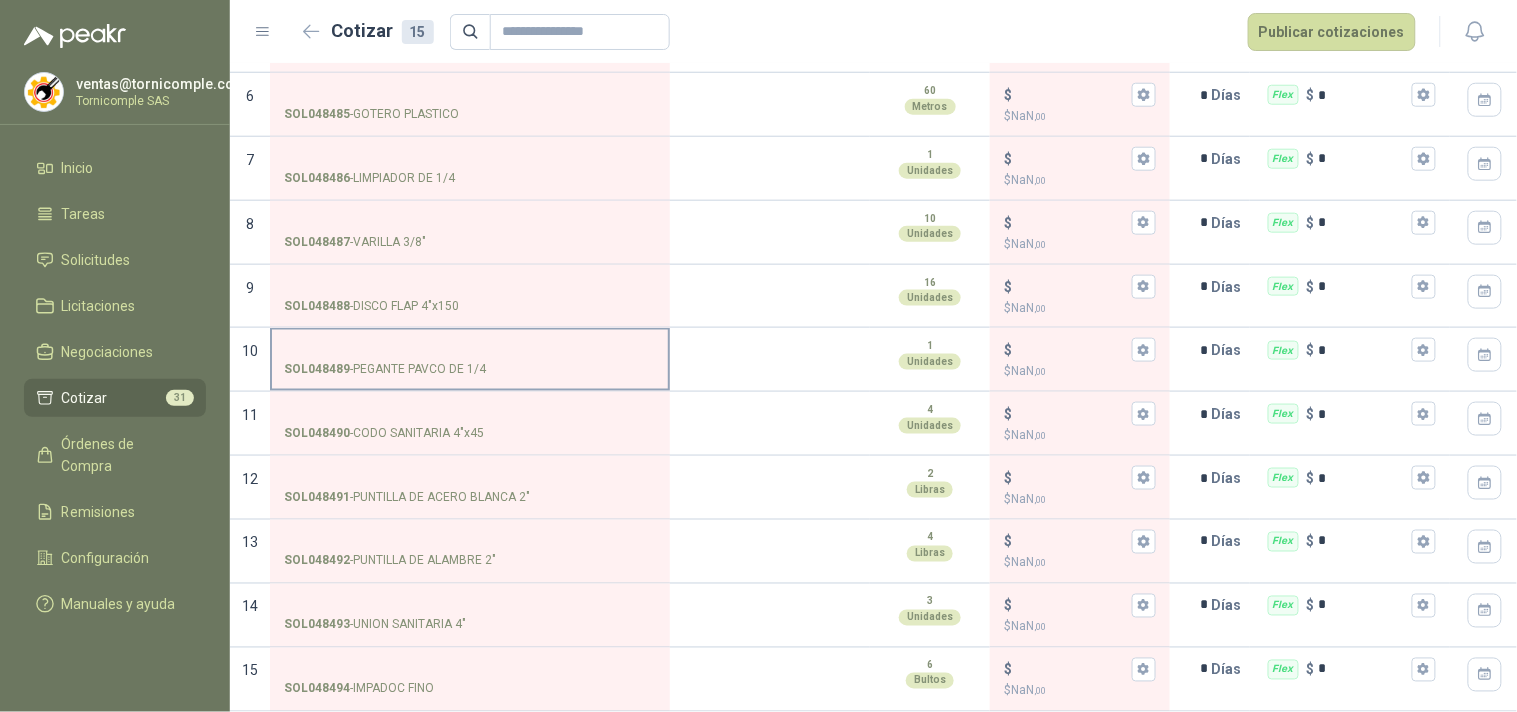 scroll, scrollTop: 0, scrollLeft: 0, axis: both 